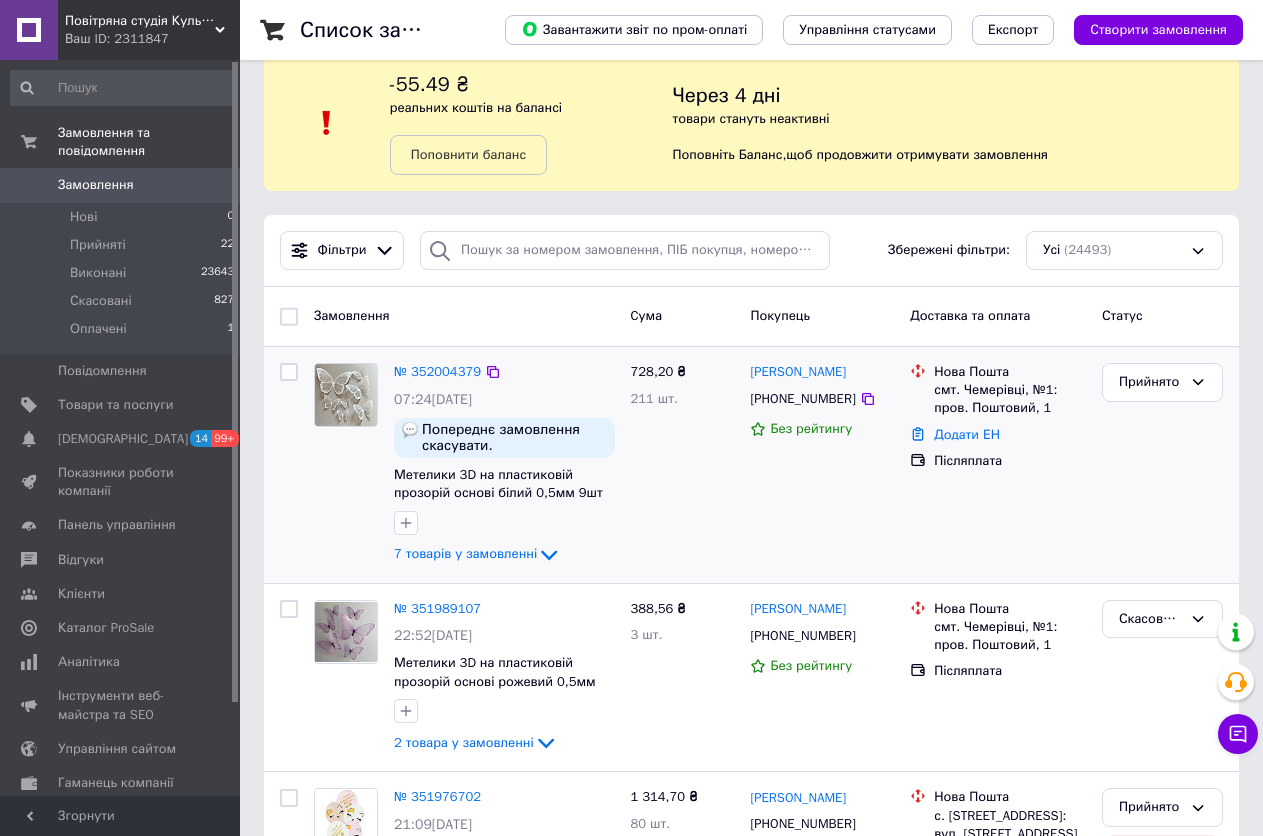 scroll, scrollTop: 0, scrollLeft: 0, axis: both 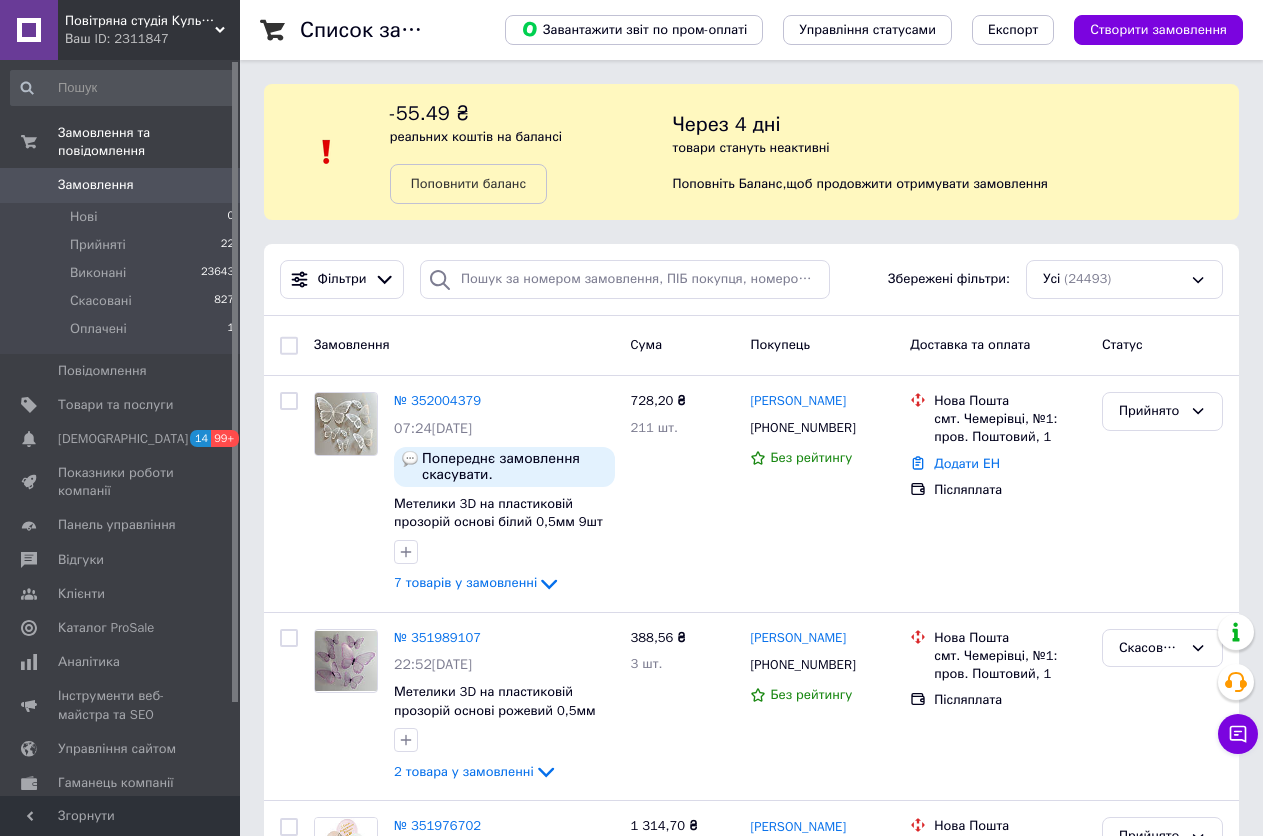 click 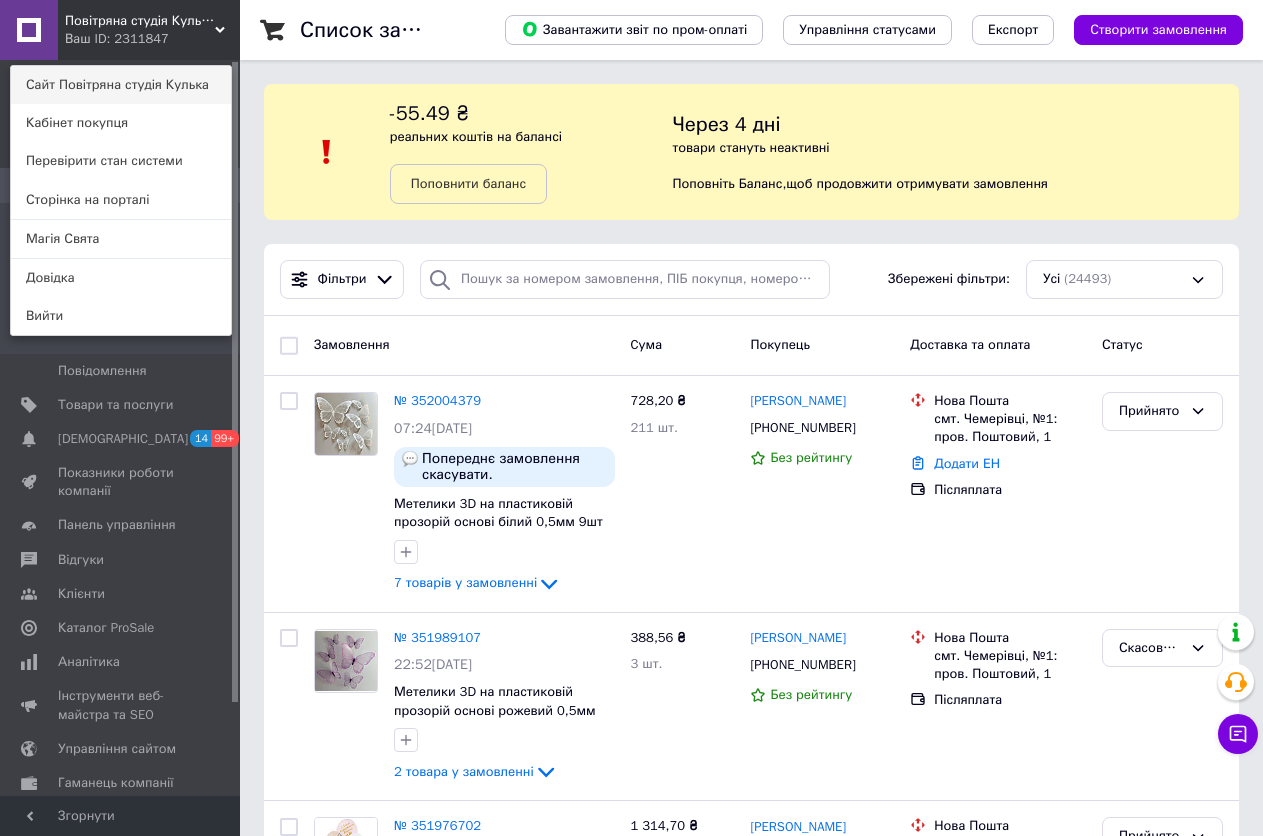 click on "Сайт Повітряна студія Кулька" at bounding box center [121, 85] 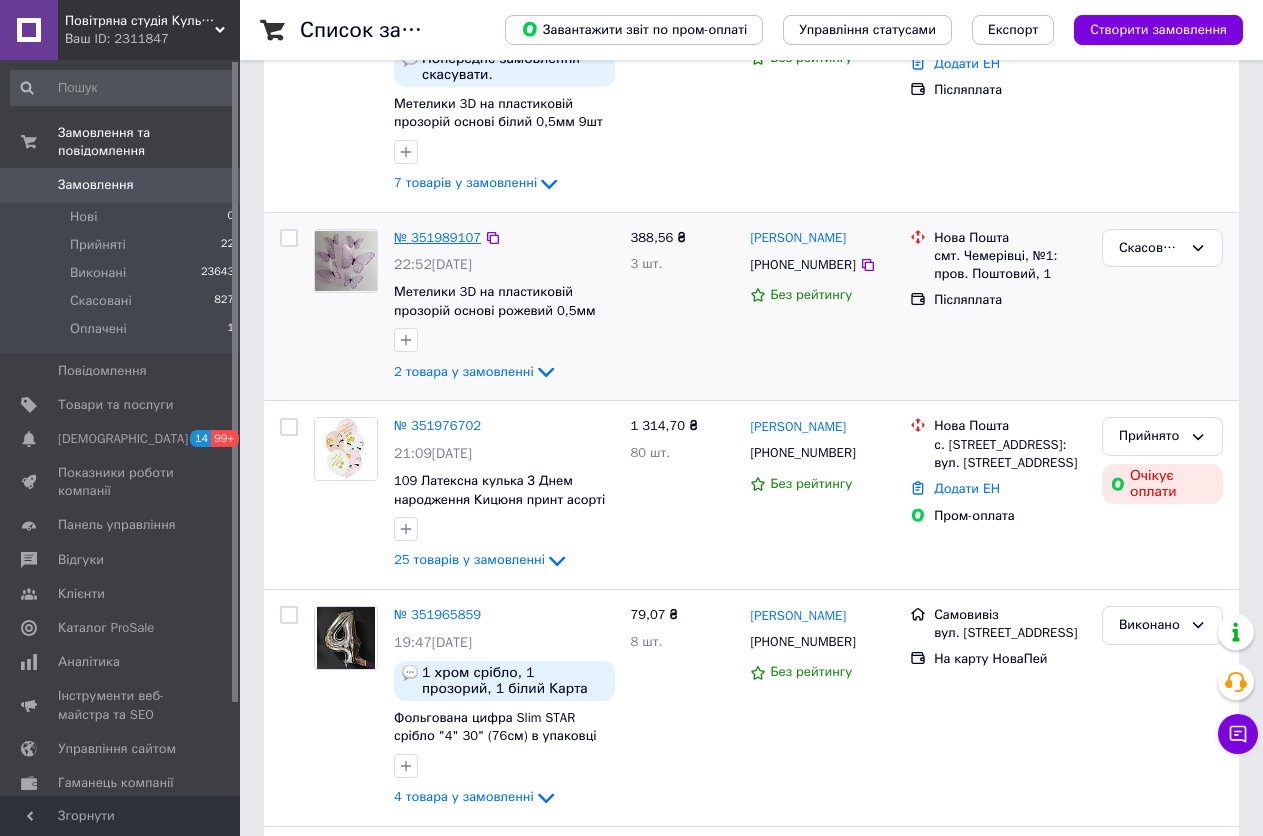 scroll, scrollTop: 100, scrollLeft: 0, axis: vertical 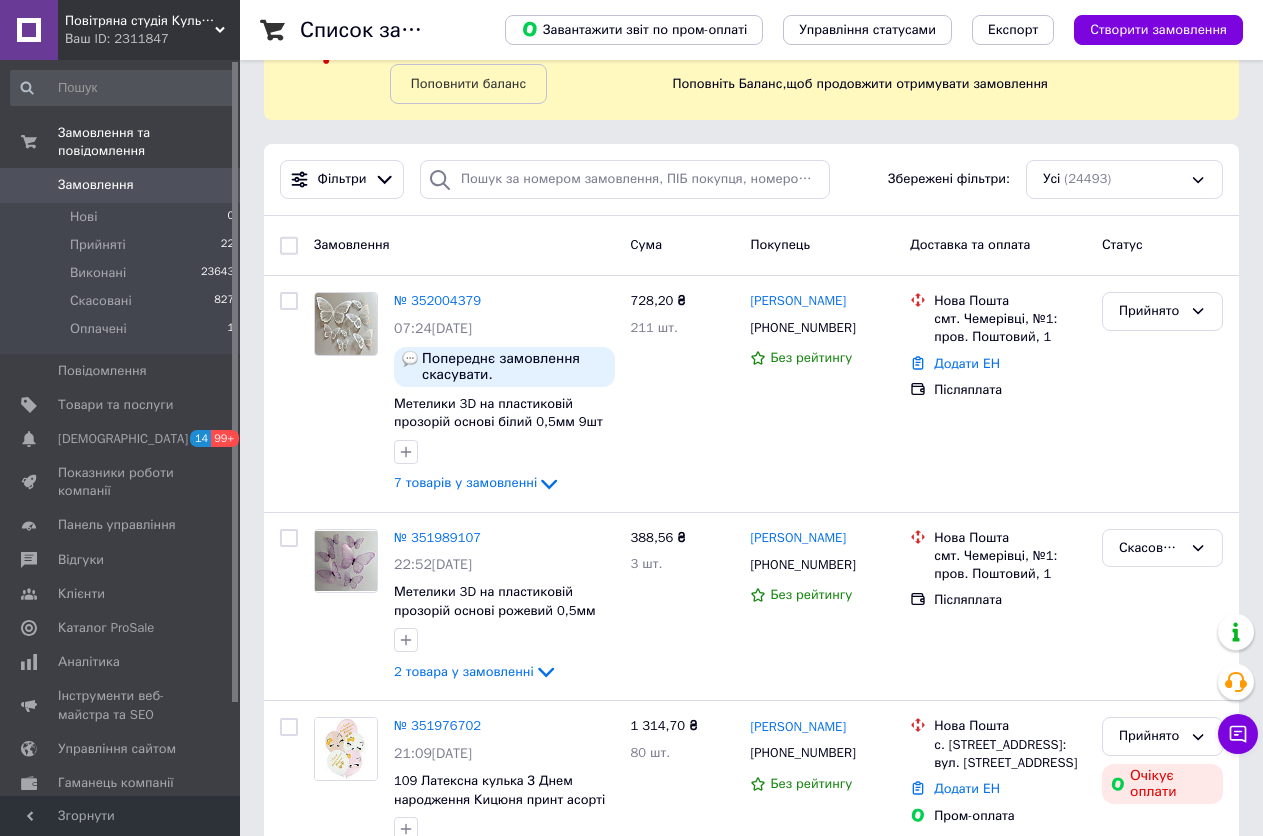 drag, startPoint x: 428, startPoint y: 298, endPoint x: 494, endPoint y: 255, distance: 78.77182 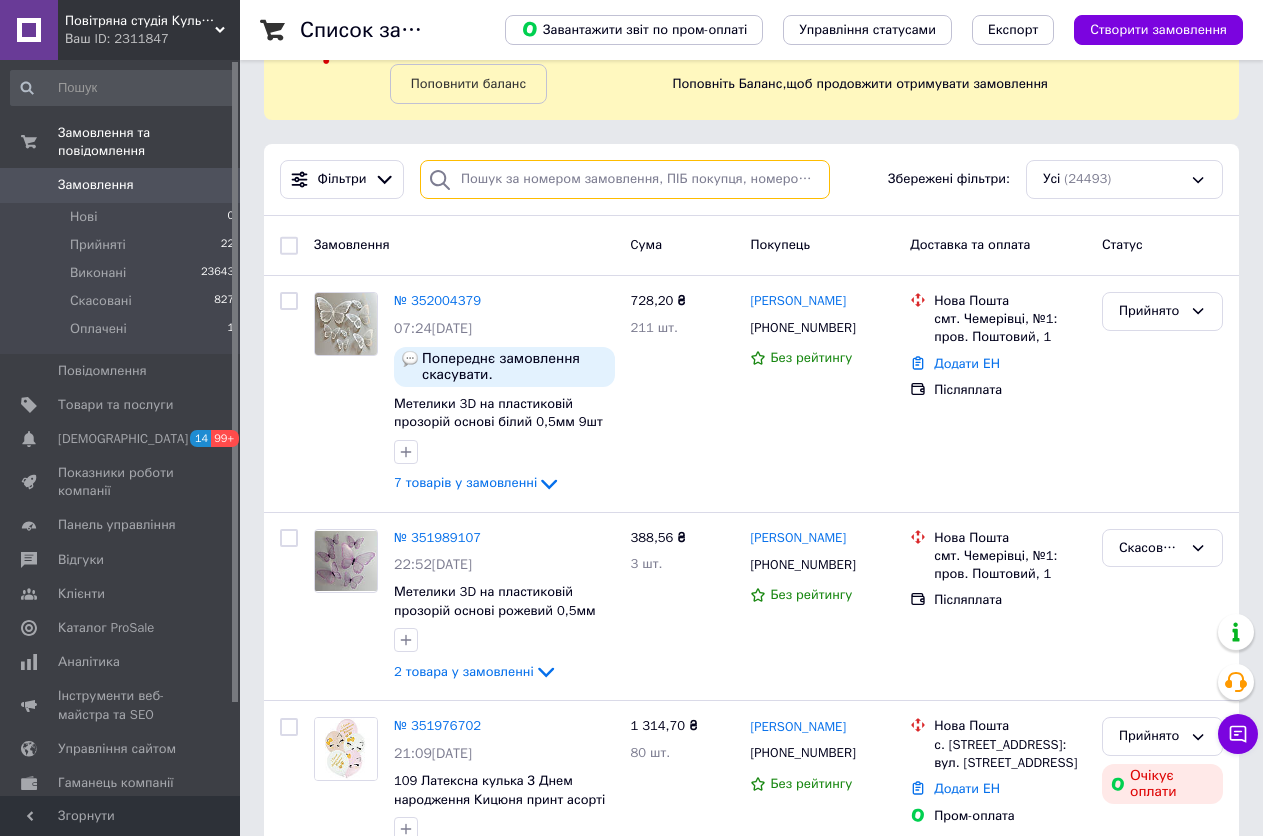 click at bounding box center [625, 179] 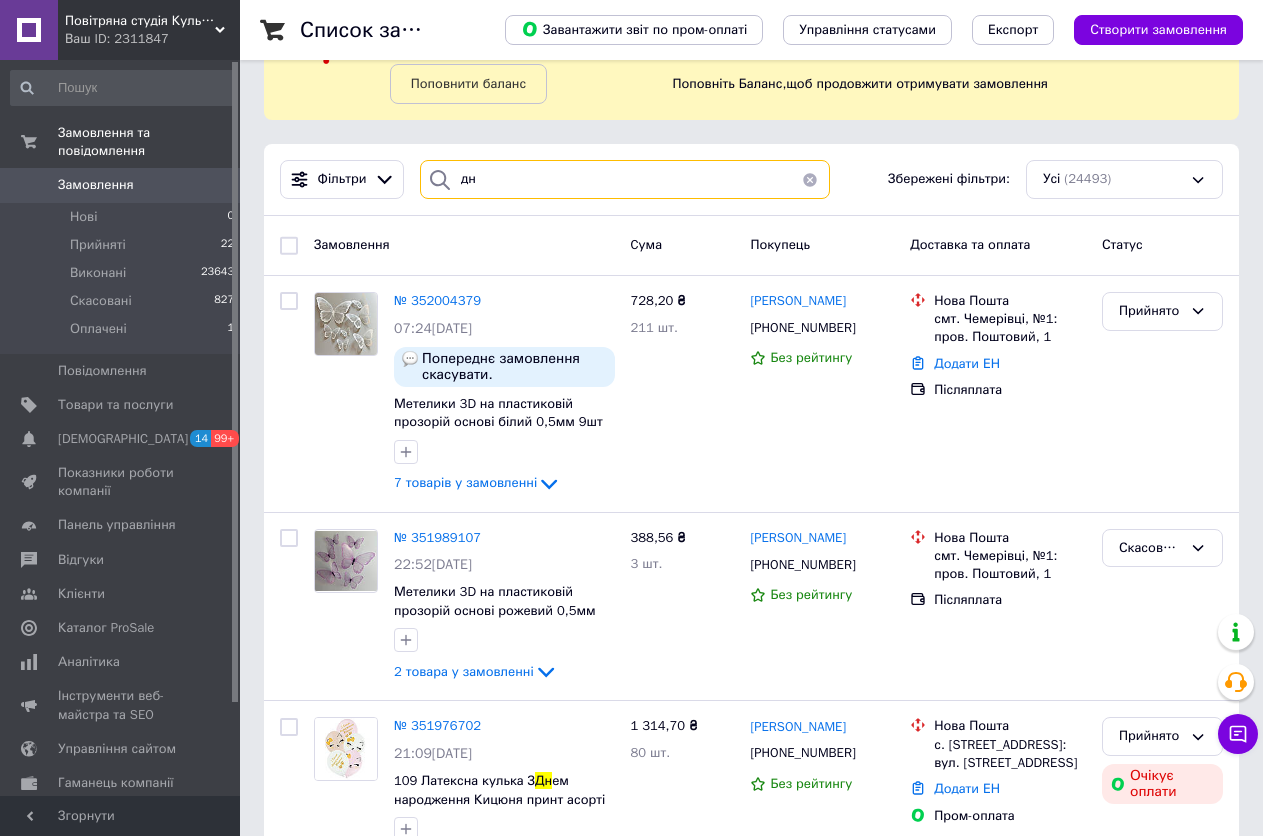 type on "д" 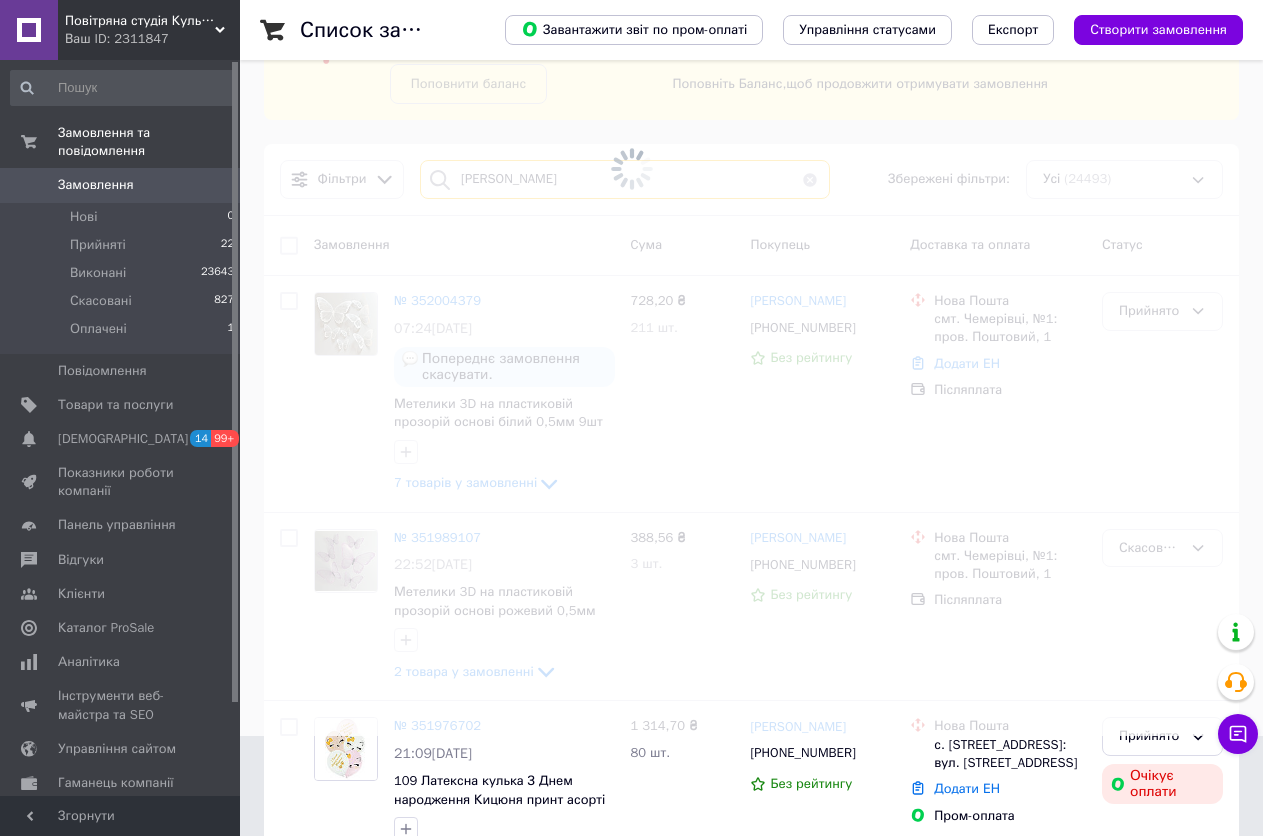 type on "денисова" 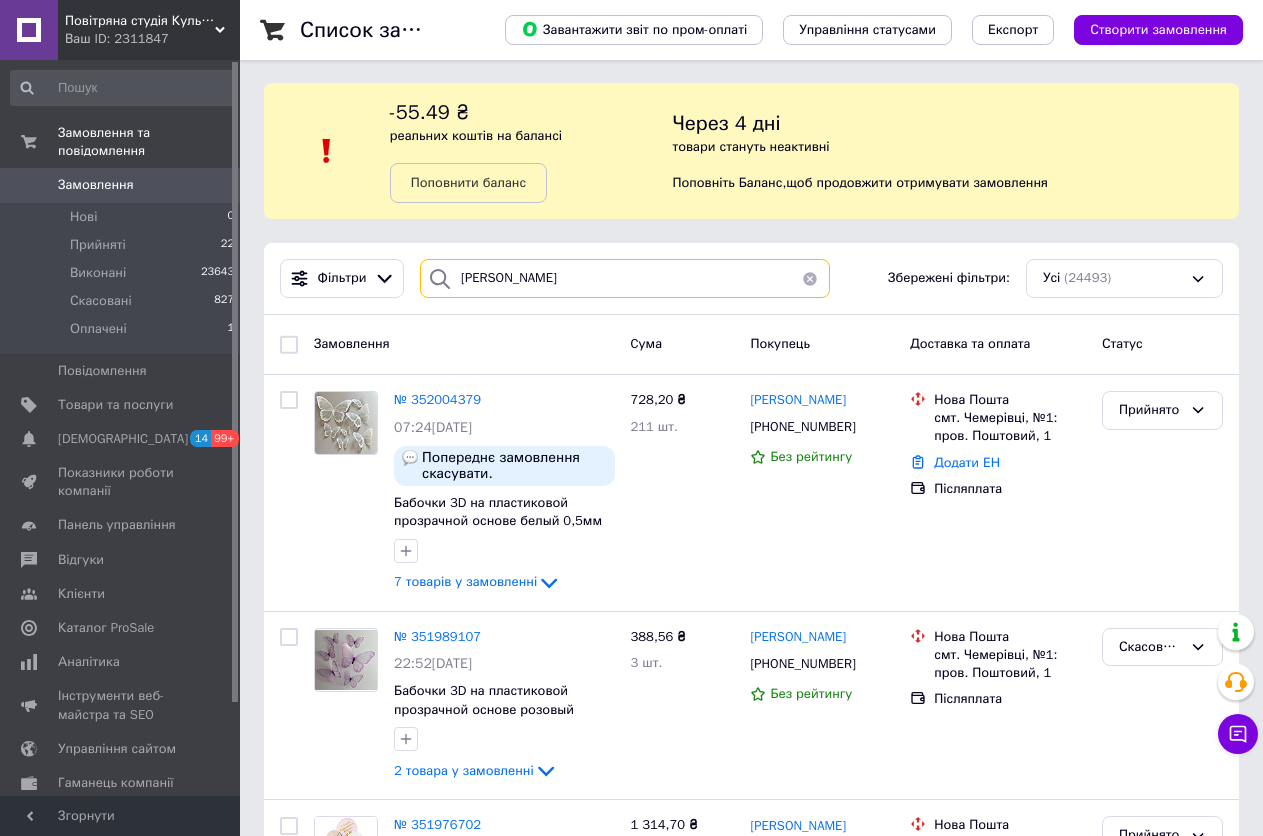scroll, scrollTop: 0, scrollLeft: 0, axis: both 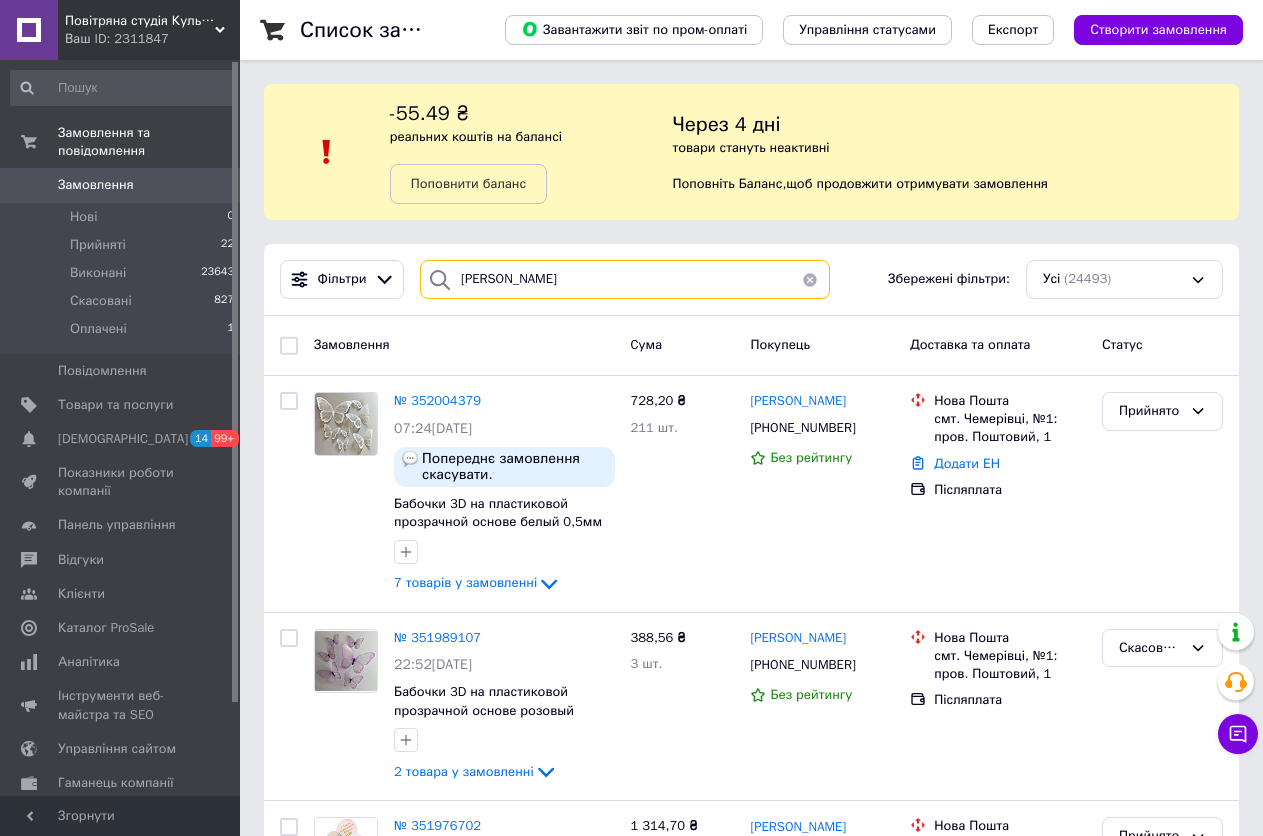 drag, startPoint x: 582, startPoint y: 268, endPoint x: 437, endPoint y: 292, distance: 146.9728 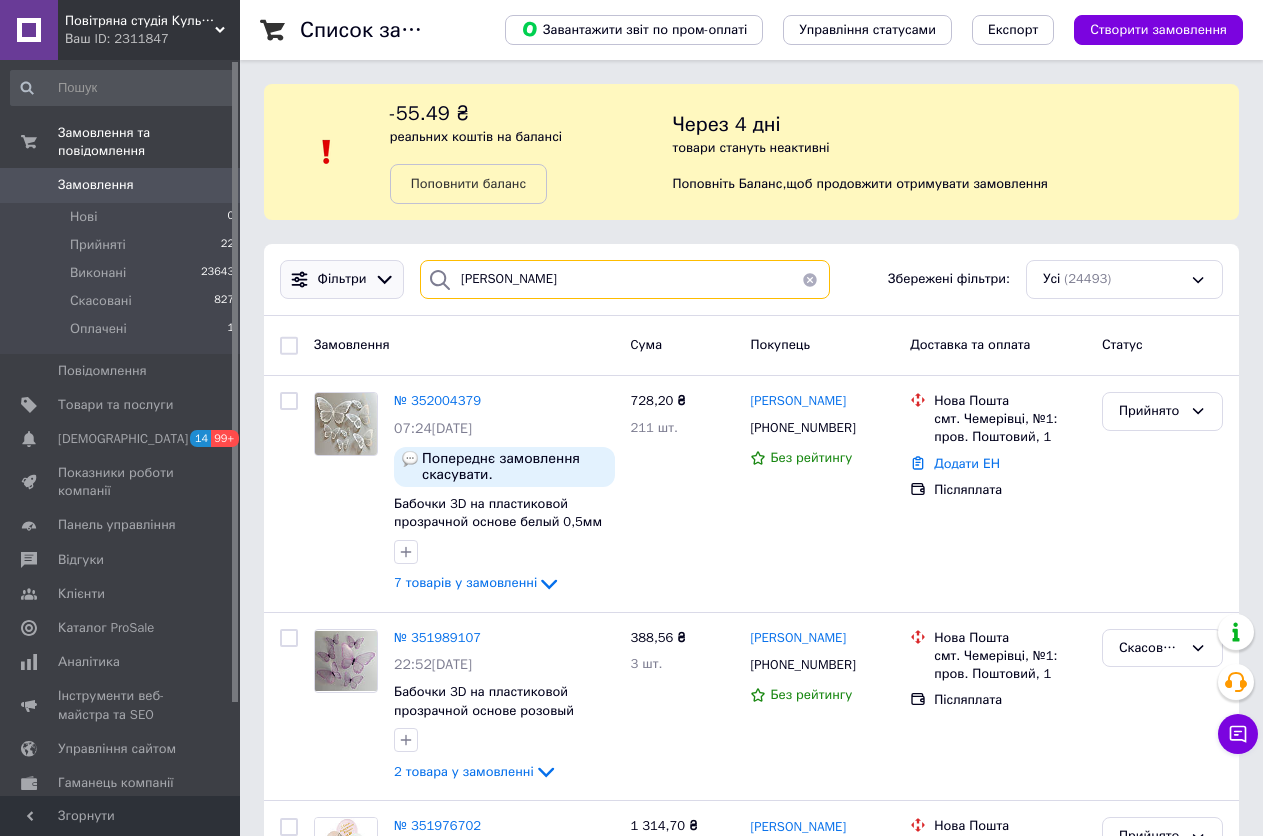 type on "денисова" 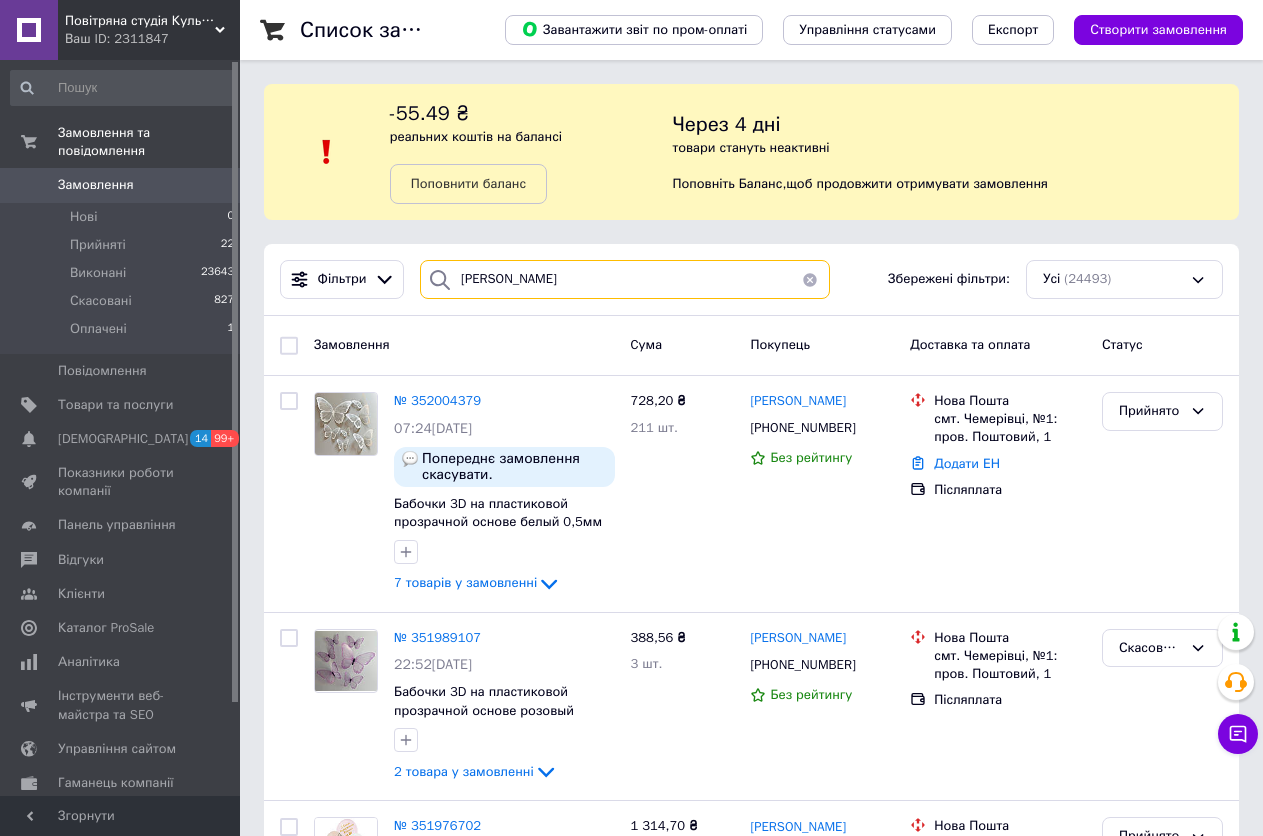 drag, startPoint x: 545, startPoint y: 278, endPoint x: 411, endPoint y: 291, distance: 134.62912 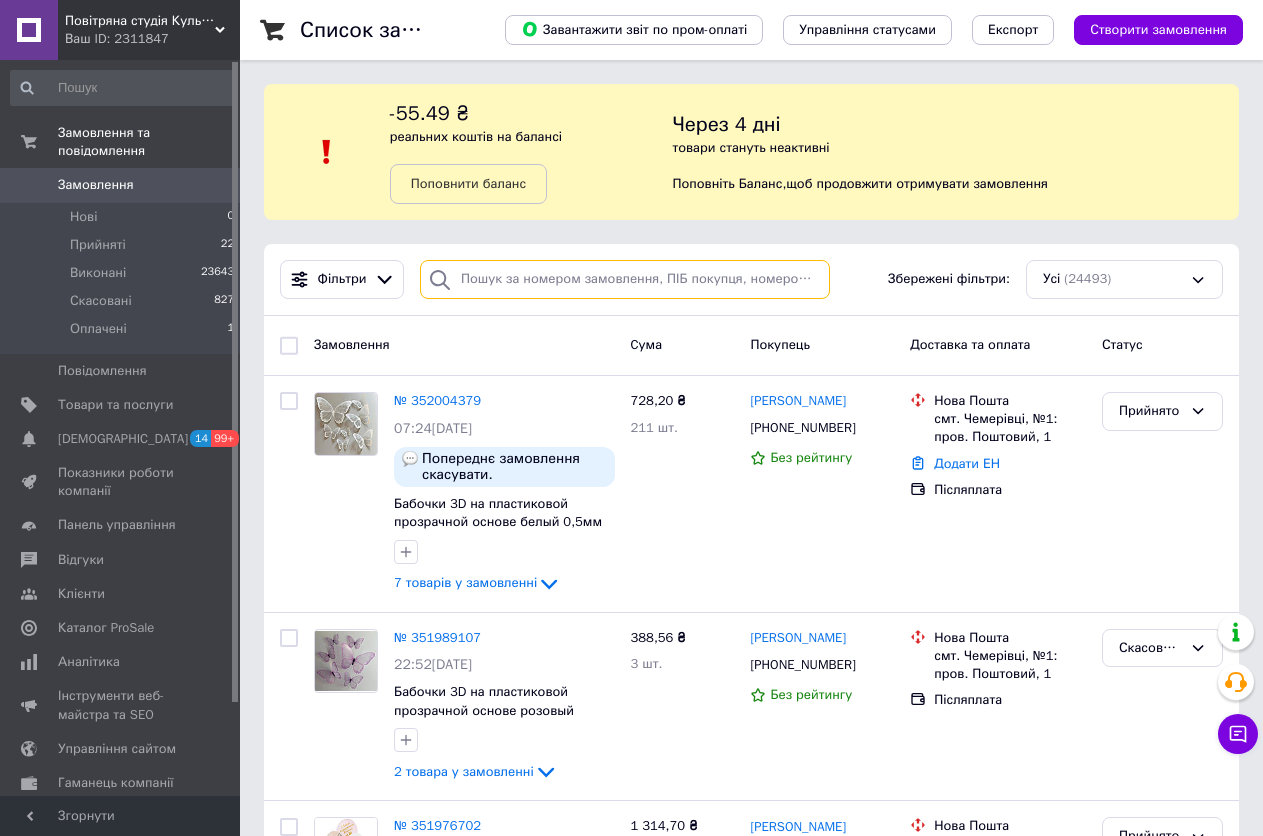 click at bounding box center [625, 279] 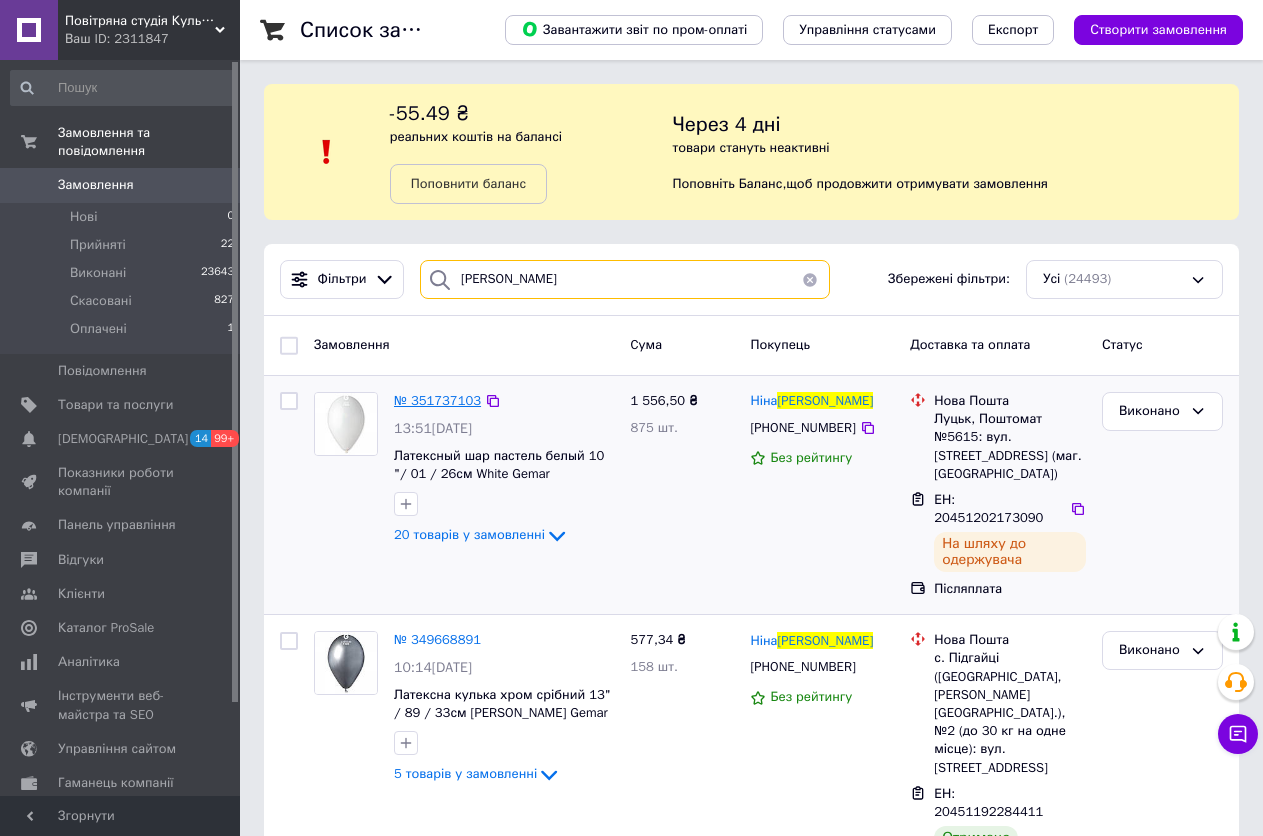 type on "денисова" 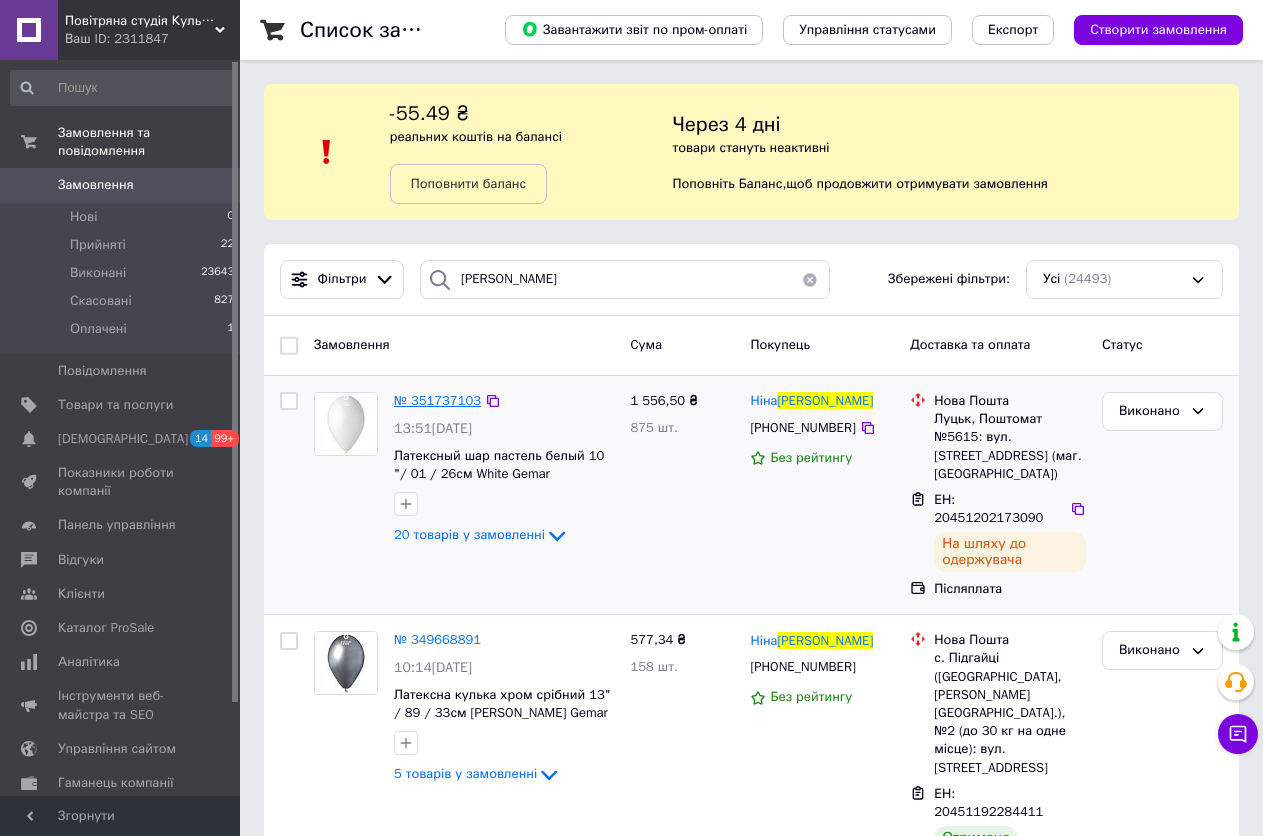 click on "№ 351737103" at bounding box center [437, 400] 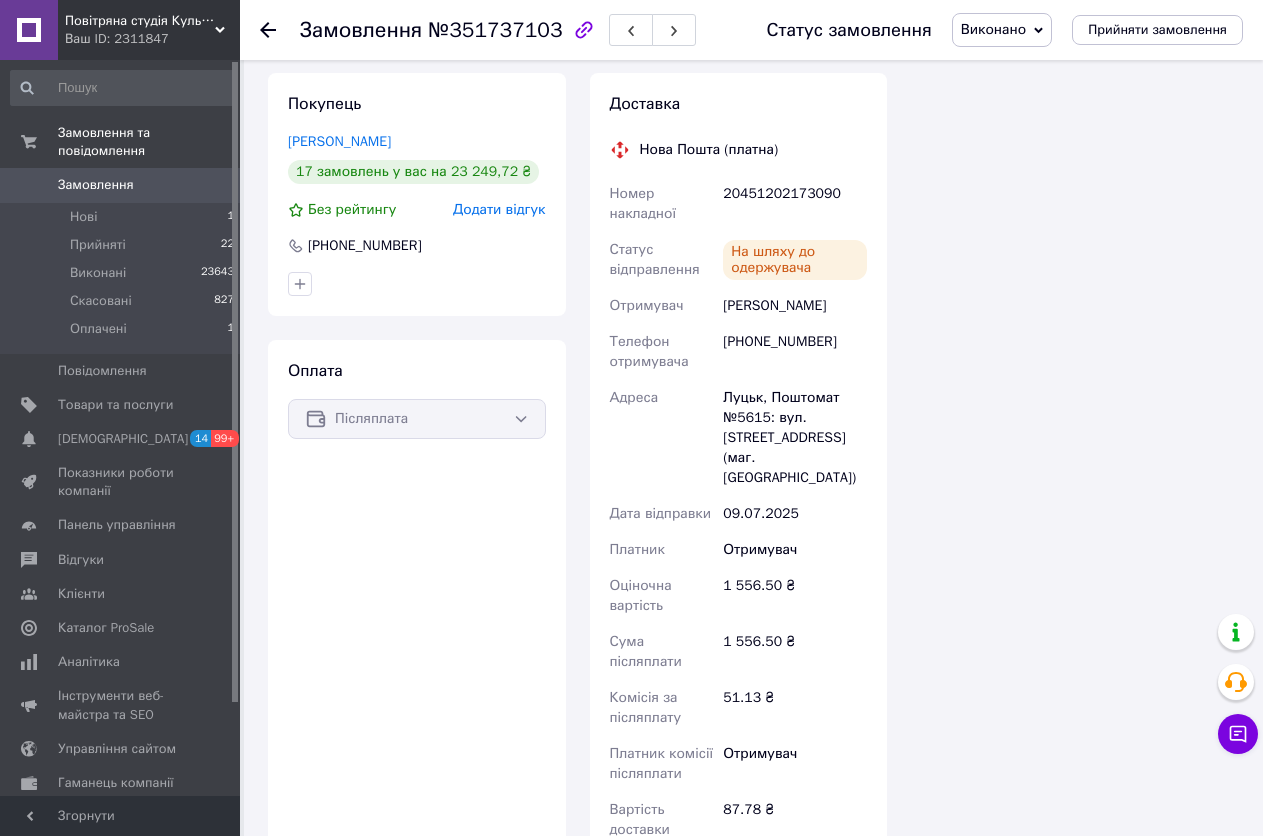 scroll, scrollTop: 4200, scrollLeft: 0, axis: vertical 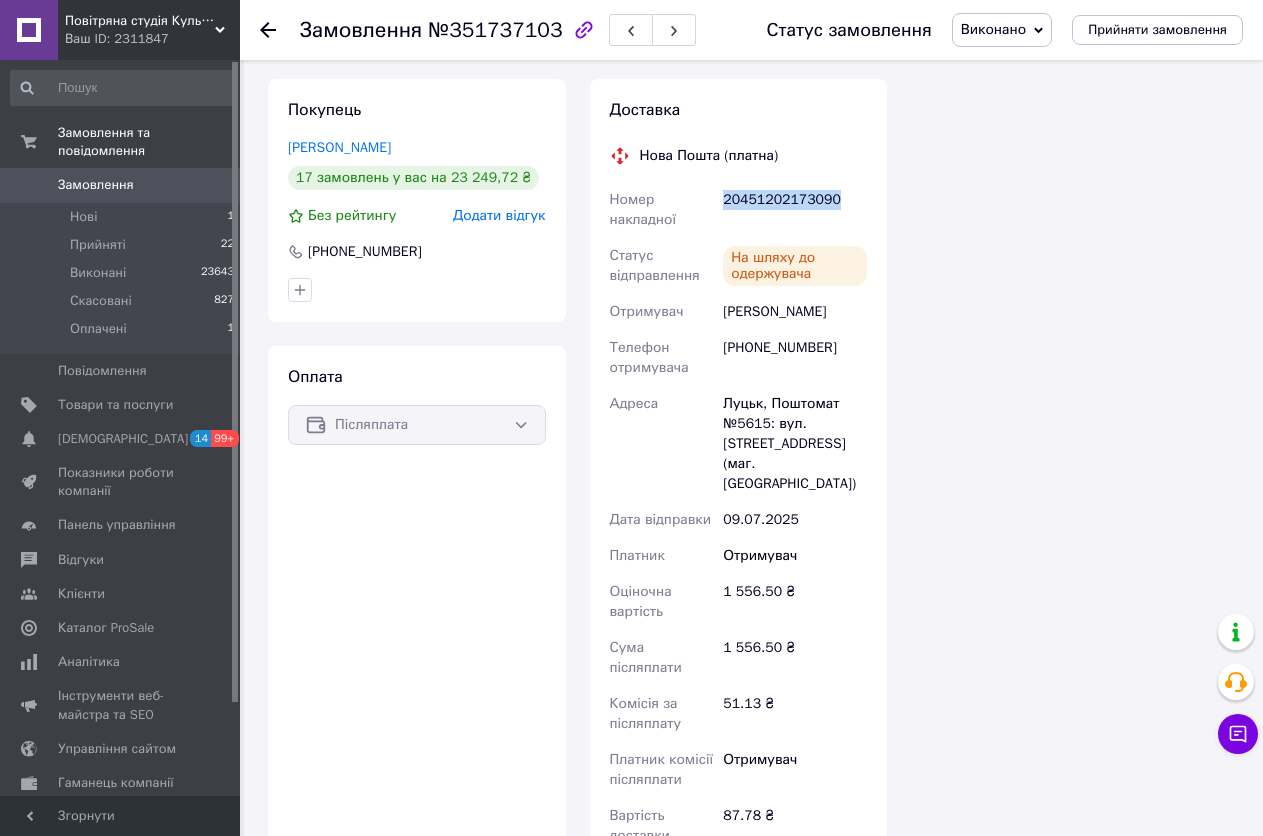 drag, startPoint x: 725, startPoint y: 204, endPoint x: 830, endPoint y: 198, distance: 105.17129 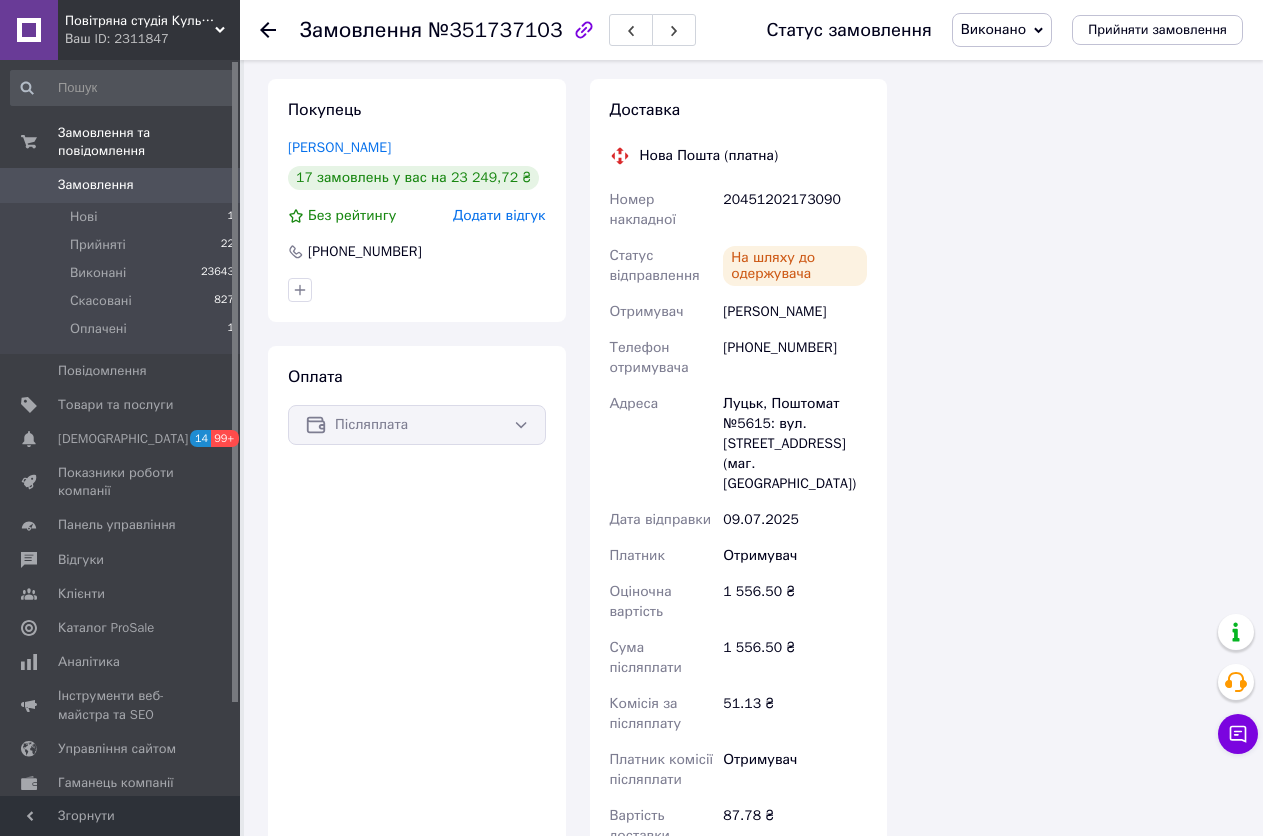 click 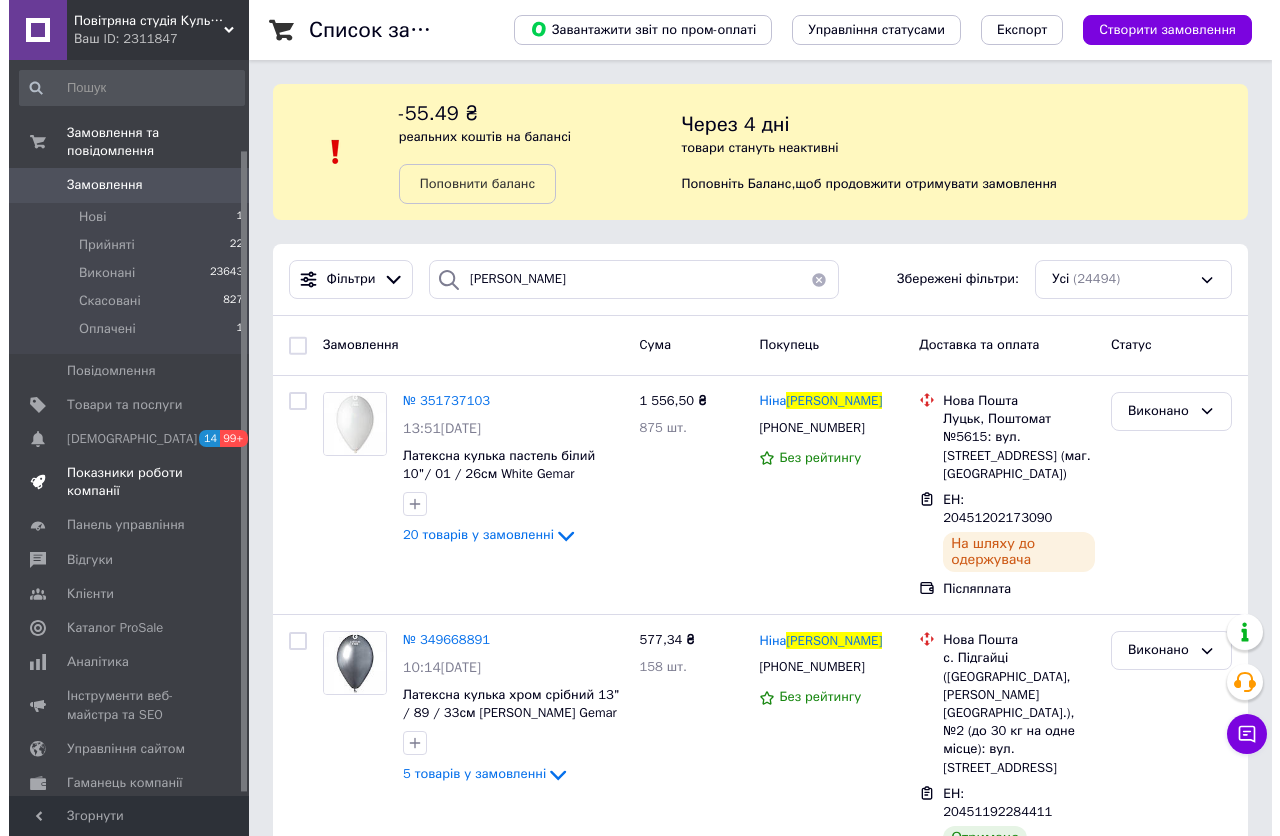 scroll, scrollTop: 107, scrollLeft: 0, axis: vertical 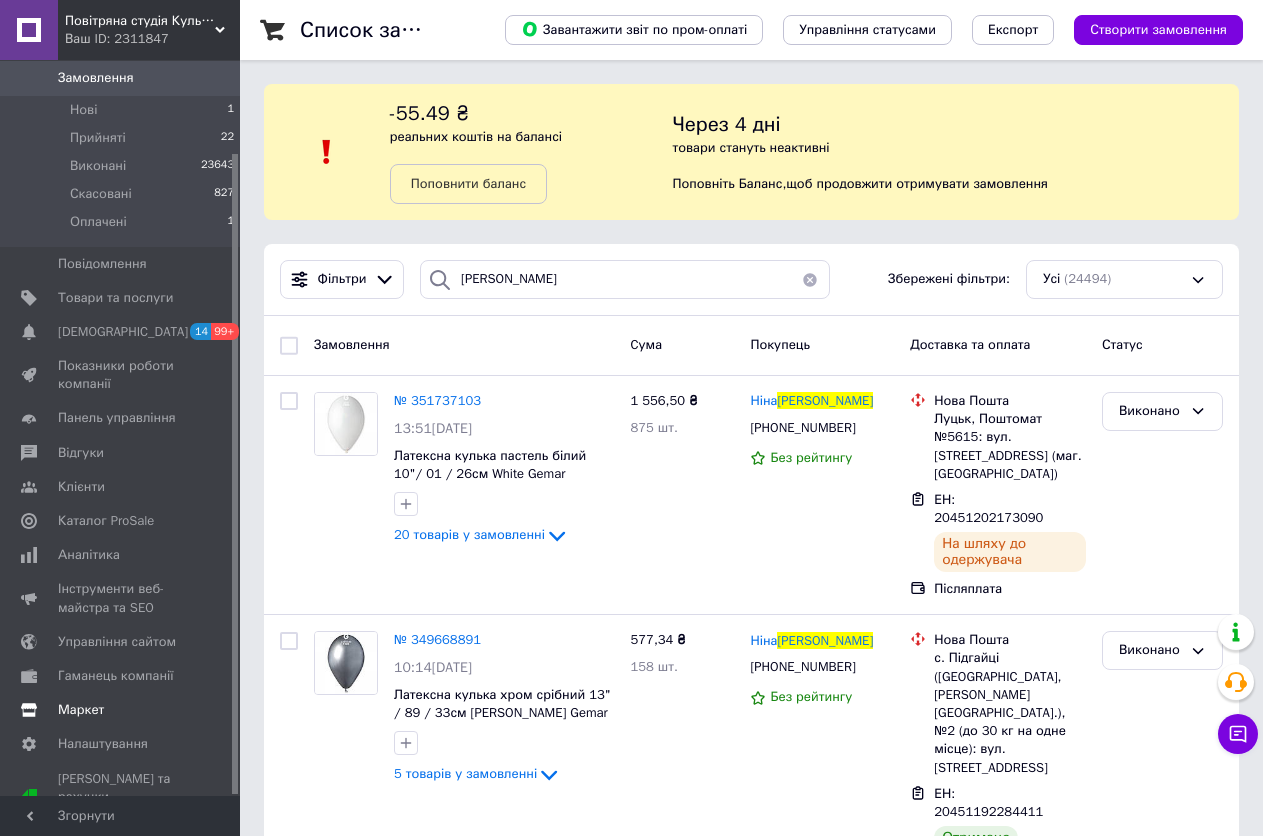 click on "Маркет" at bounding box center (81, 710) 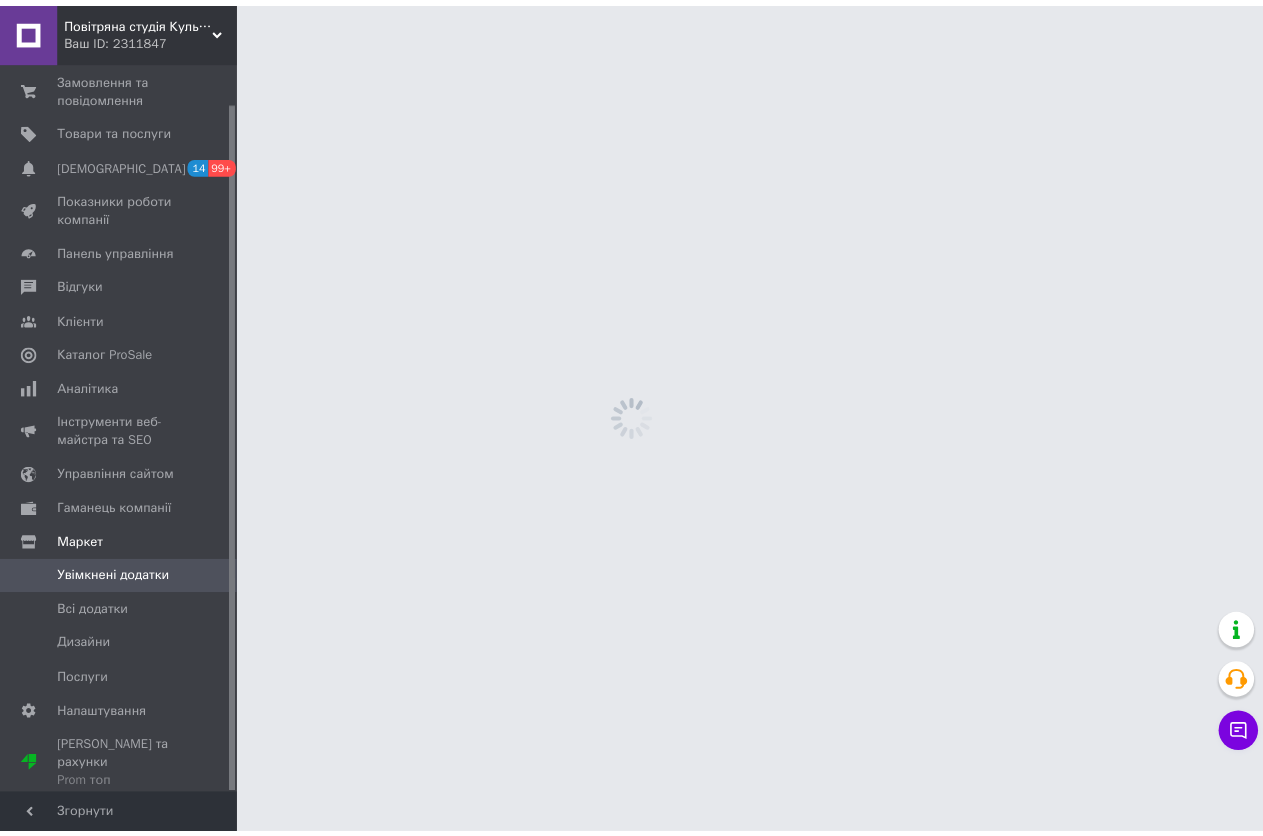 scroll, scrollTop: 42, scrollLeft: 0, axis: vertical 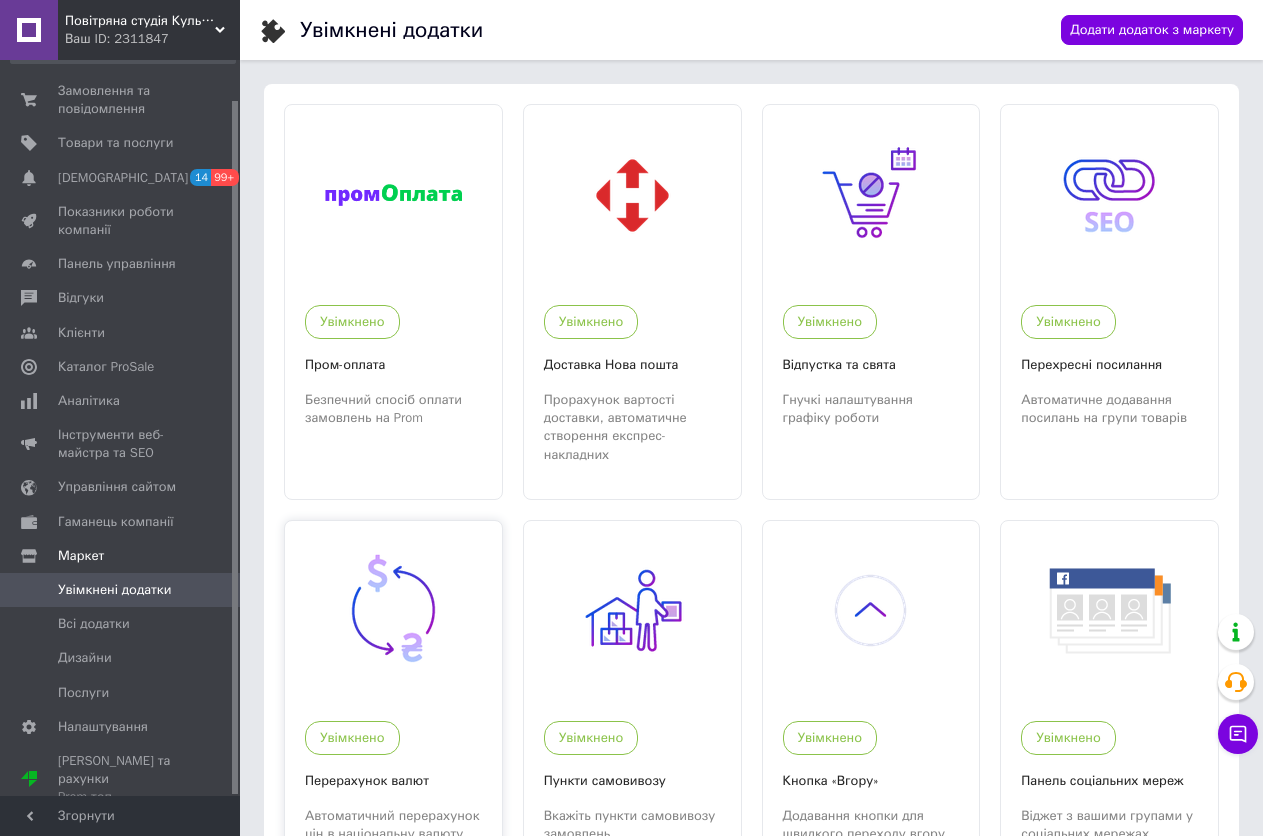 click at bounding box center [393, 610] 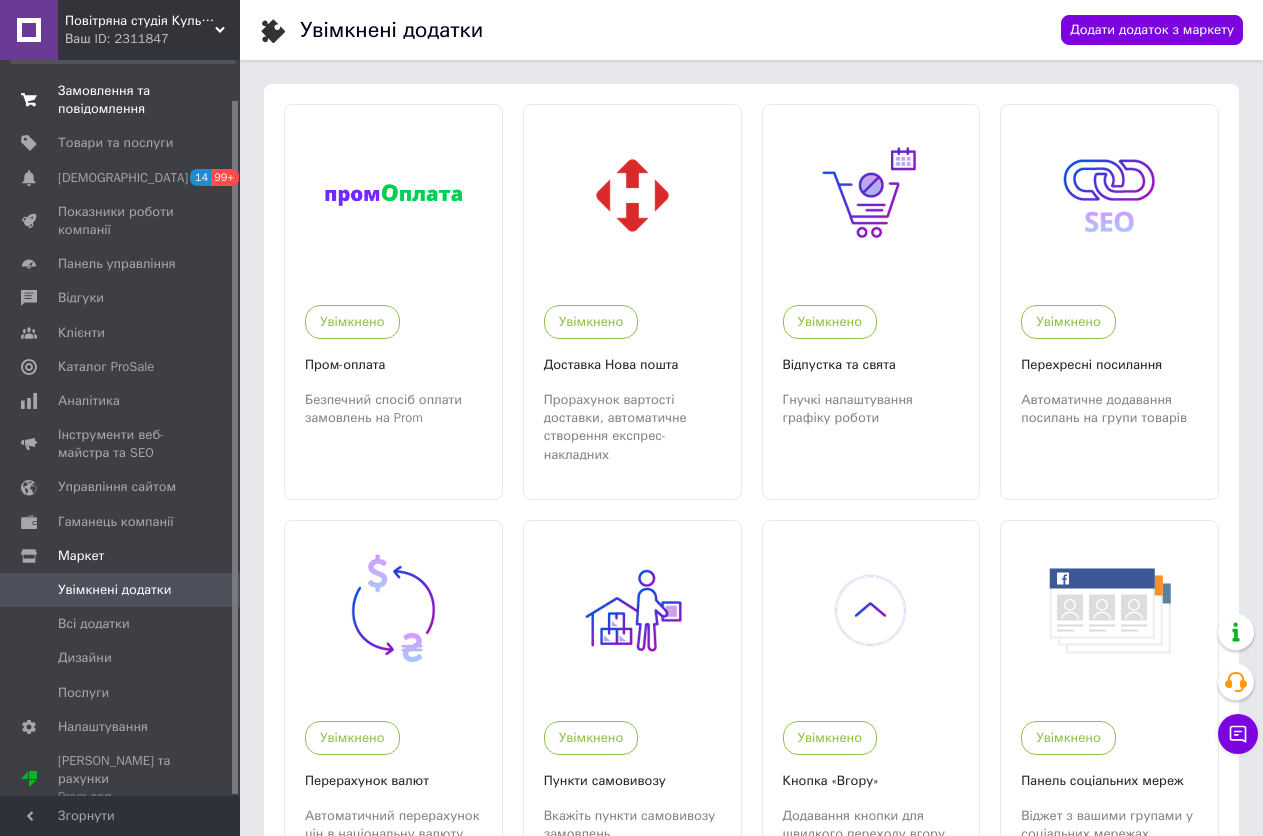 click on "Замовлення та повідомлення" at bounding box center [121, 100] 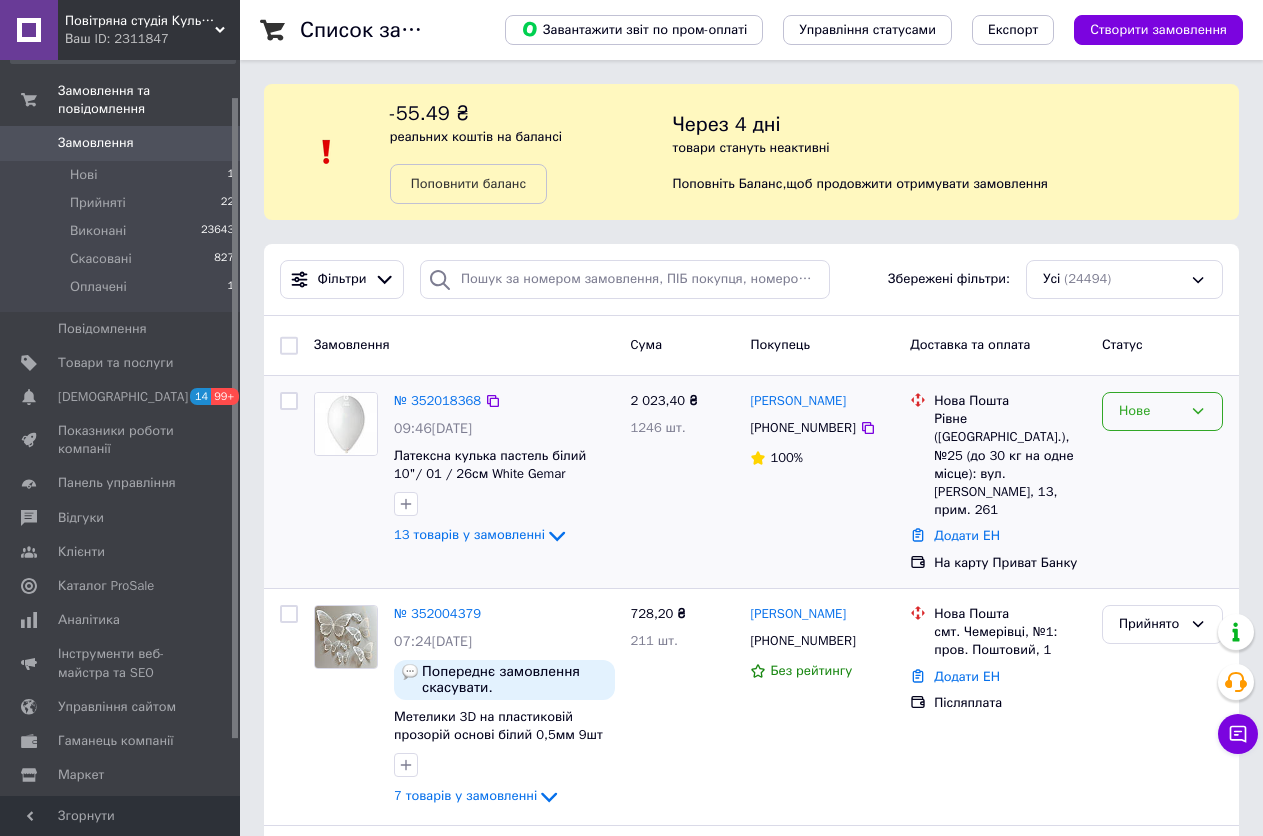 click on "Нове" at bounding box center (1162, 411) 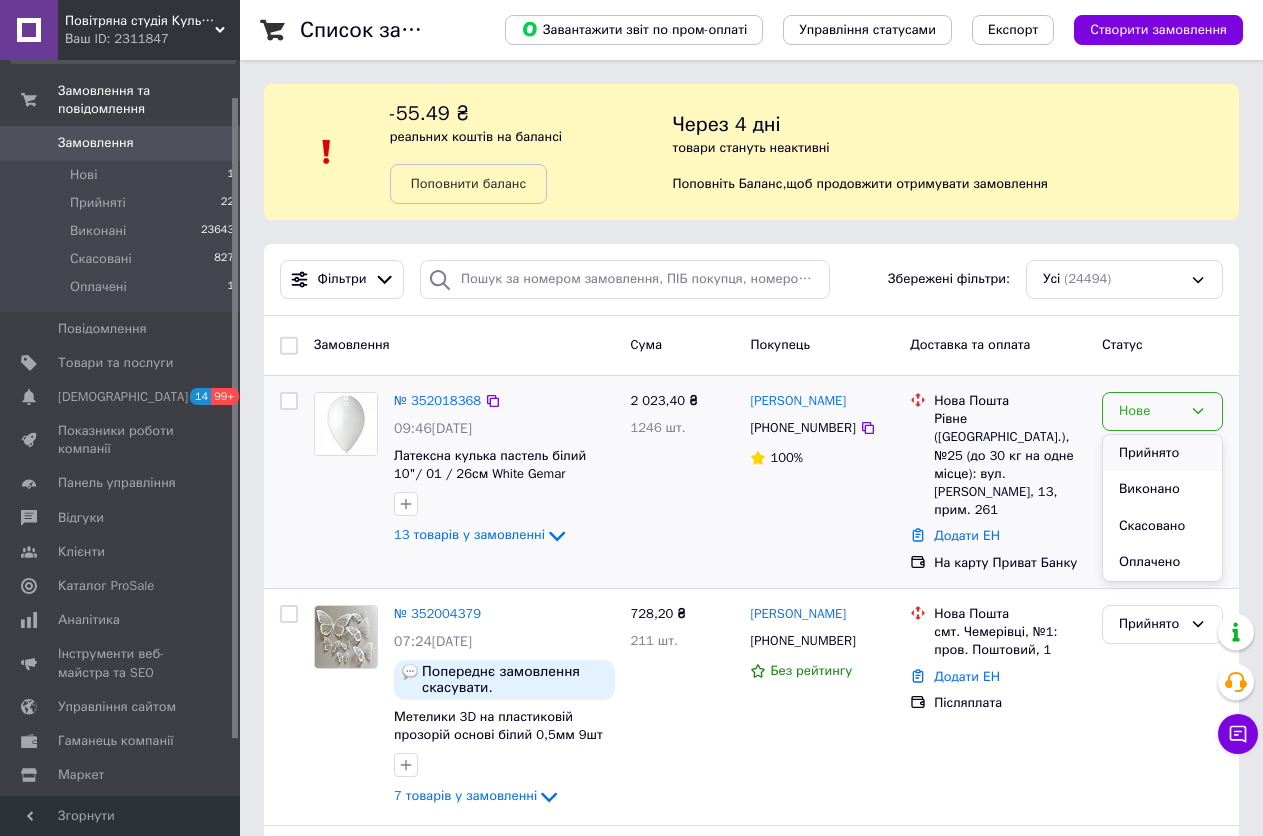 click on "Прийнято" at bounding box center (1162, 453) 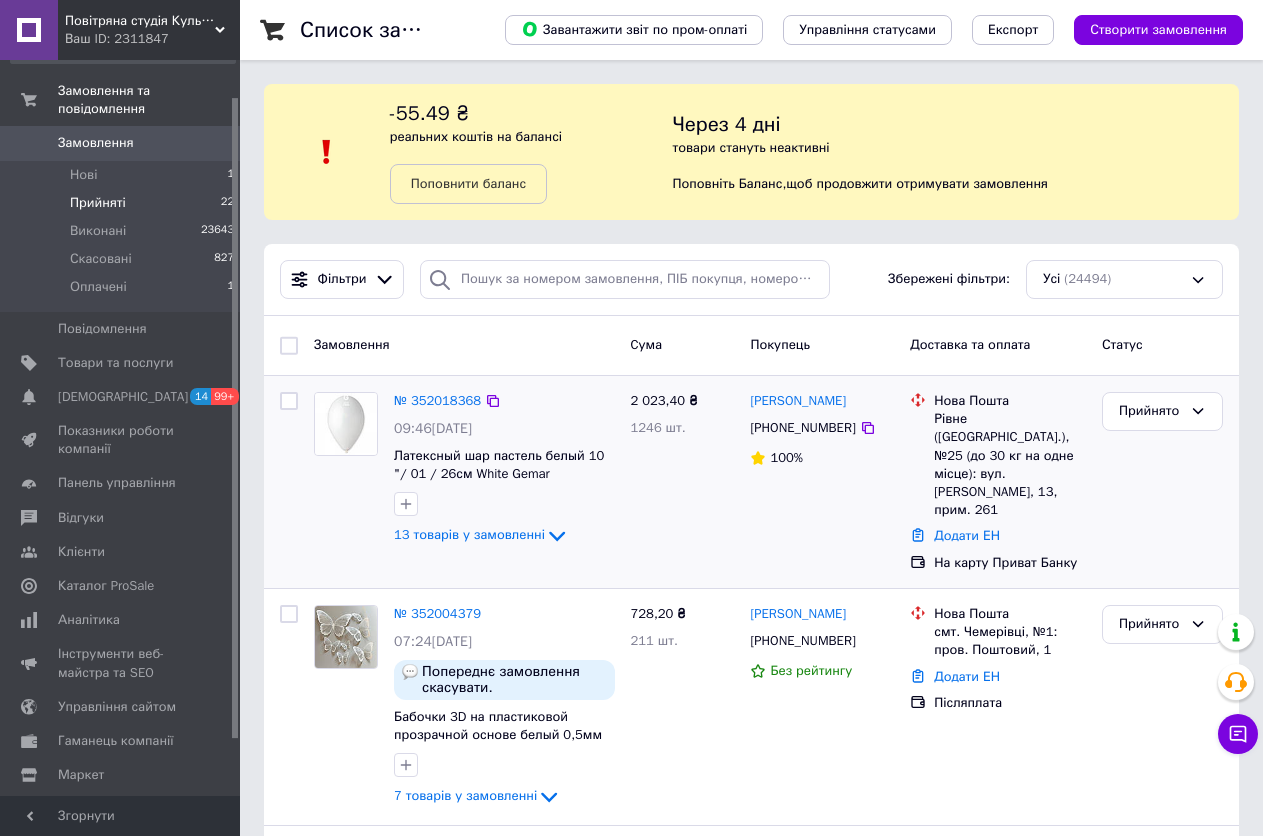 click on "Прийняті 22" at bounding box center [123, 203] 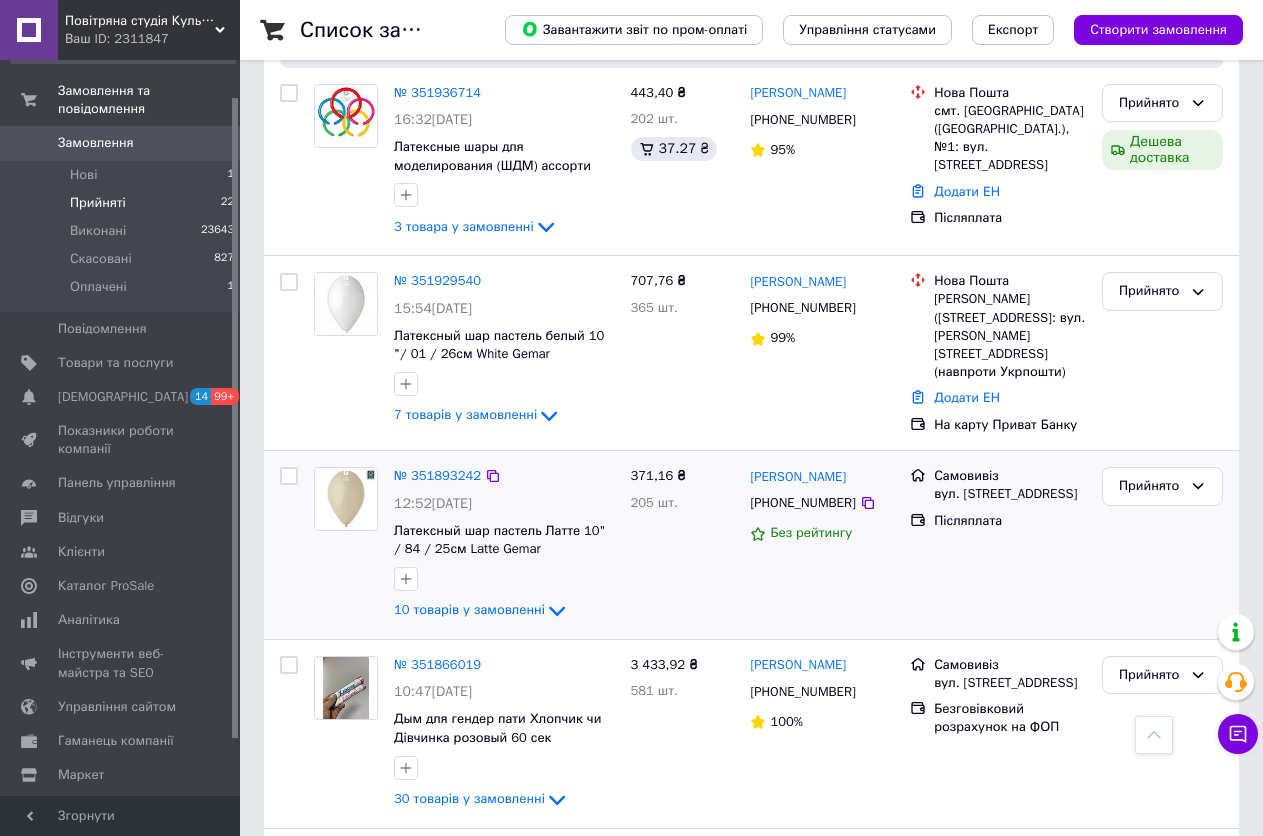 scroll, scrollTop: 1800, scrollLeft: 0, axis: vertical 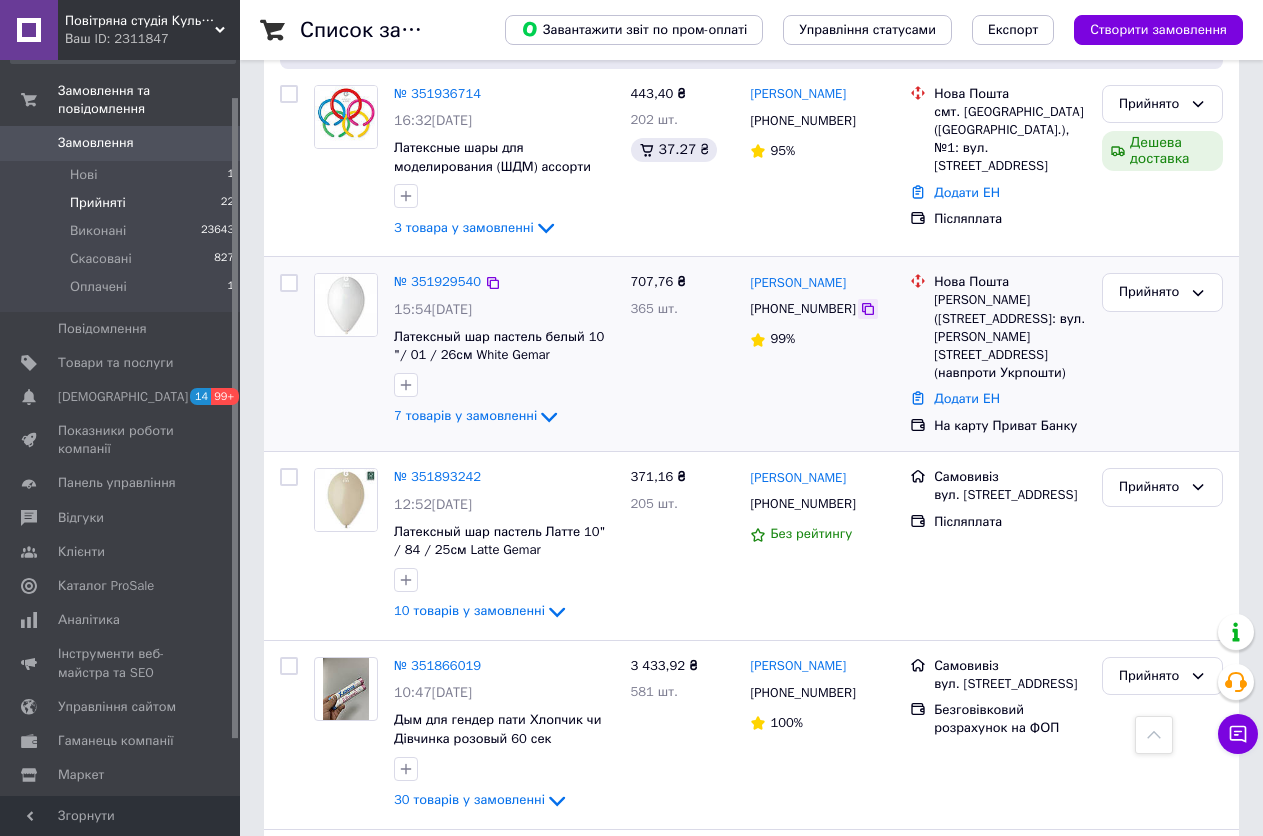 click 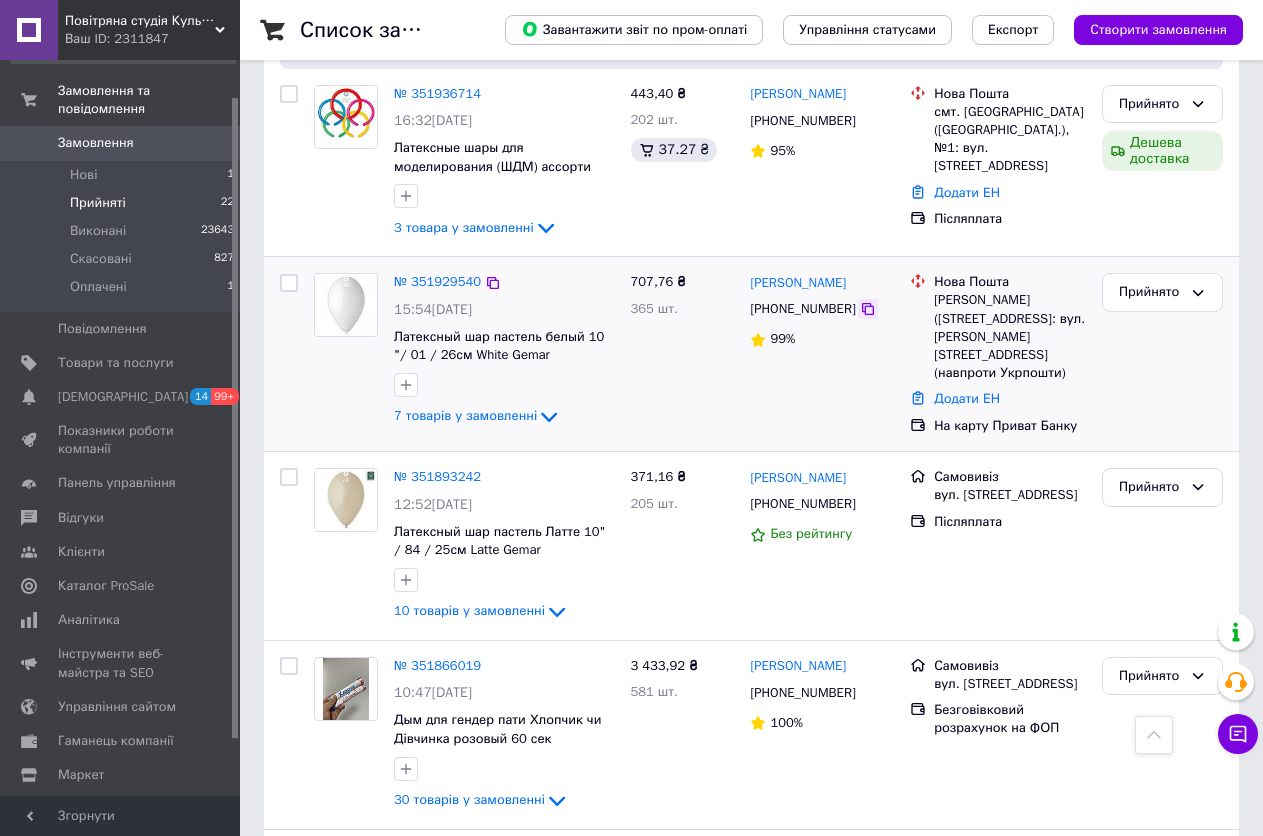 click 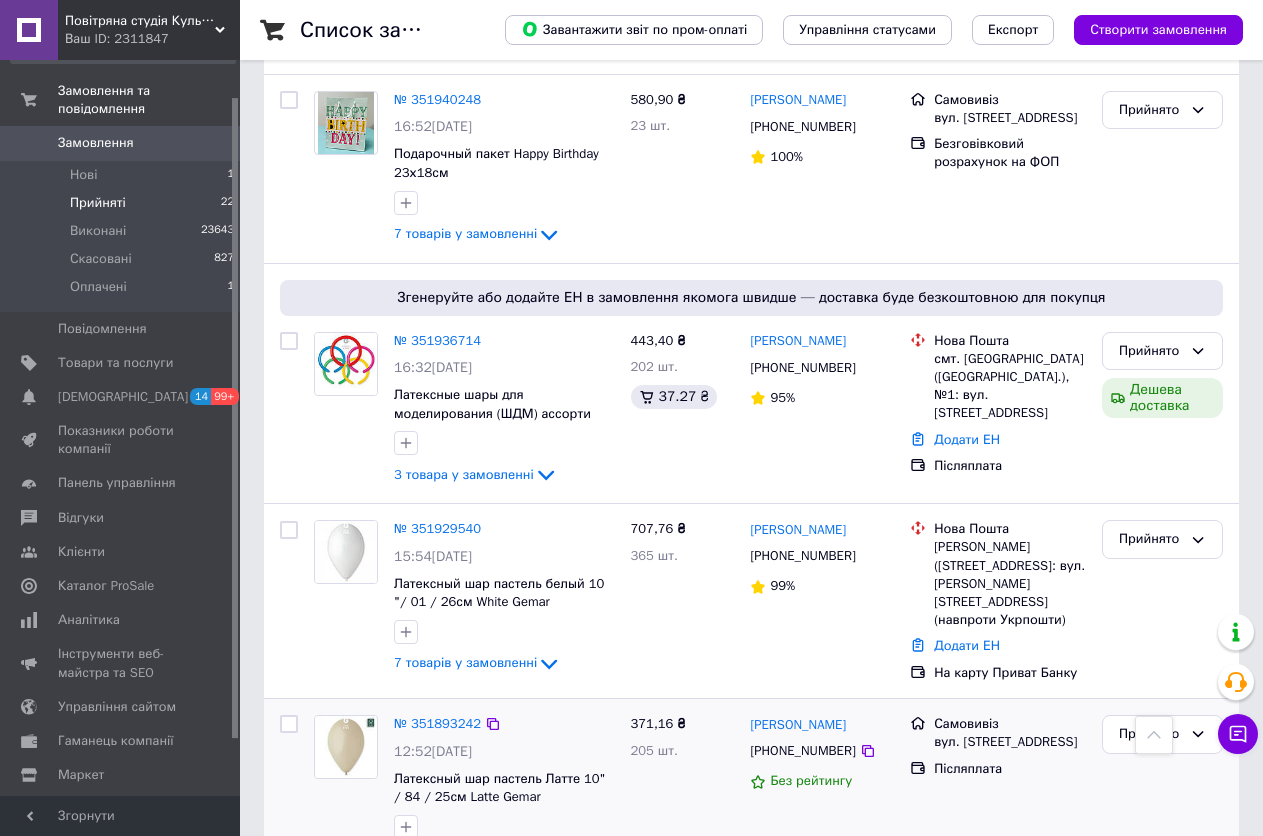 scroll, scrollTop: 1500, scrollLeft: 0, axis: vertical 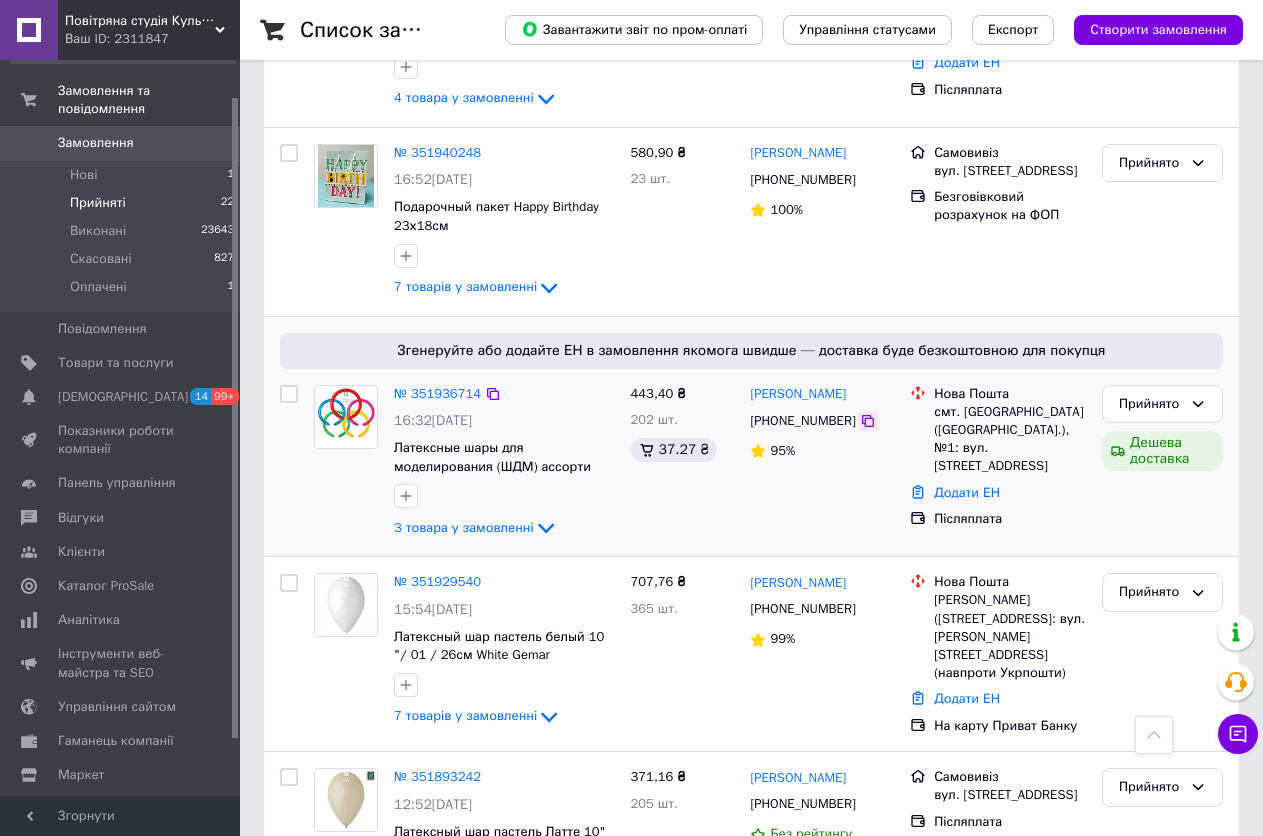 click 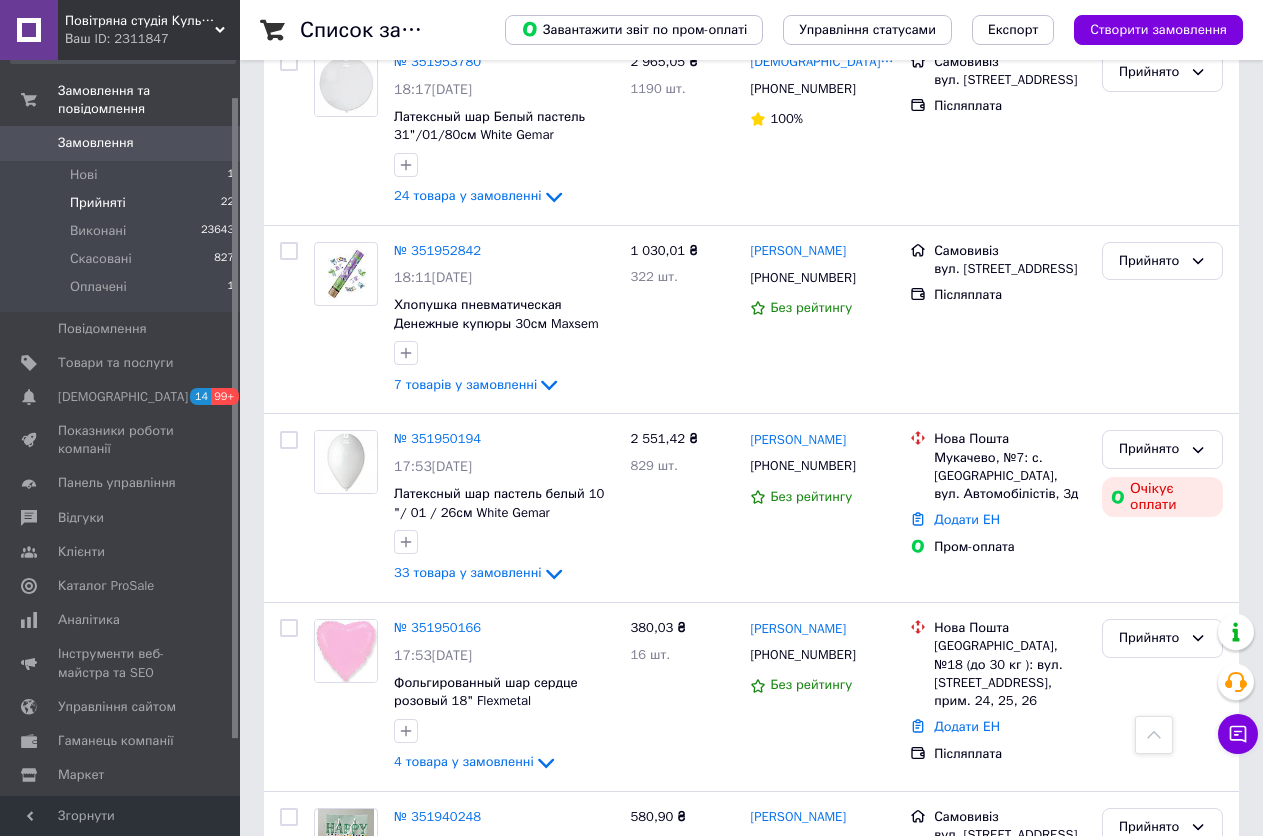 scroll, scrollTop: 800, scrollLeft: 0, axis: vertical 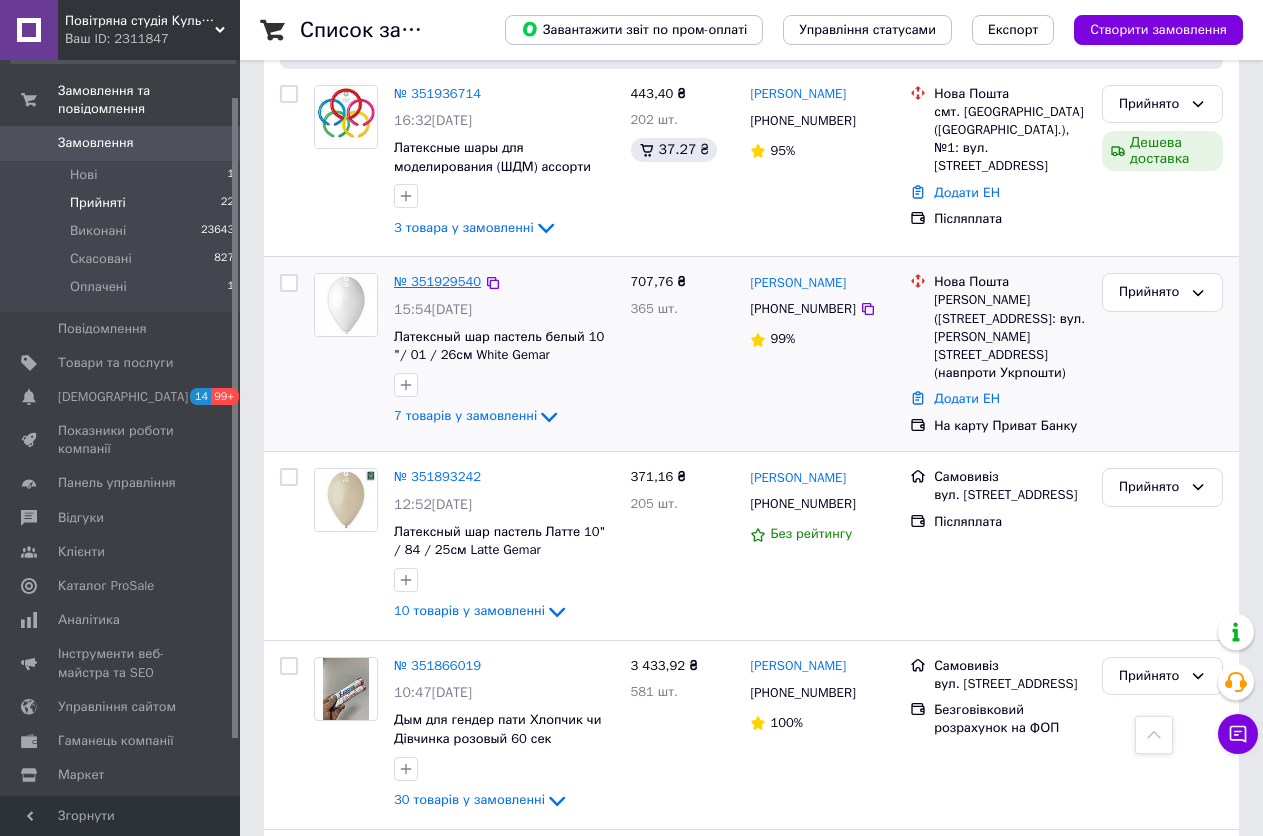 click on "№ 351929540" at bounding box center (437, 281) 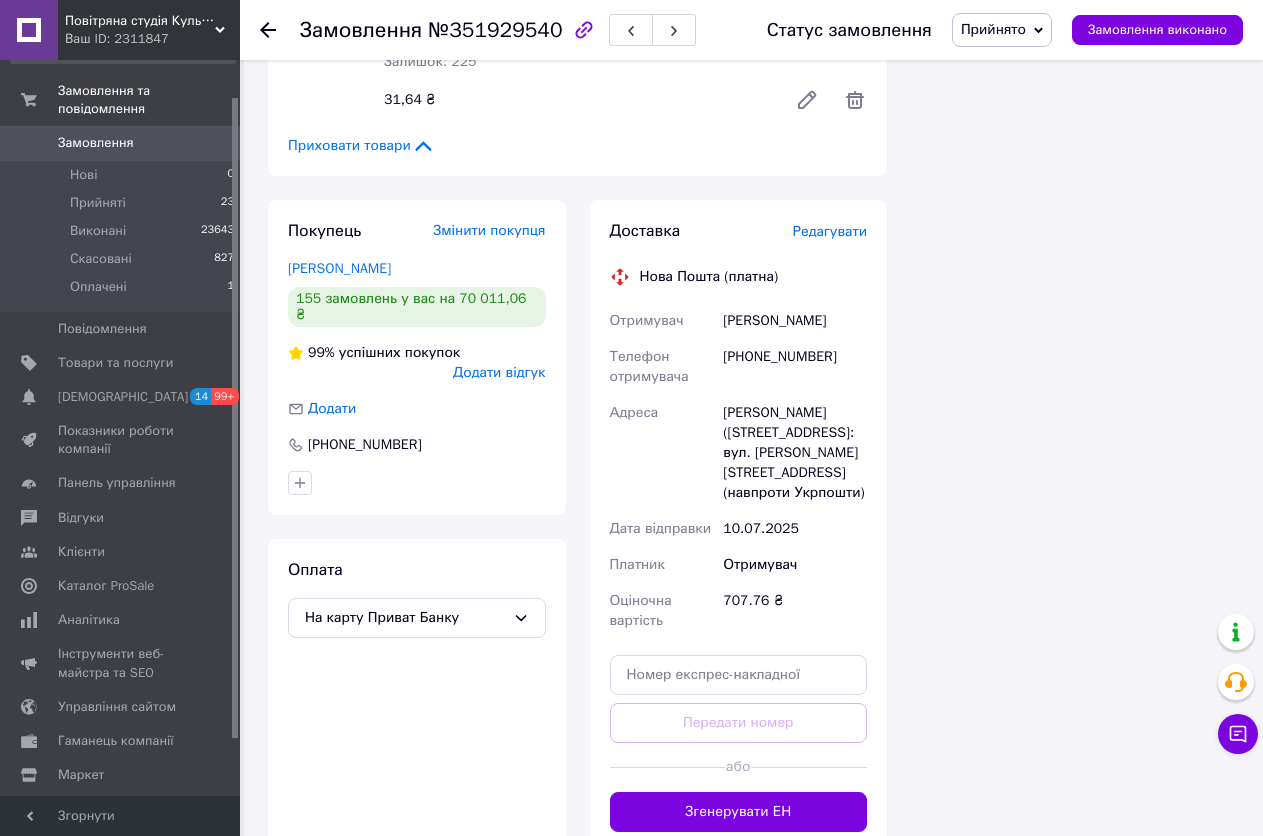 scroll, scrollTop: 1766, scrollLeft: 0, axis: vertical 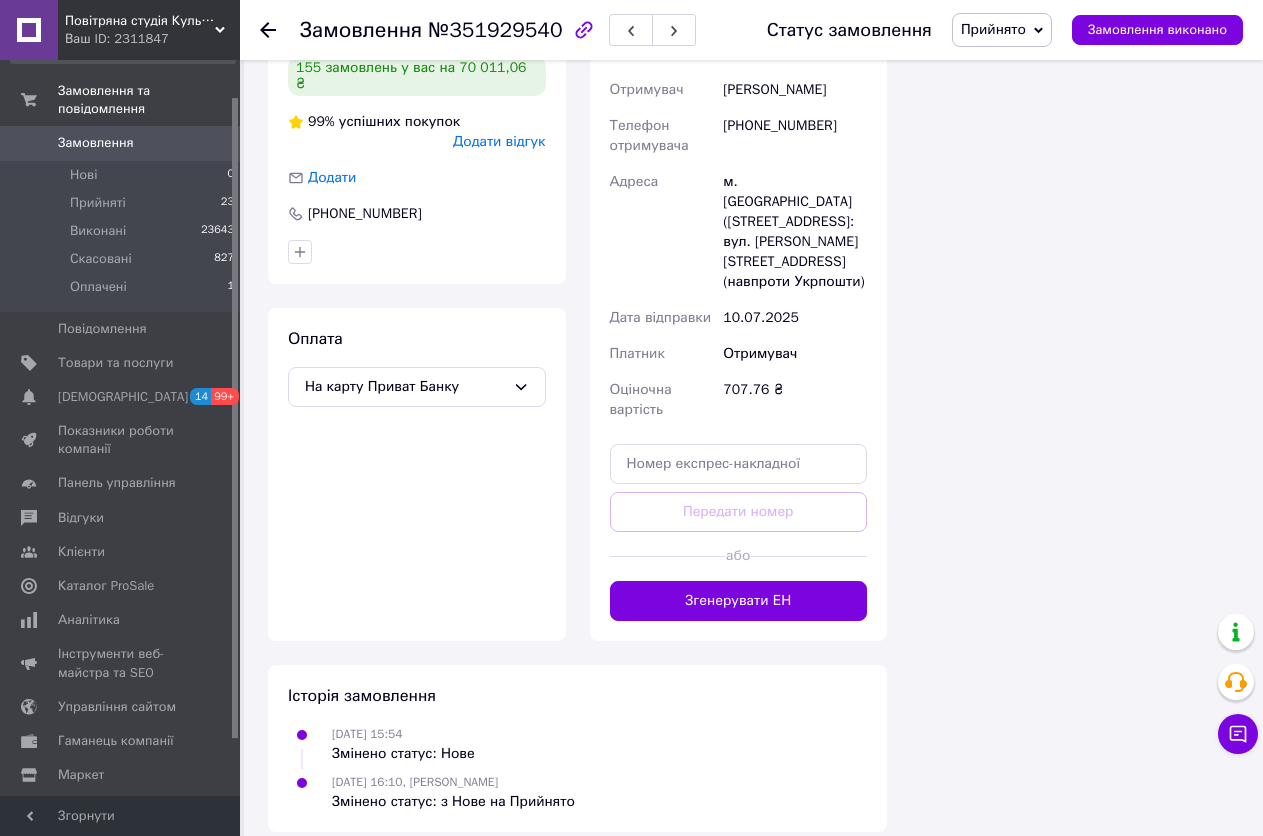 click on "Прийнято" at bounding box center (993, 29) 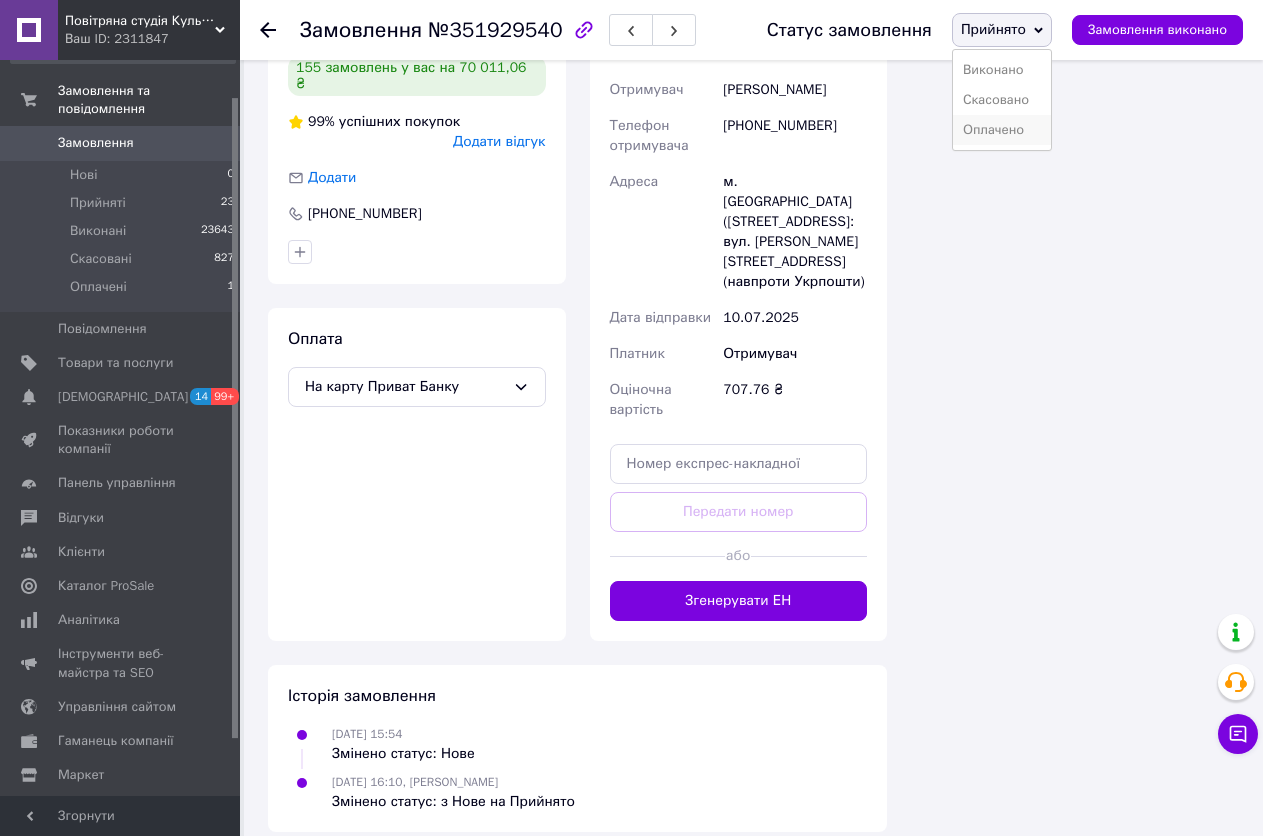 click on "Оплачено" at bounding box center (1002, 130) 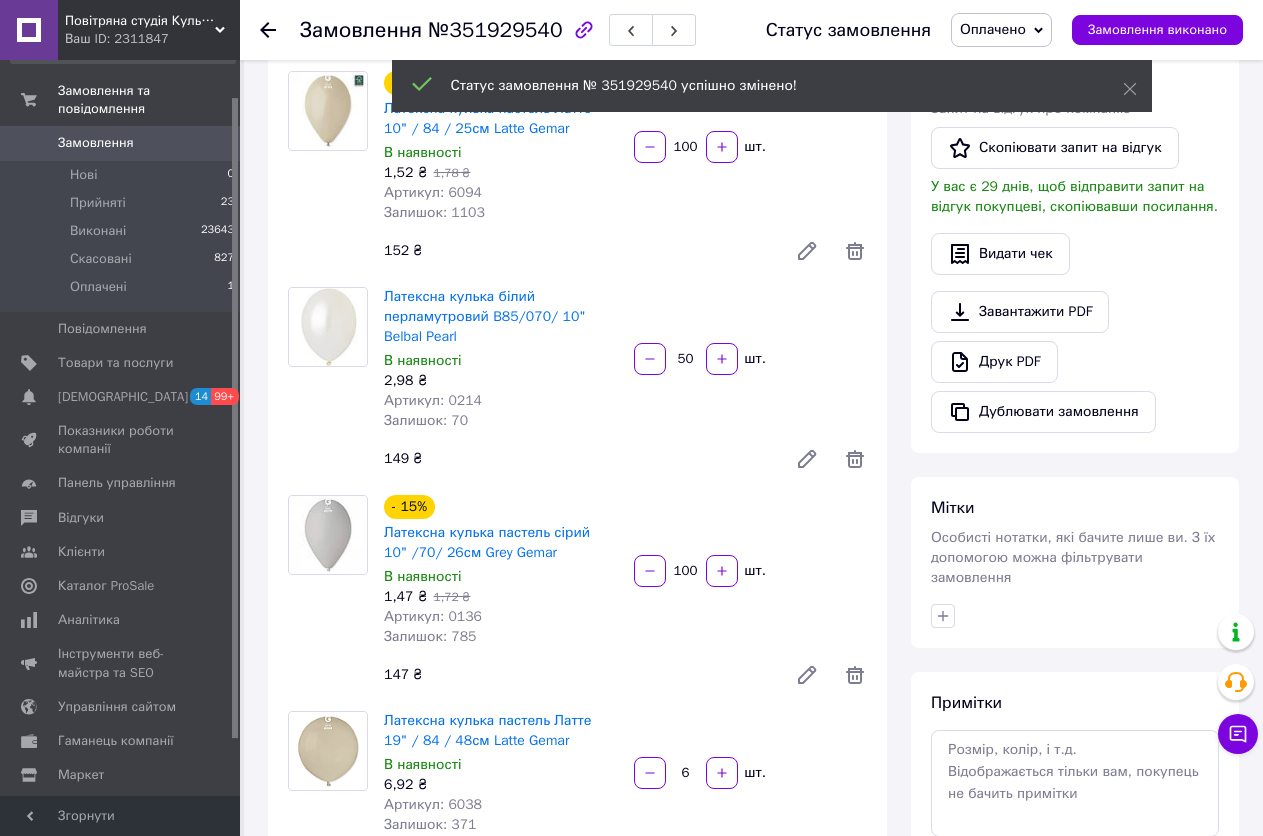 scroll, scrollTop: 366, scrollLeft: 0, axis: vertical 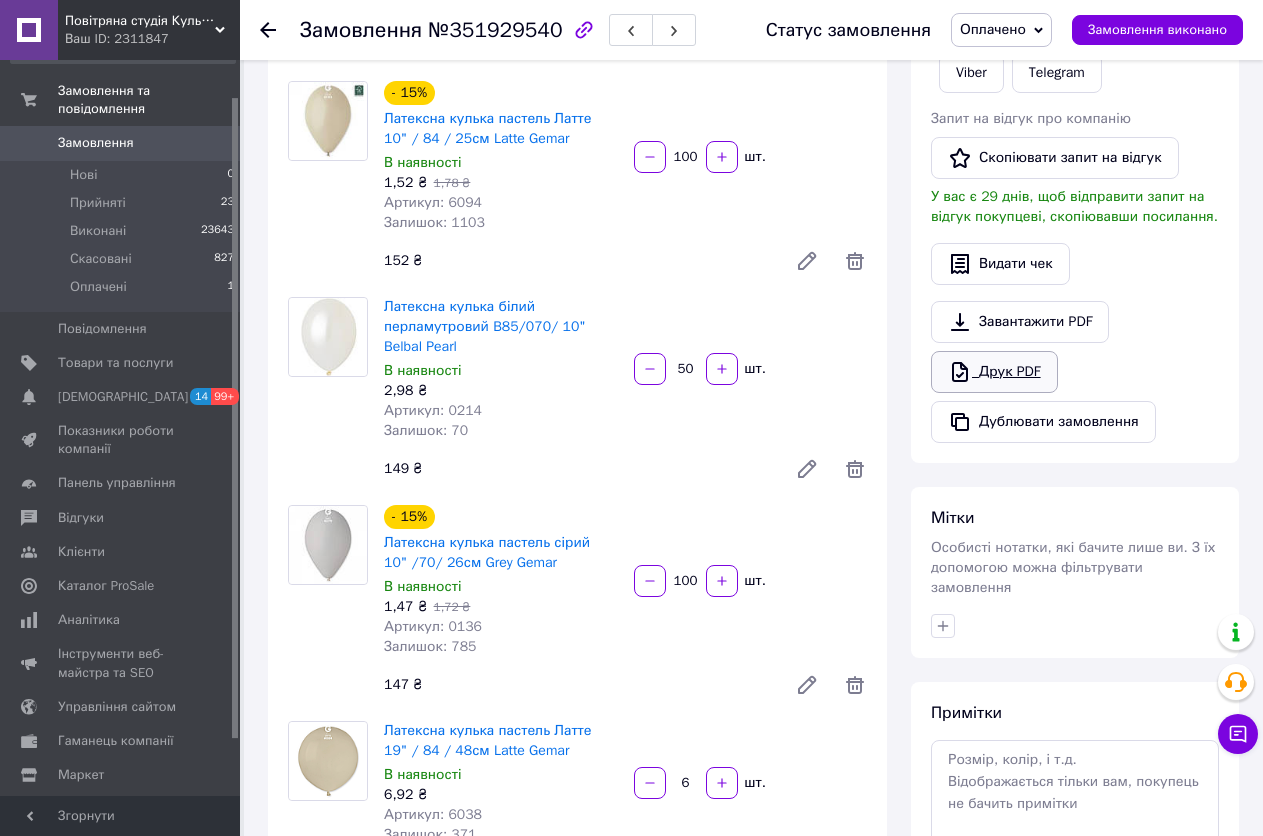 click 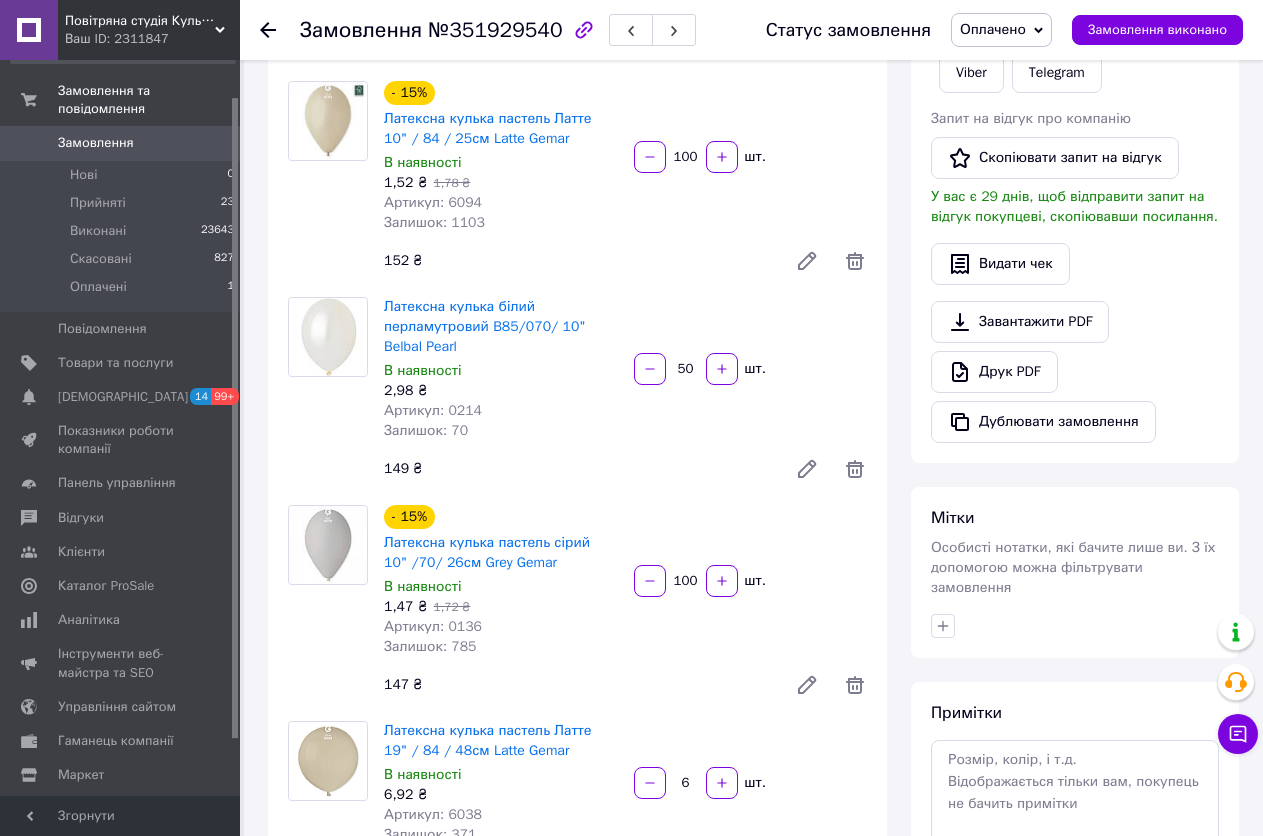 click 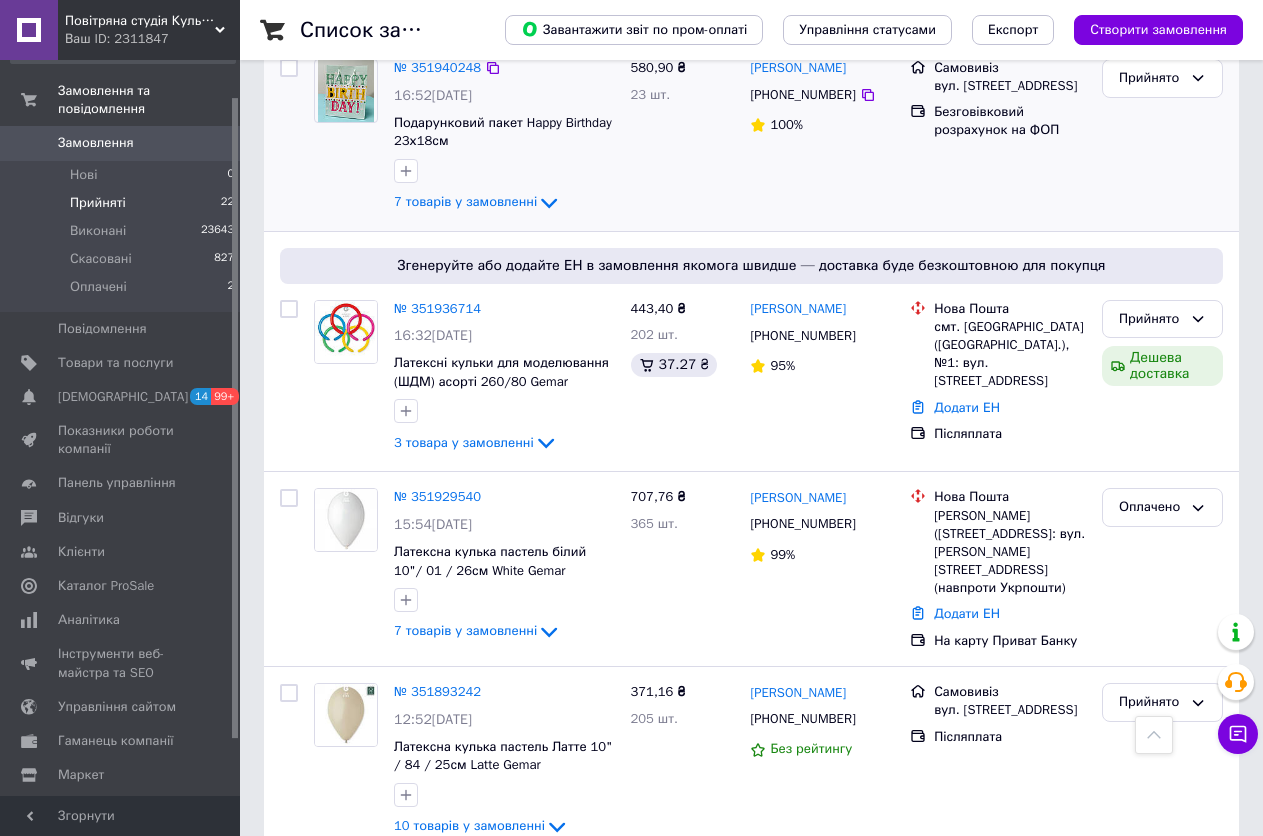 scroll, scrollTop: 1800, scrollLeft: 0, axis: vertical 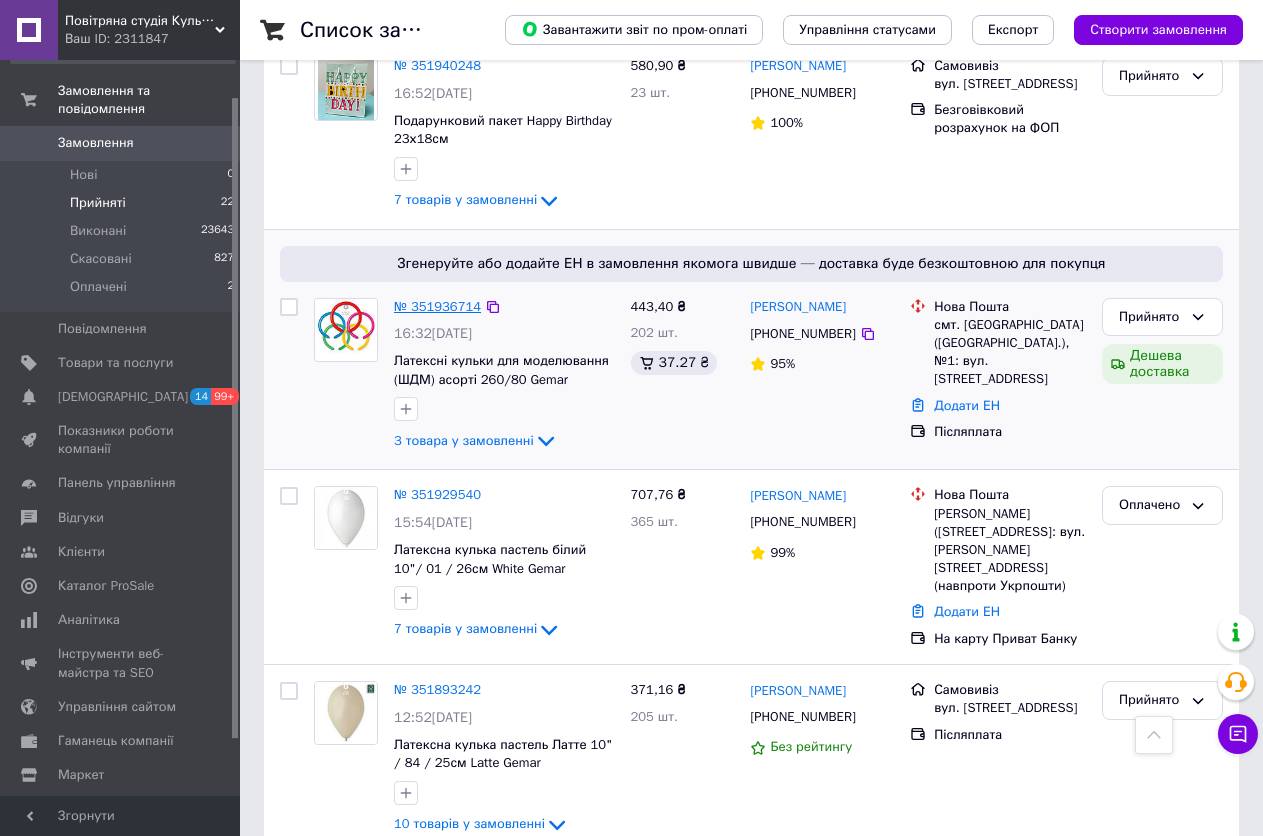 click on "№ 351936714" at bounding box center (437, 306) 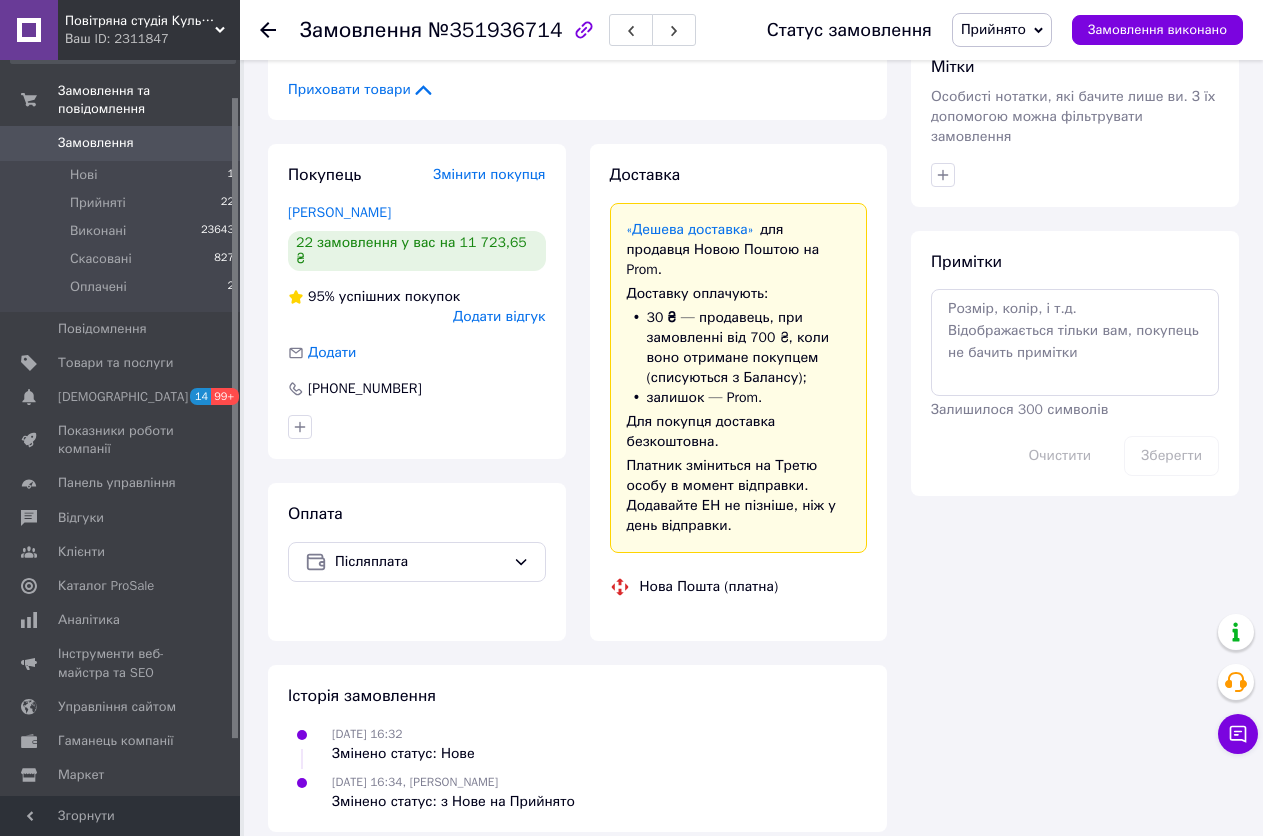 scroll, scrollTop: 1500, scrollLeft: 0, axis: vertical 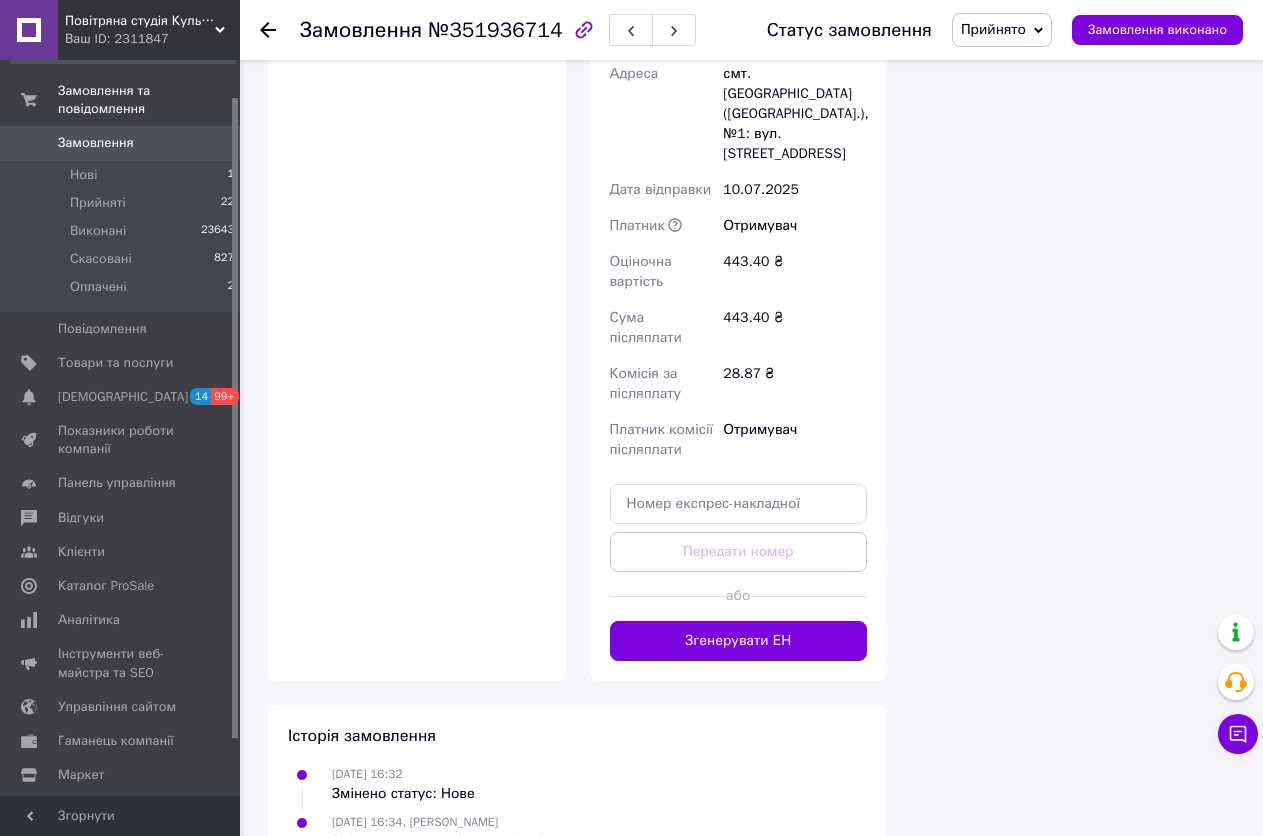 click on "Прийнято" at bounding box center [993, 29] 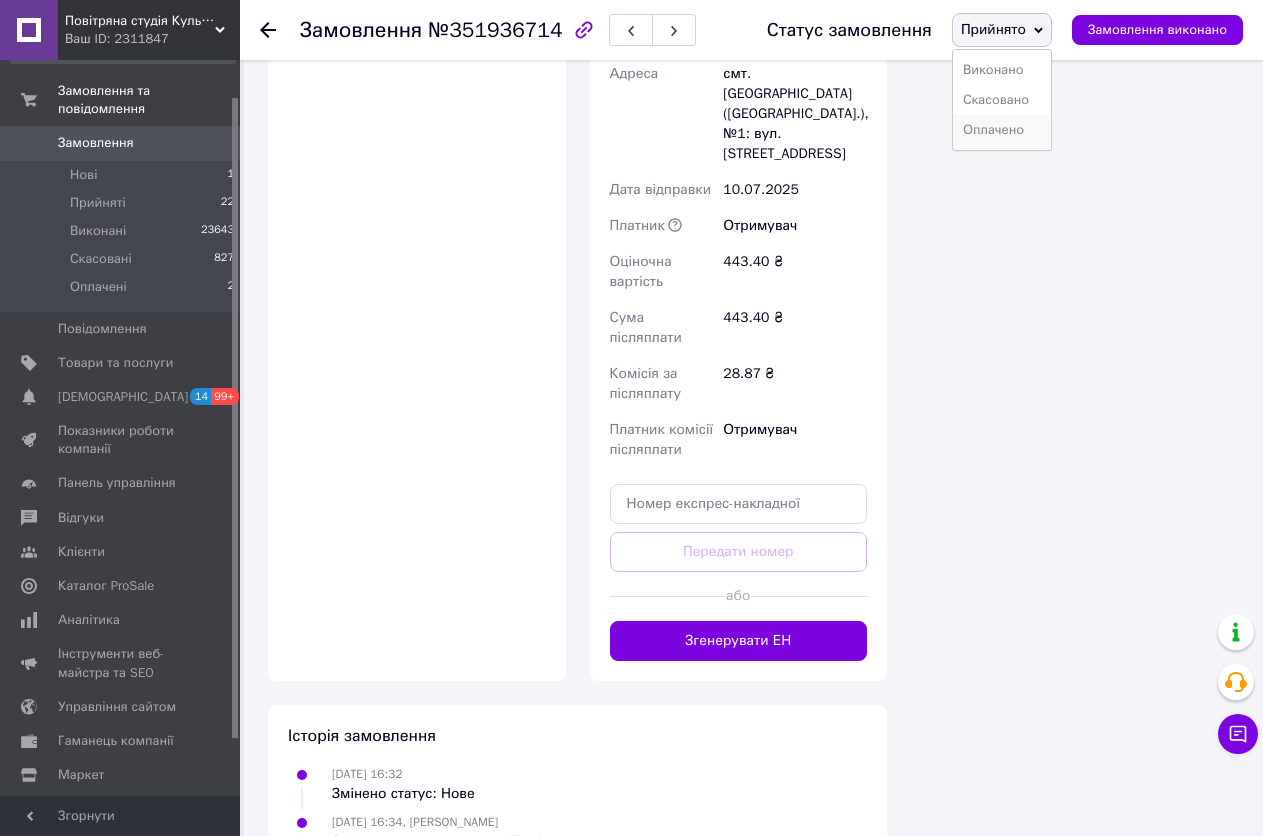 click on "Оплачено" at bounding box center (1002, 130) 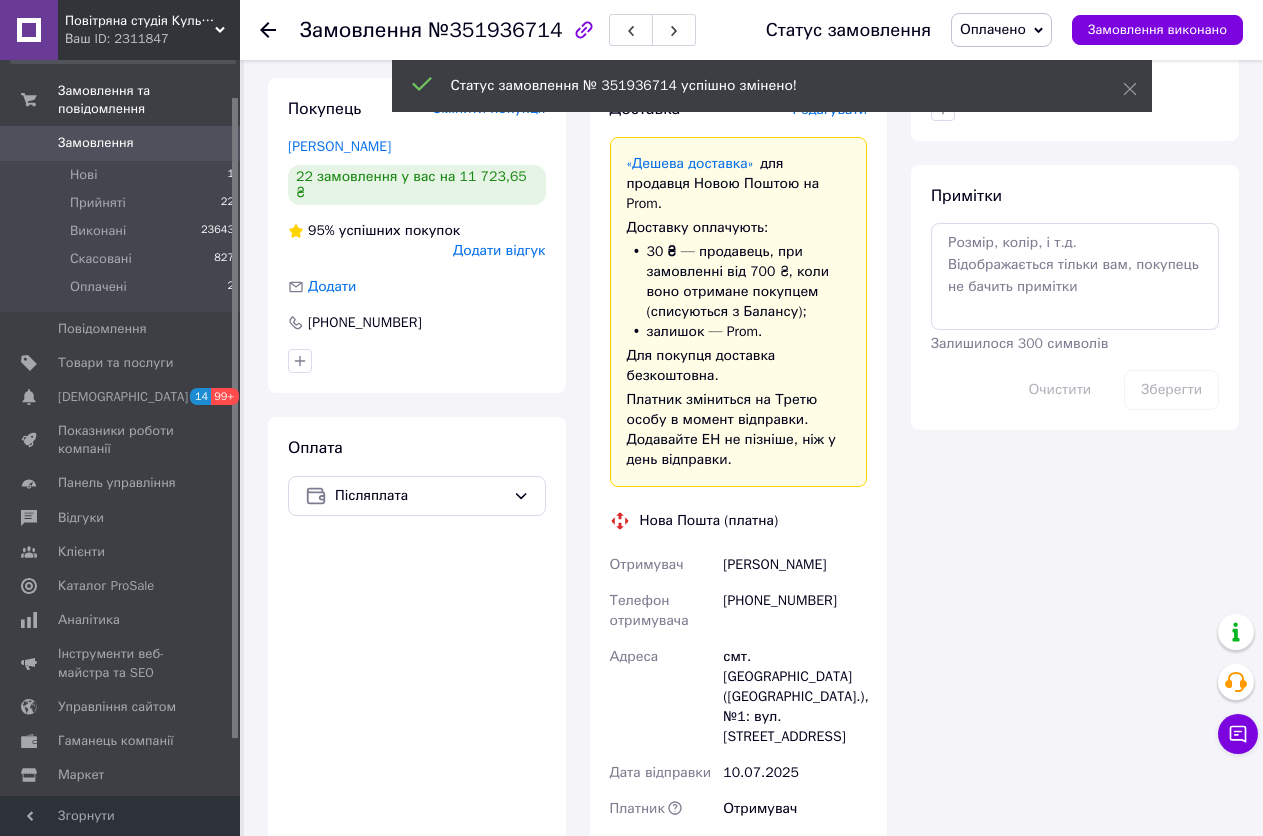 scroll, scrollTop: 900, scrollLeft: 0, axis: vertical 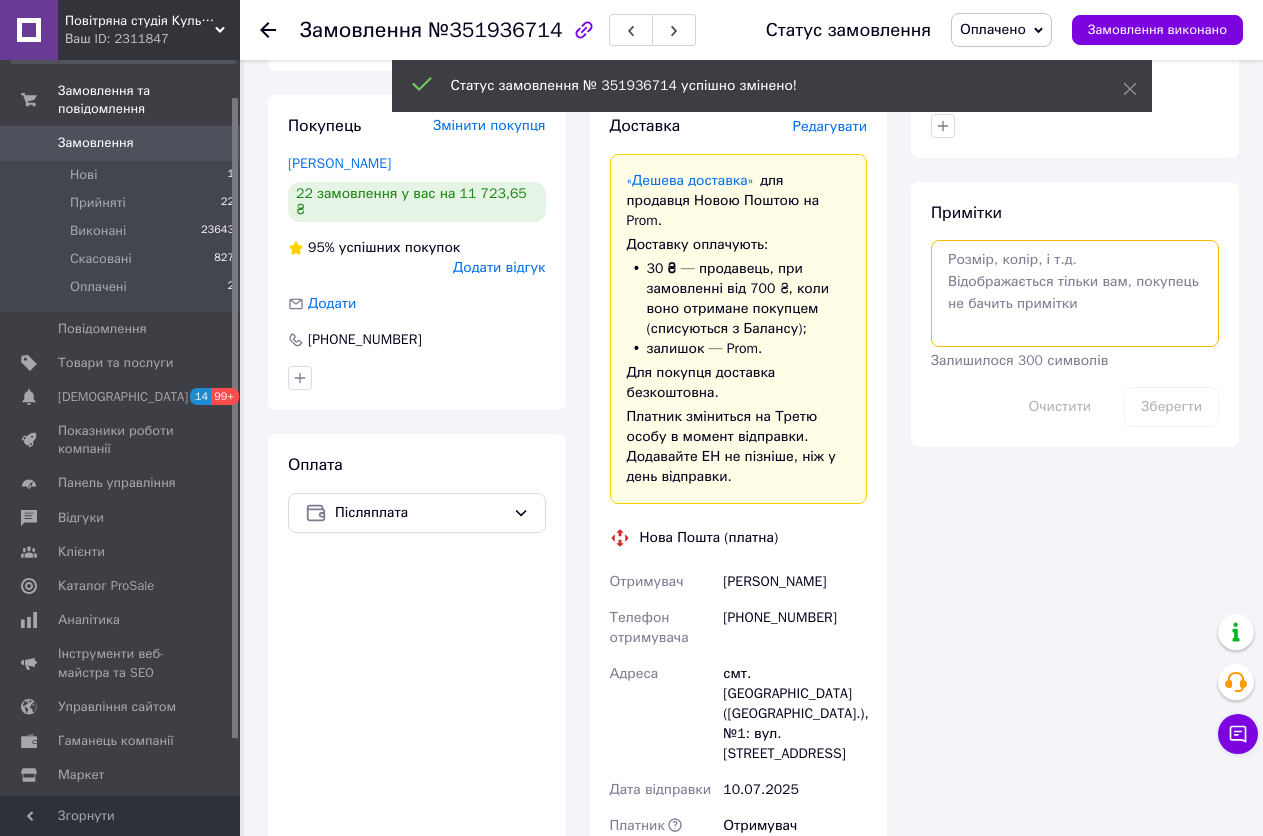 click at bounding box center (1075, 293) 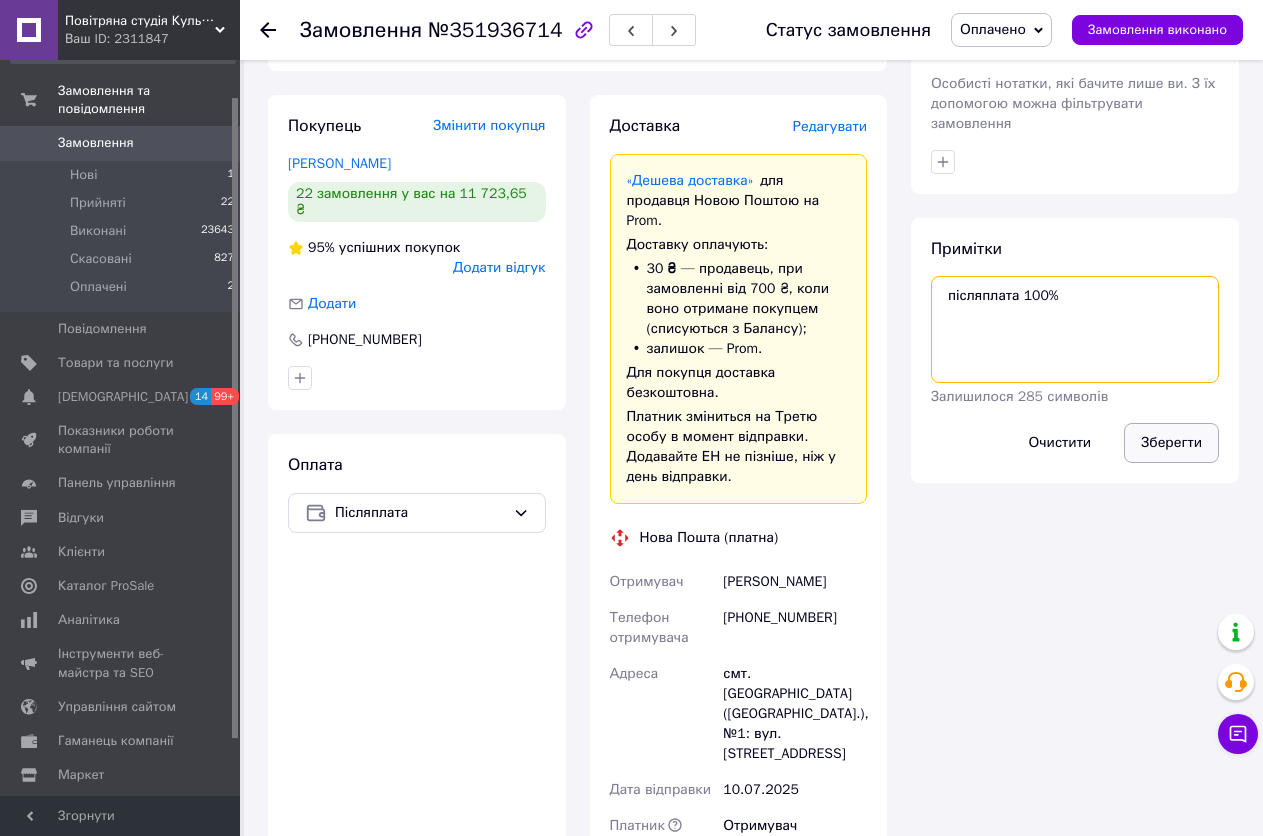 type on "післяплата 100%" 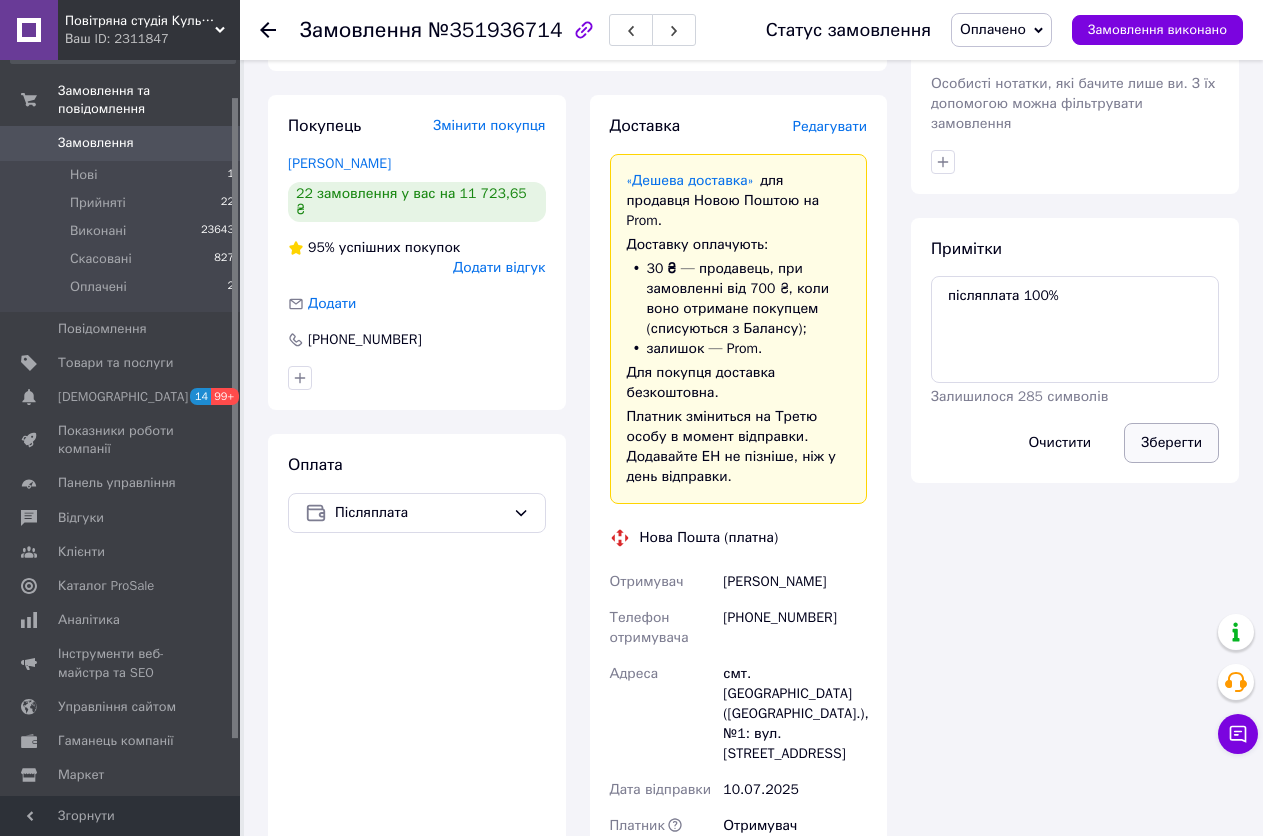 click on "Зберегти" at bounding box center (1171, 443) 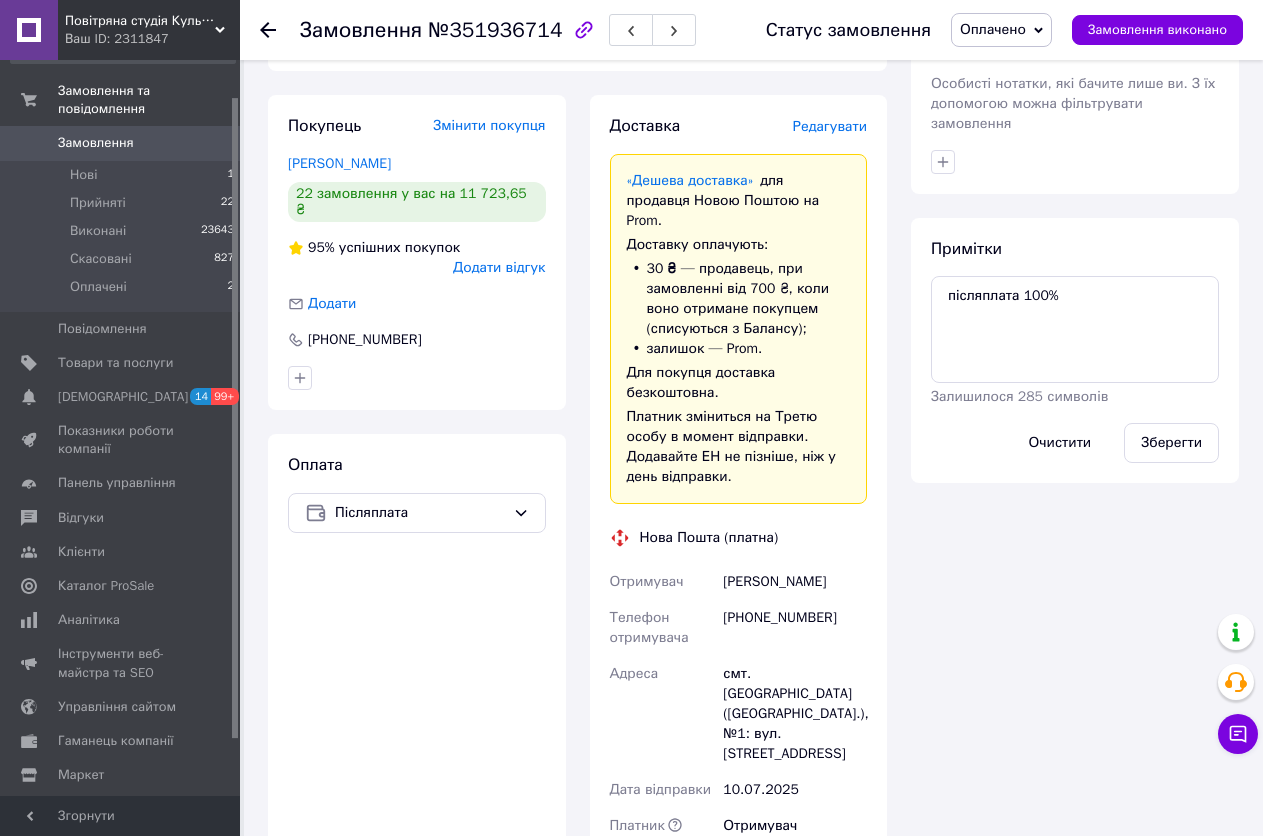 scroll, scrollTop: 500, scrollLeft: 0, axis: vertical 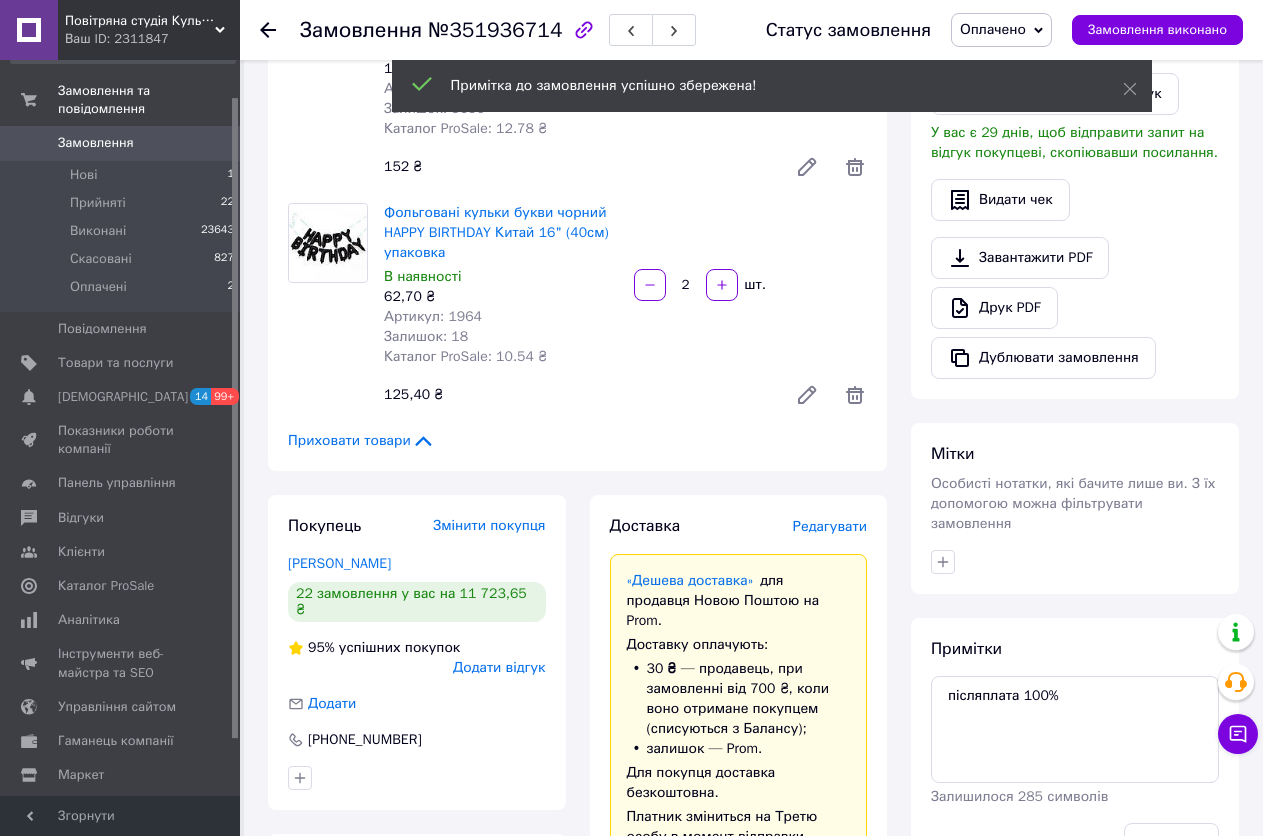 click on "Завантажити PDF   Друк PDF   Дублювати замовлення" at bounding box center (1075, 308) 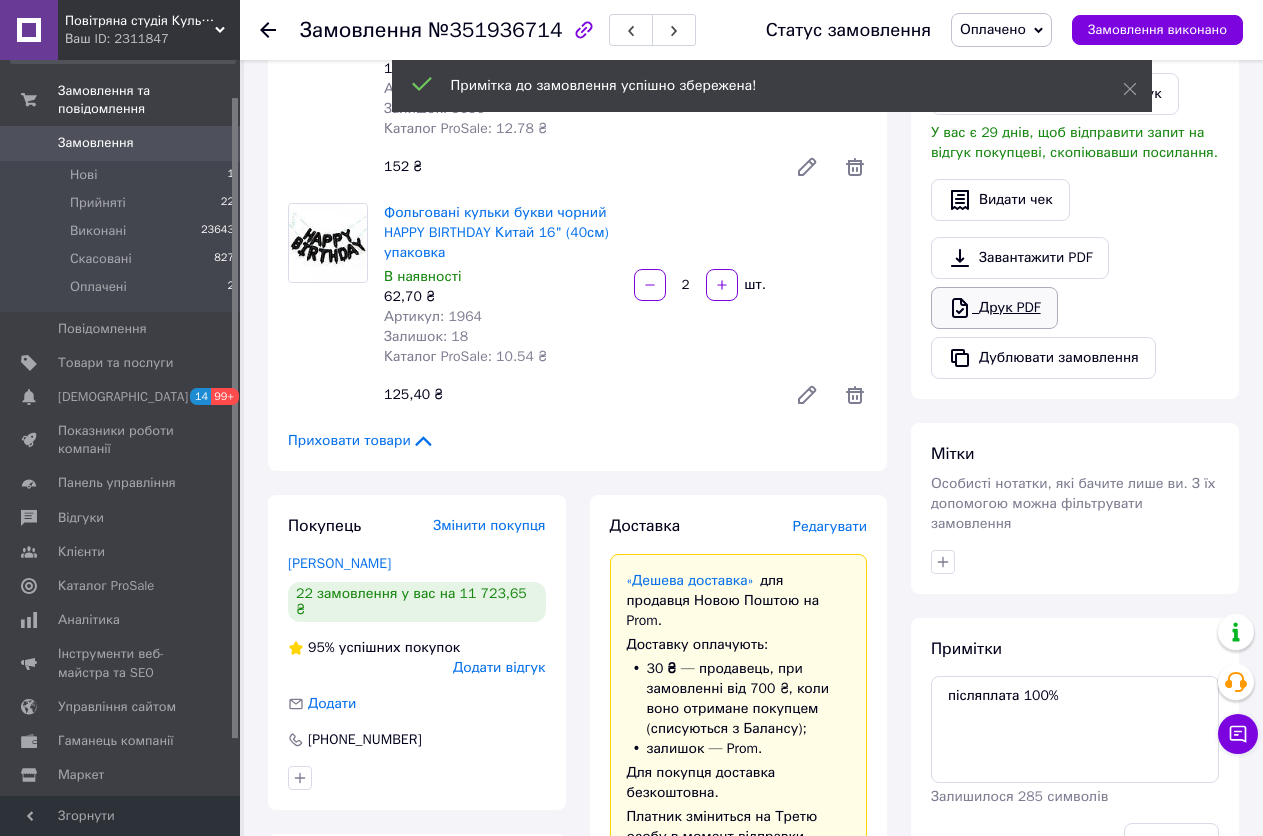 click on "Друк PDF" at bounding box center (994, 308) 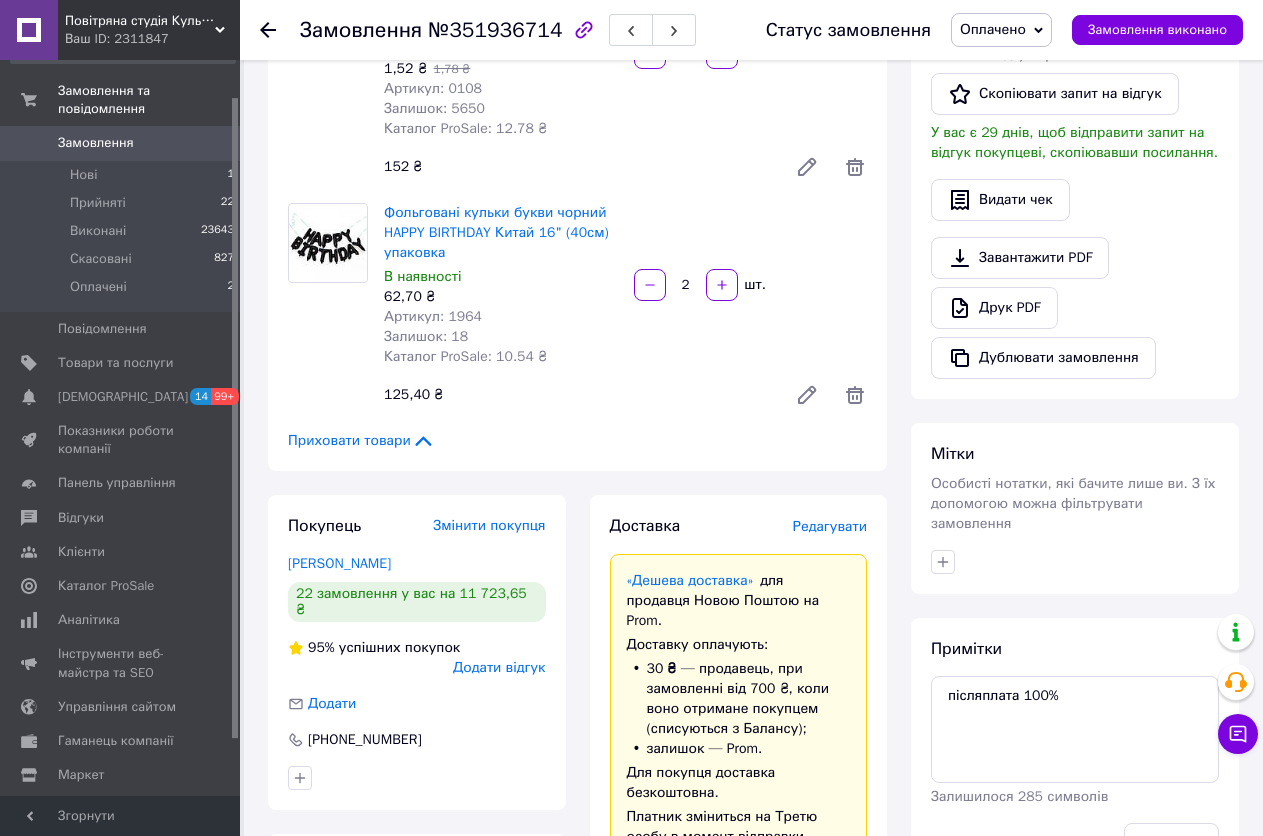 click 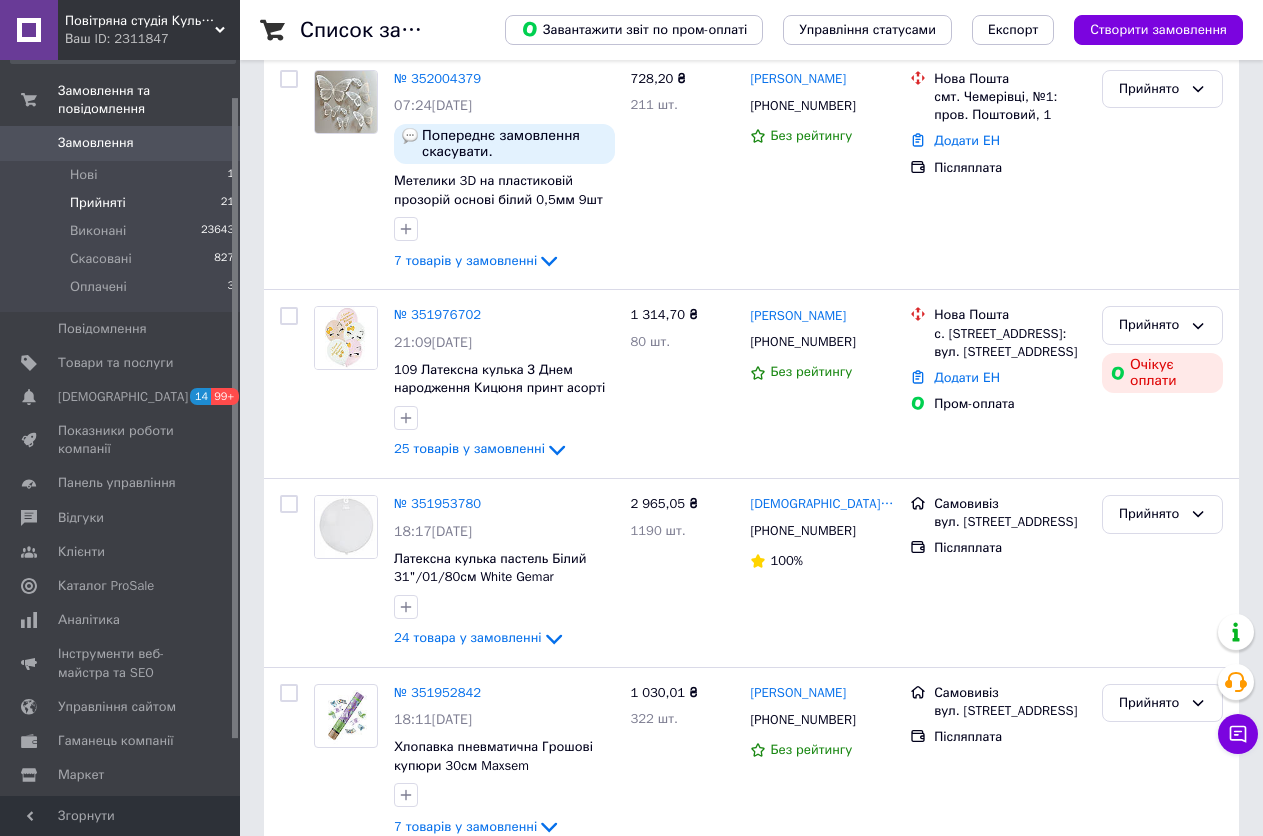 scroll, scrollTop: 700, scrollLeft: 0, axis: vertical 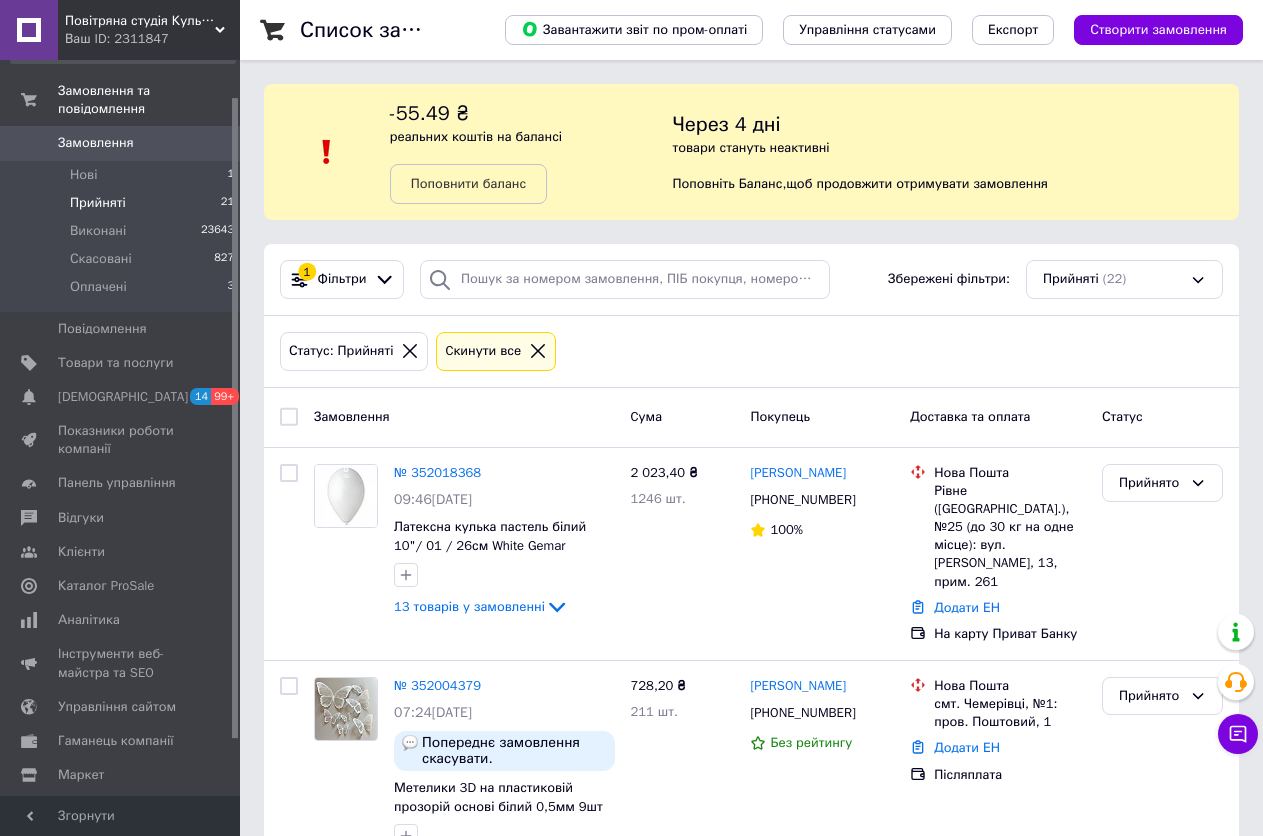 click 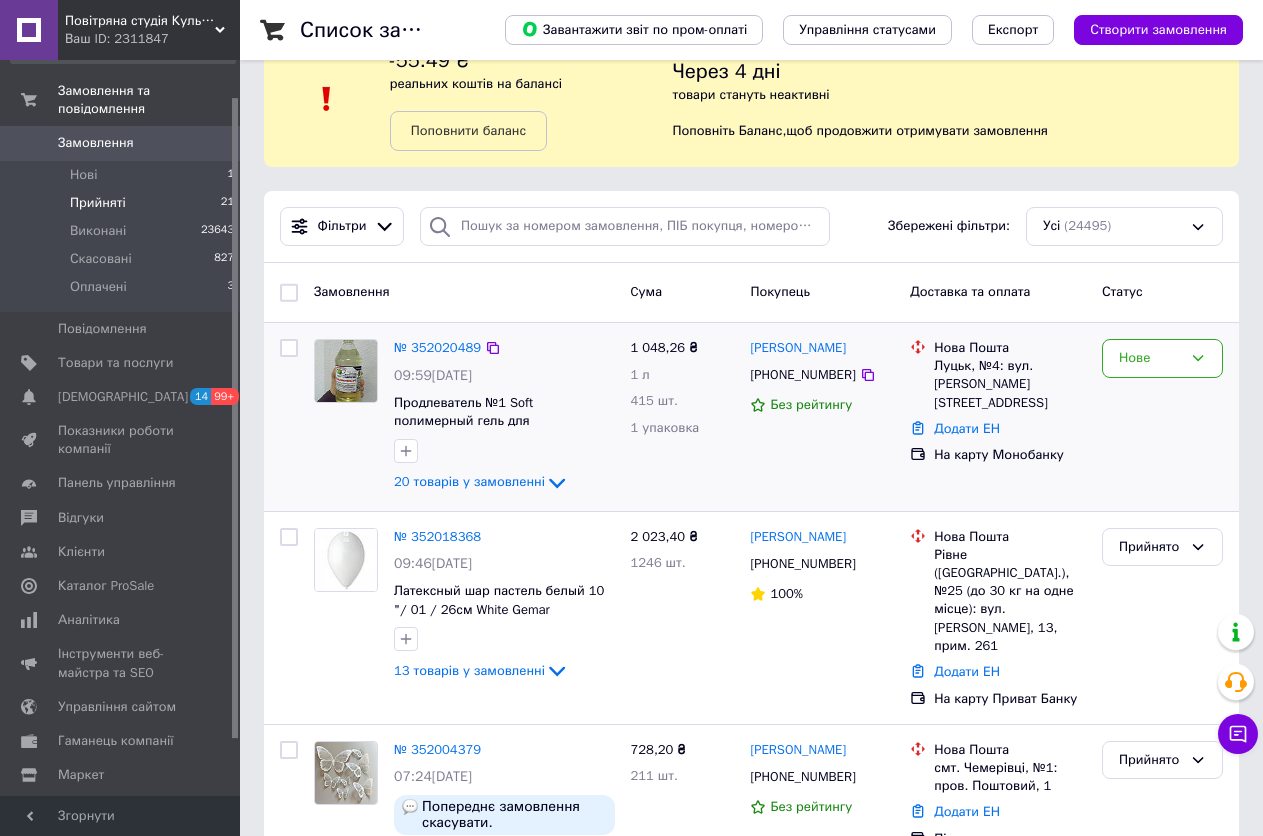 scroll, scrollTop: 200, scrollLeft: 0, axis: vertical 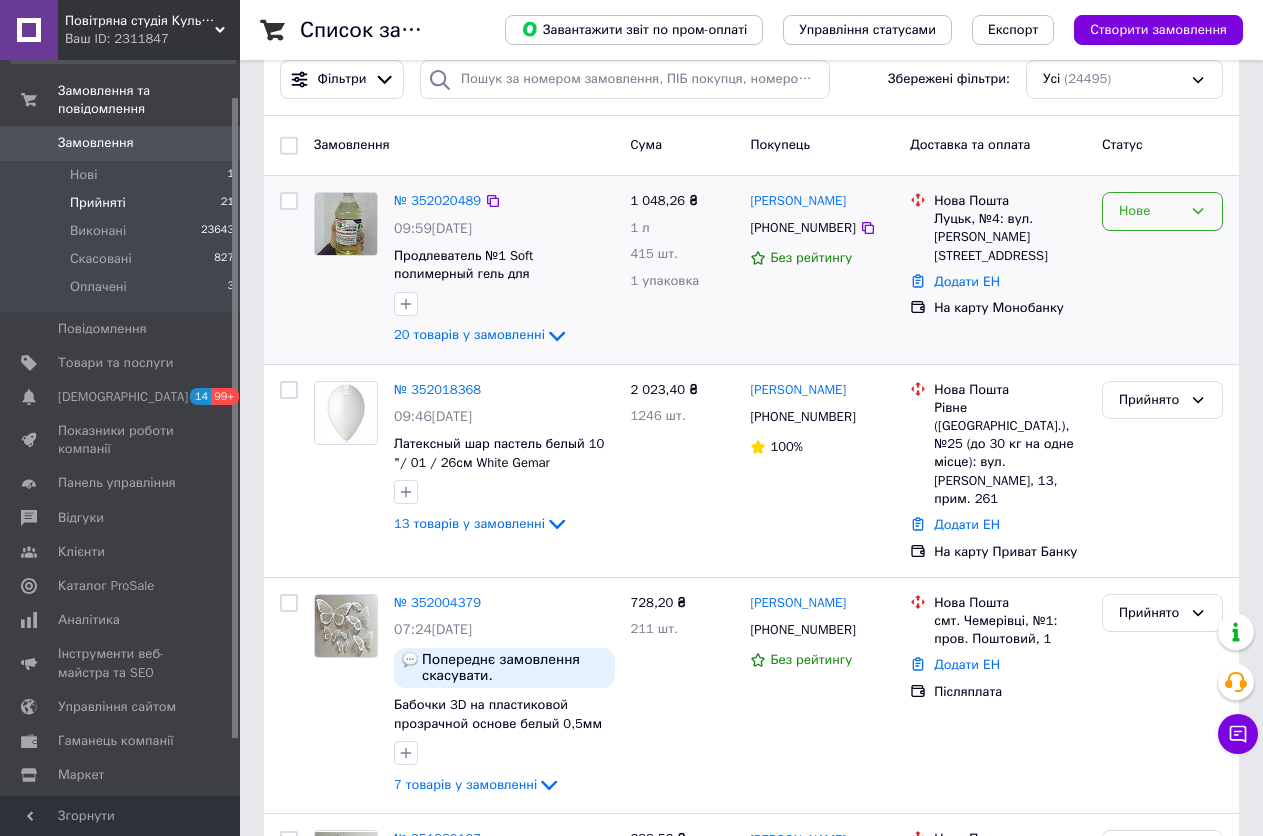 click on "Нове" at bounding box center [1150, 211] 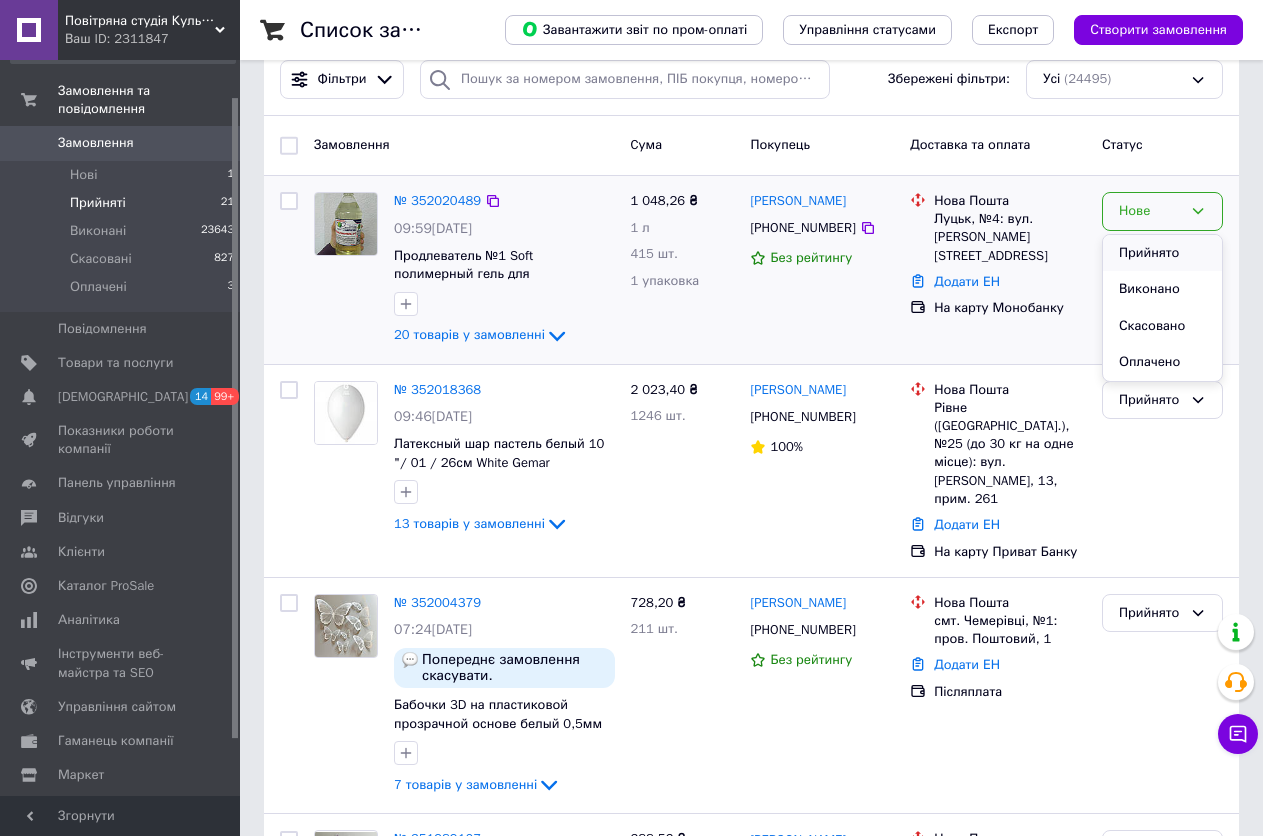 click on "Прийнято" at bounding box center [1162, 253] 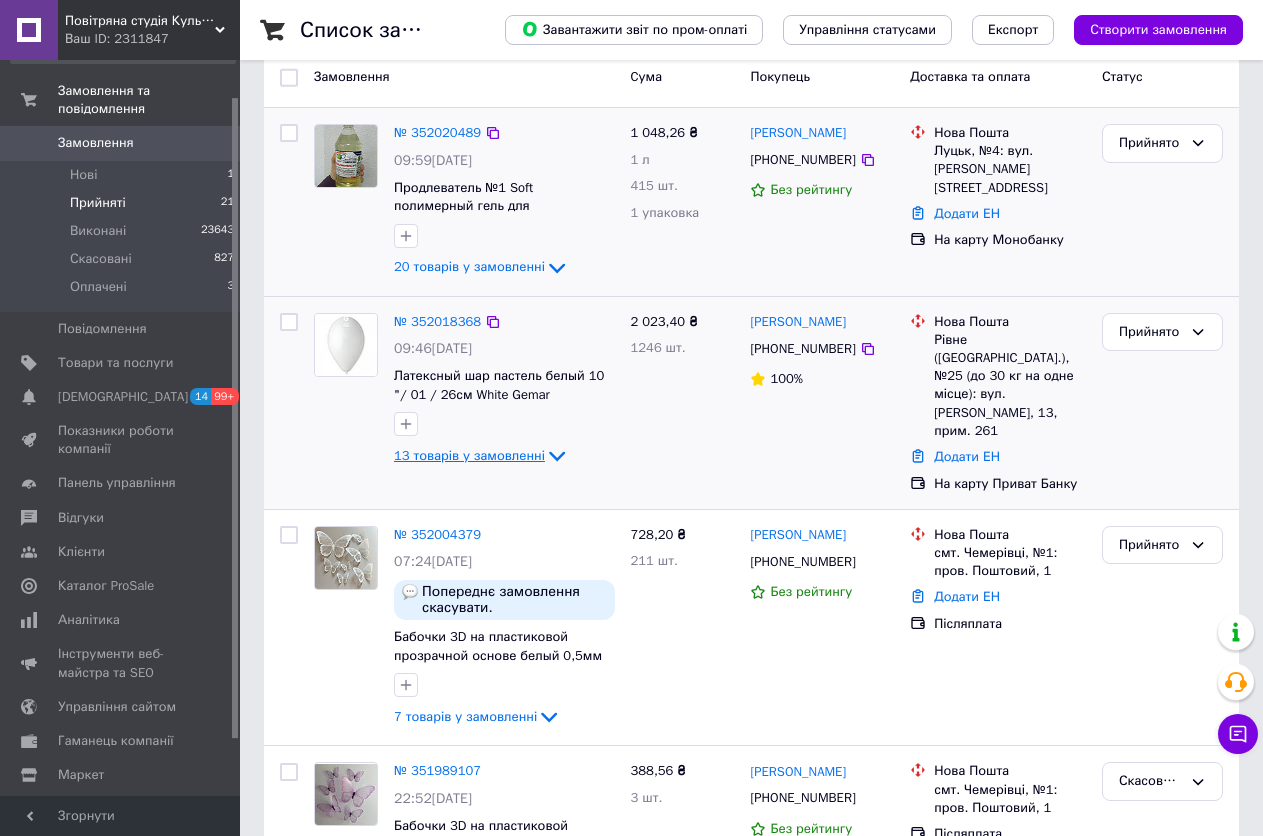 scroll, scrollTop: 400, scrollLeft: 0, axis: vertical 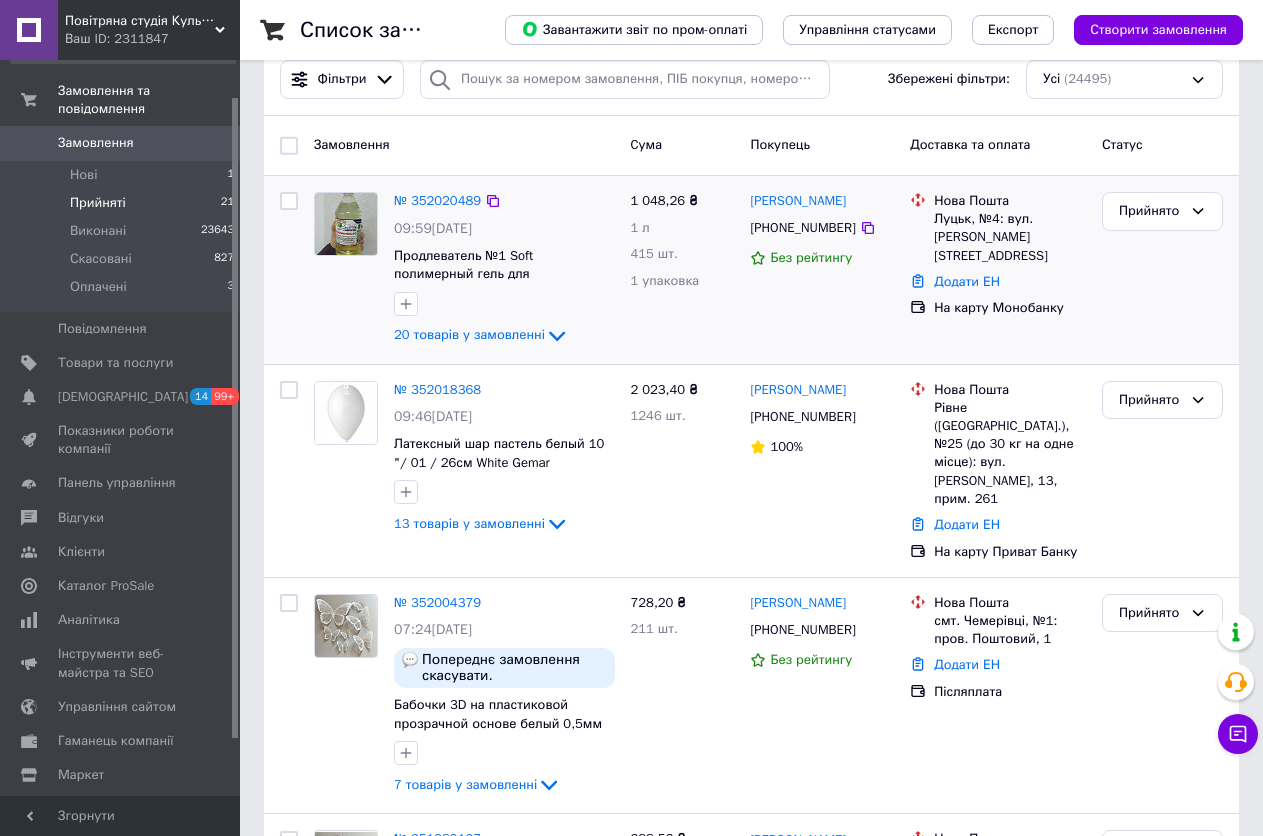 click on "Прийняті 21" at bounding box center [123, 203] 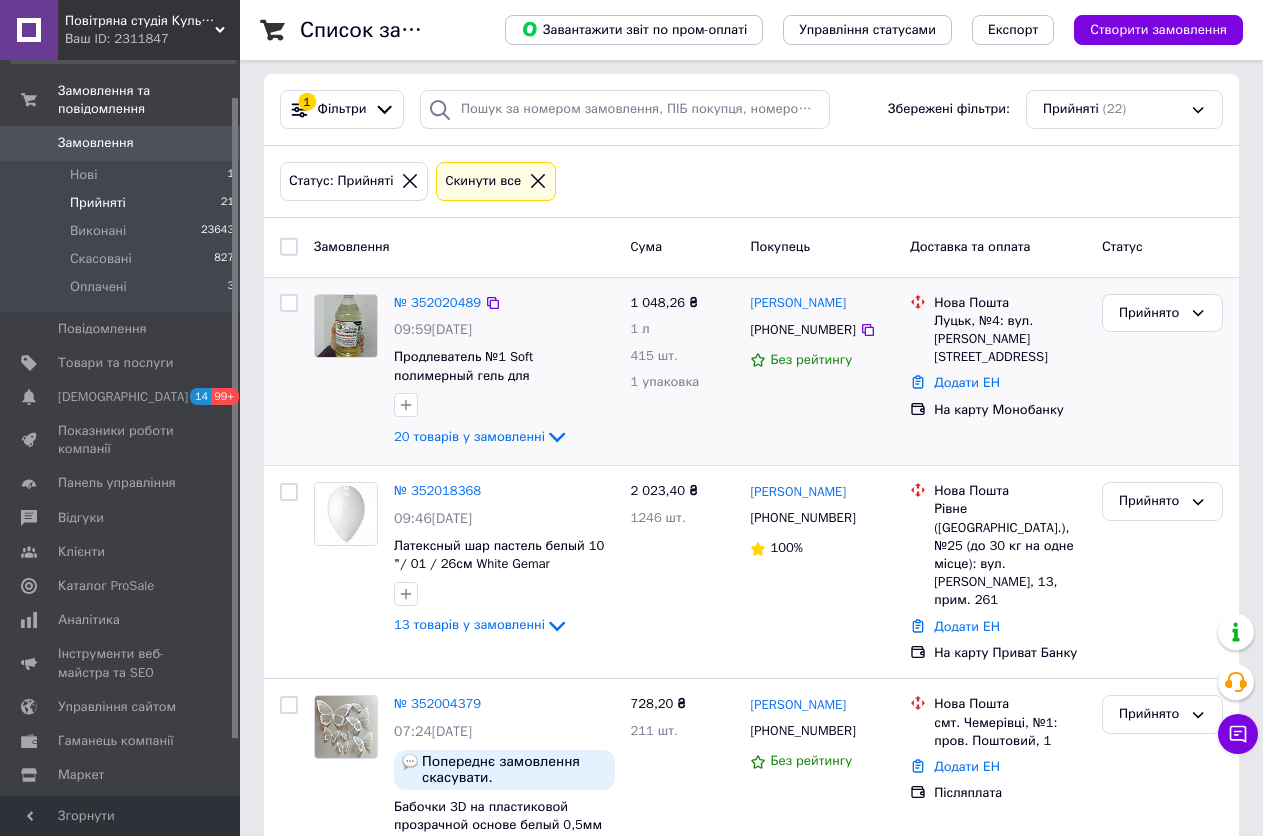 scroll, scrollTop: 200, scrollLeft: 0, axis: vertical 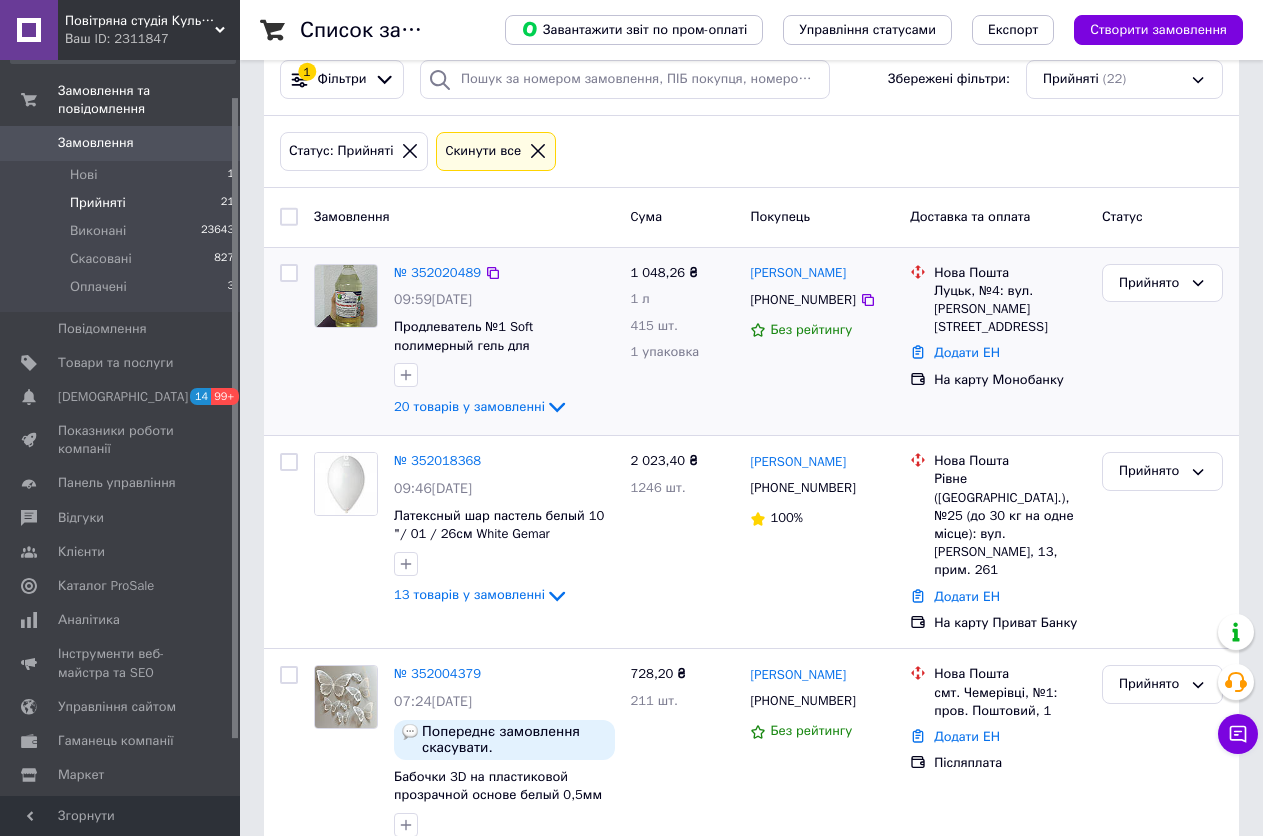 click 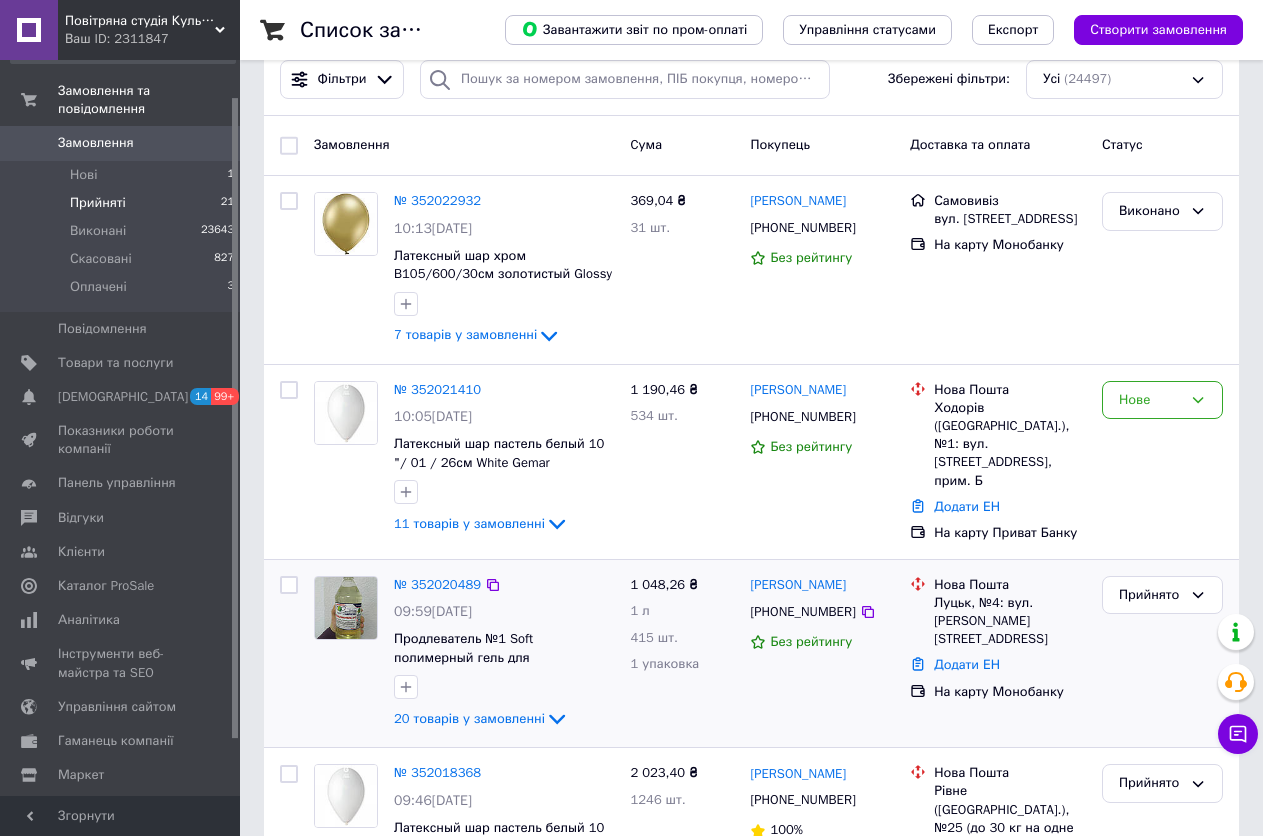 scroll, scrollTop: 0, scrollLeft: 0, axis: both 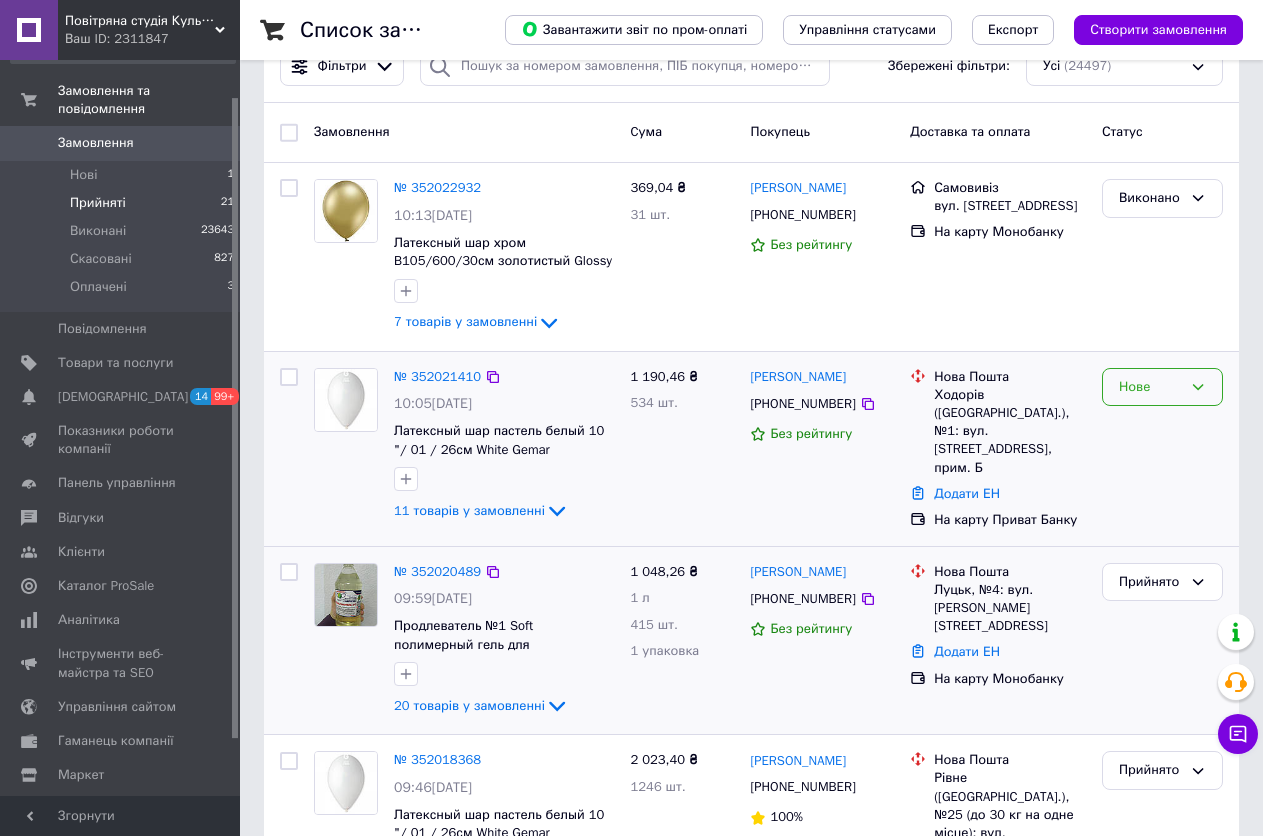 click on "№ 352022932 10:13, 10.07.2025 Латексный шар хром B105/600/30см золотистый Glossy Gold Bel Bal 7 товарів у замовленні 369,04 ₴ 31 шт. Наталя Кучерявець +380682540902 Без рейтингу Самовивіз вул. Хотинська 12, Івано-Франківськ На карту Монобанку Виконано" at bounding box center [751, 257] 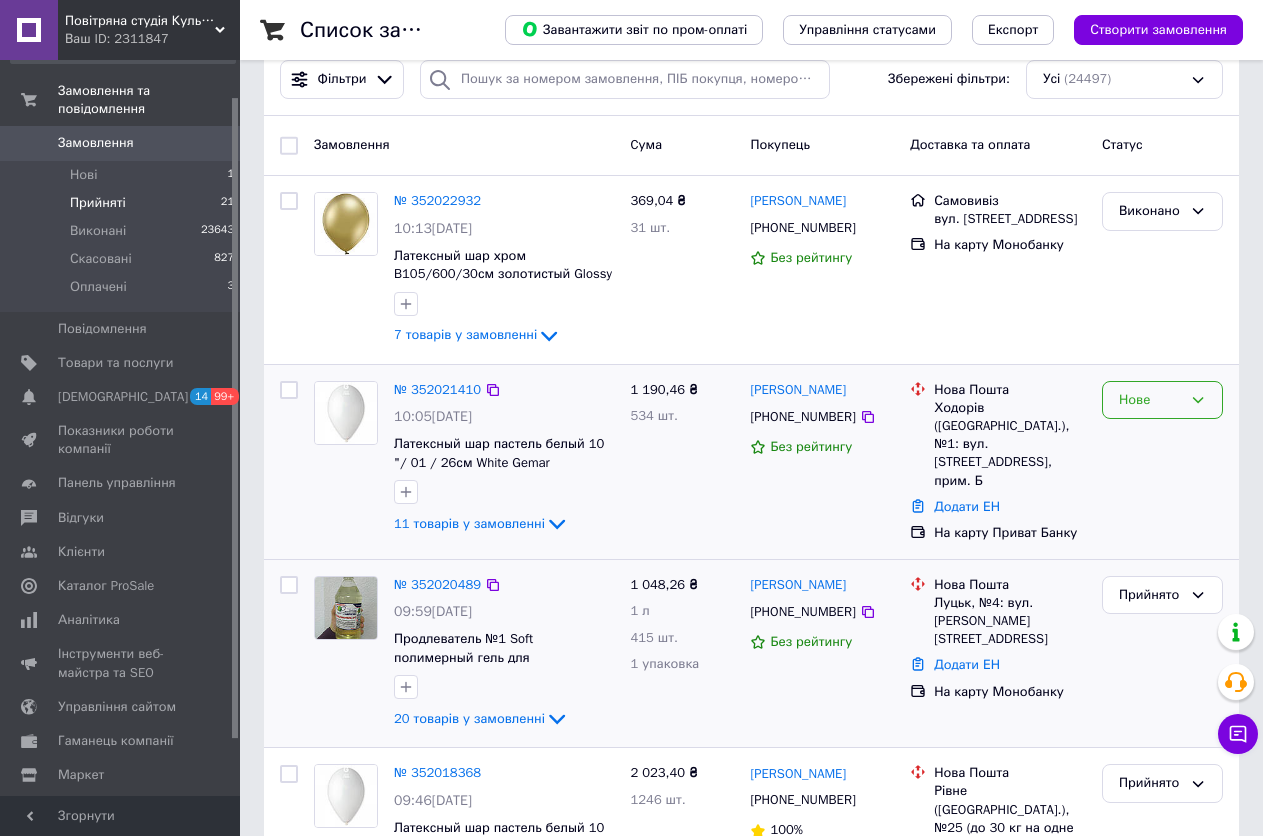 click on "Нове" at bounding box center (1150, 400) 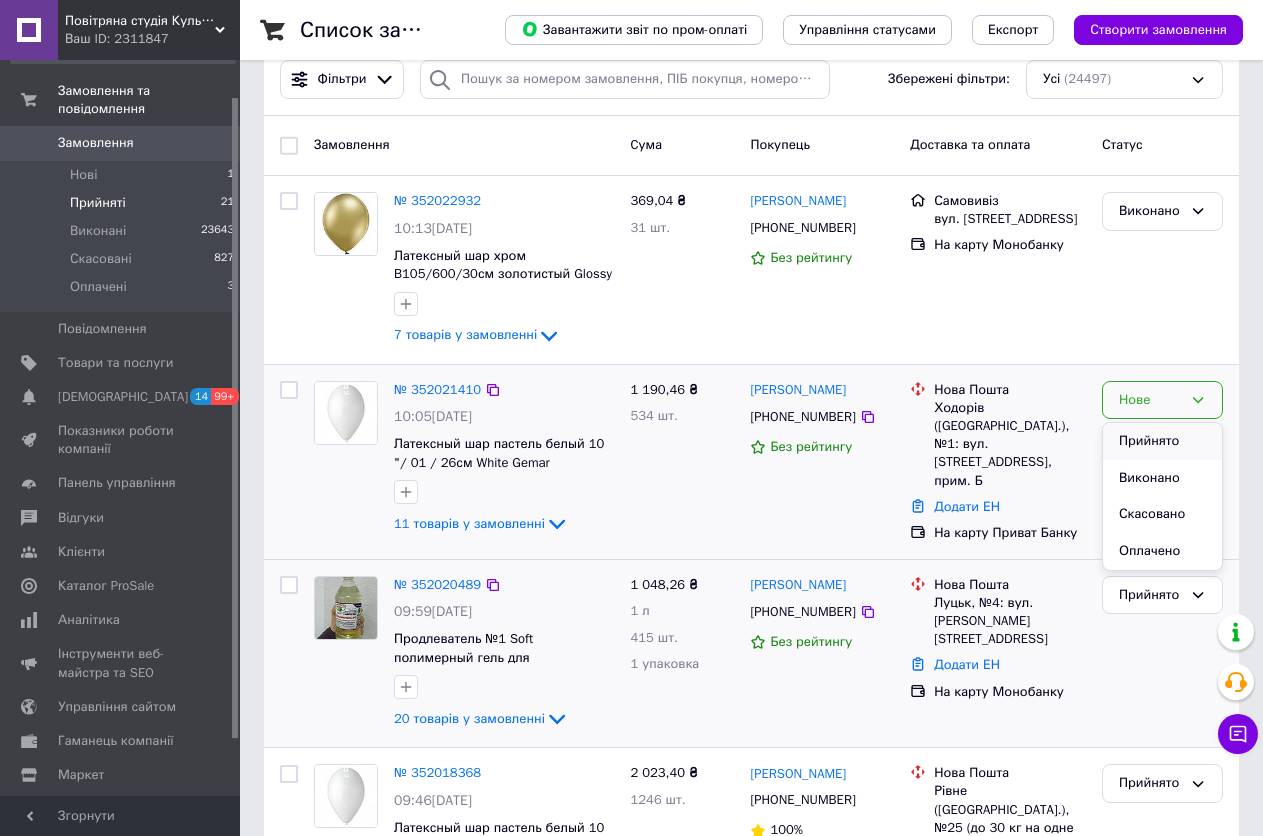 click on "Прийнято" at bounding box center [1162, 441] 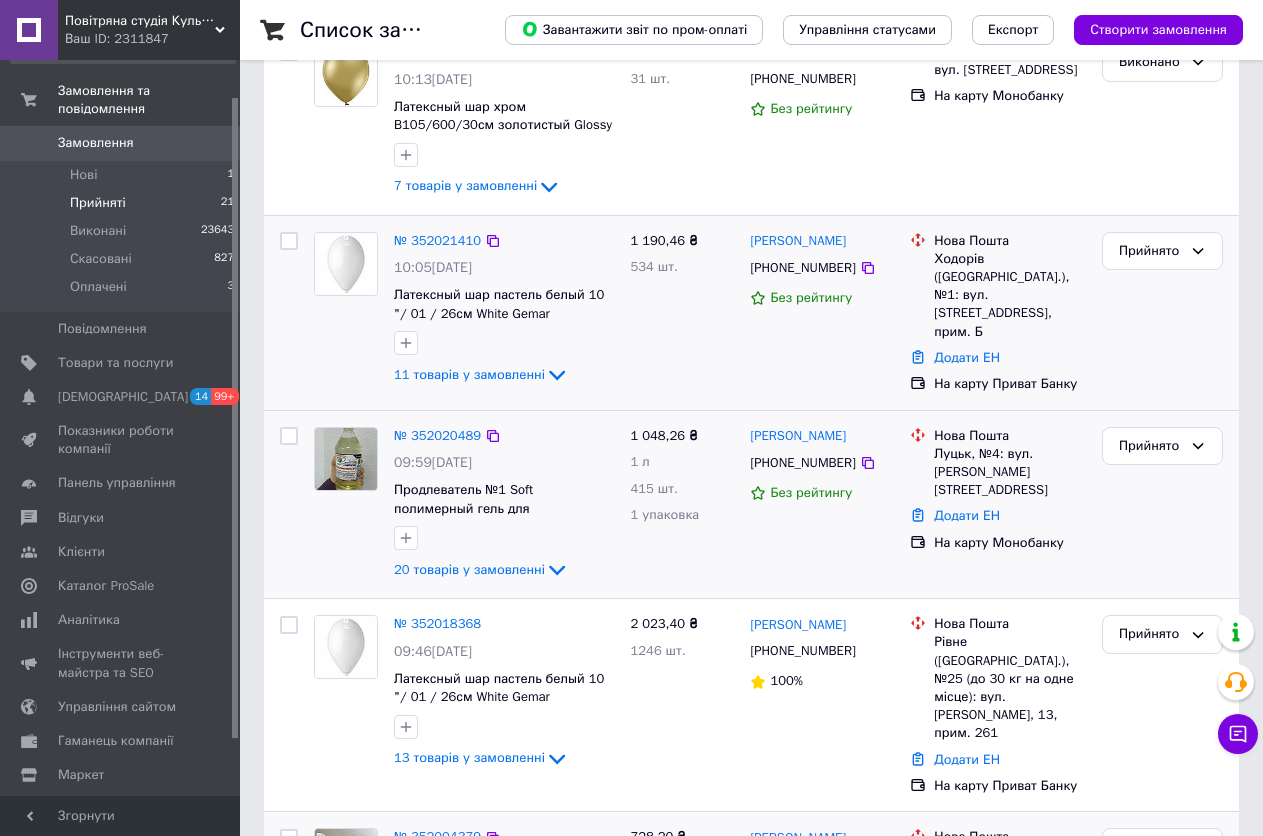 scroll, scrollTop: 500, scrollLeft: 0, axis: vertical 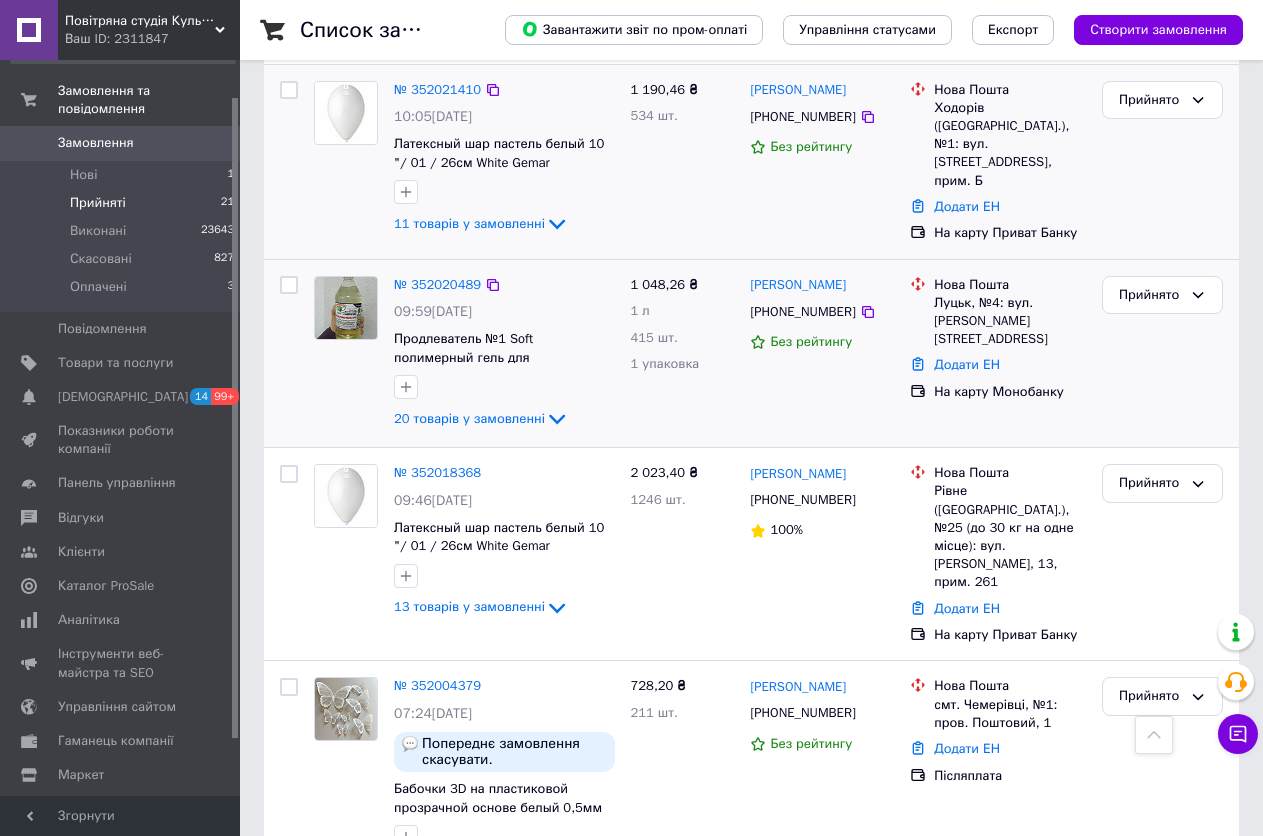 click on "Прийняті 21" at bounding box center [123, 203] 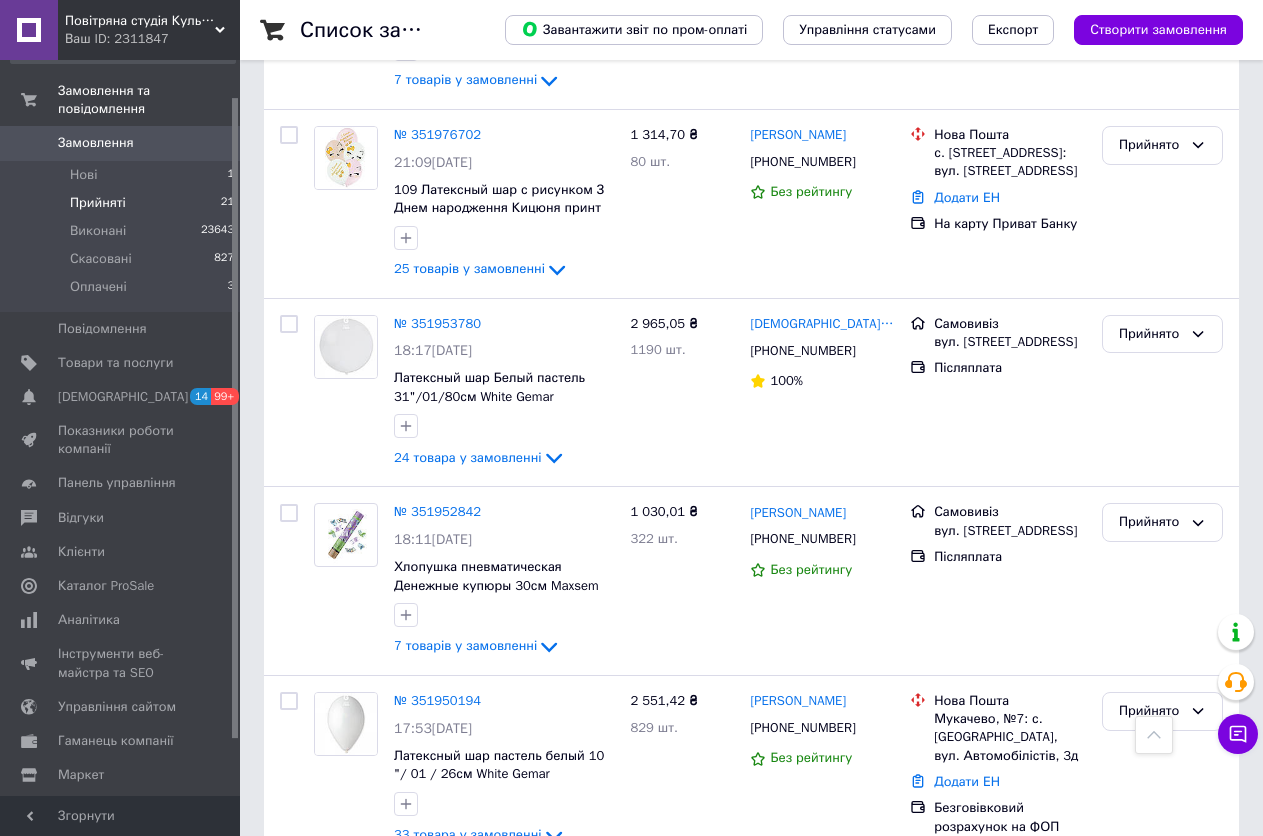 scroll, scrollTop: 1200, scrollLeft: 0, axis: vertical 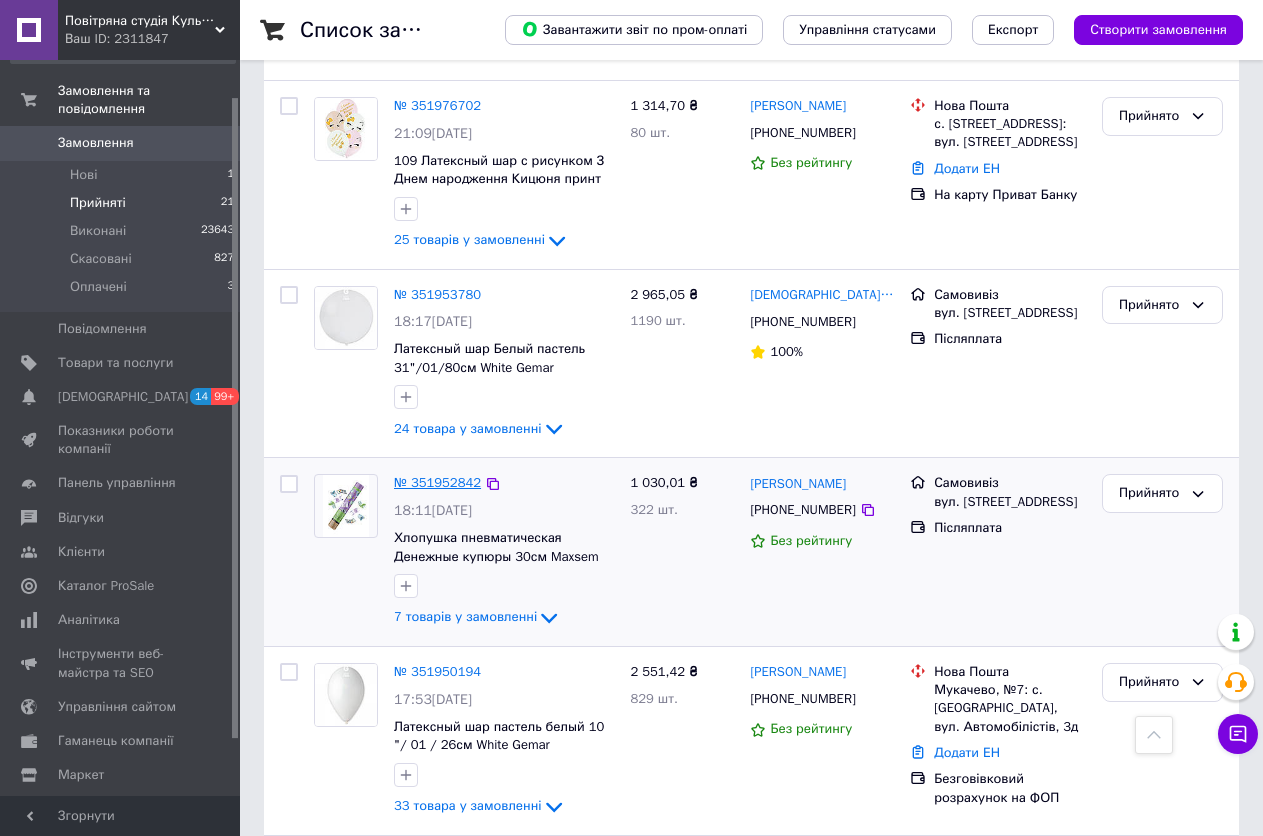 click on "№ 351952842" at bounding box center (437, 482) 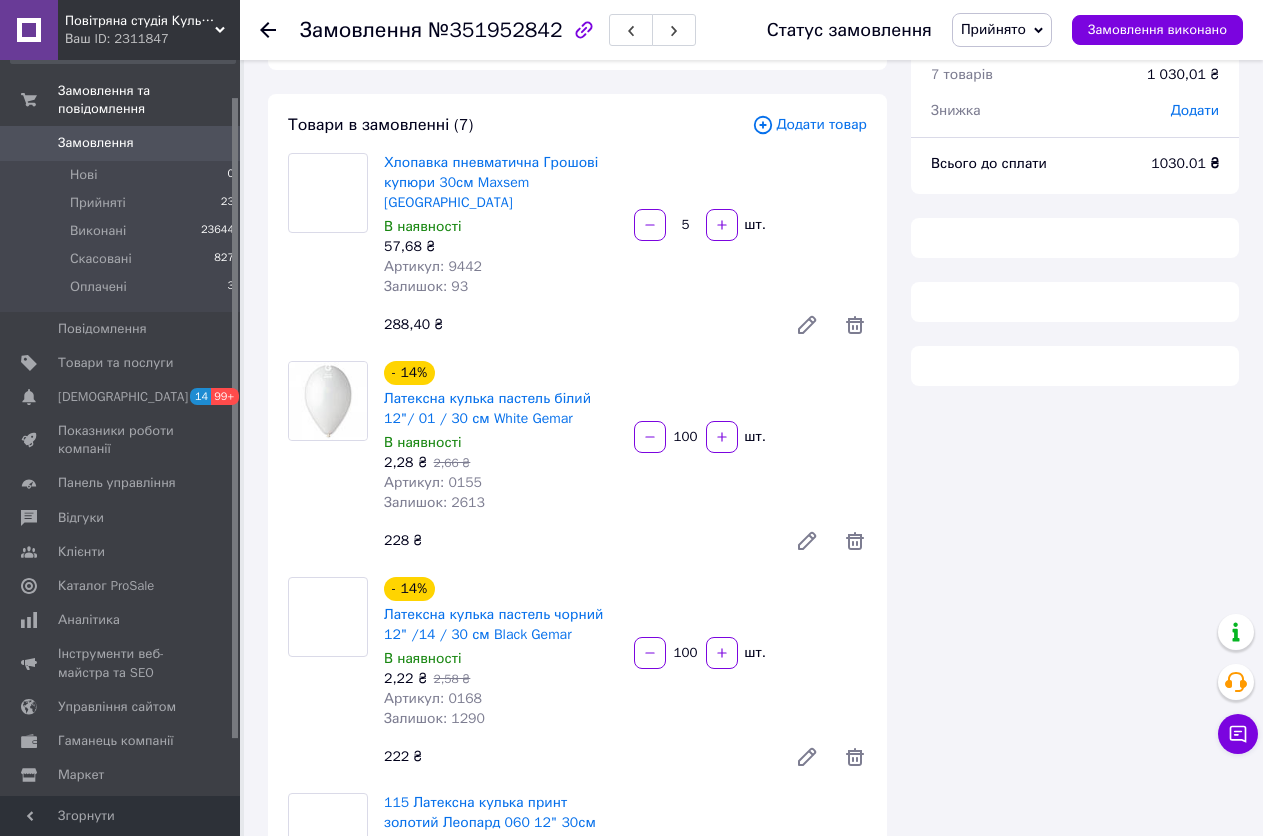 scroll, scrollTop: 1200, scrollLeft: 0, axis: vertical 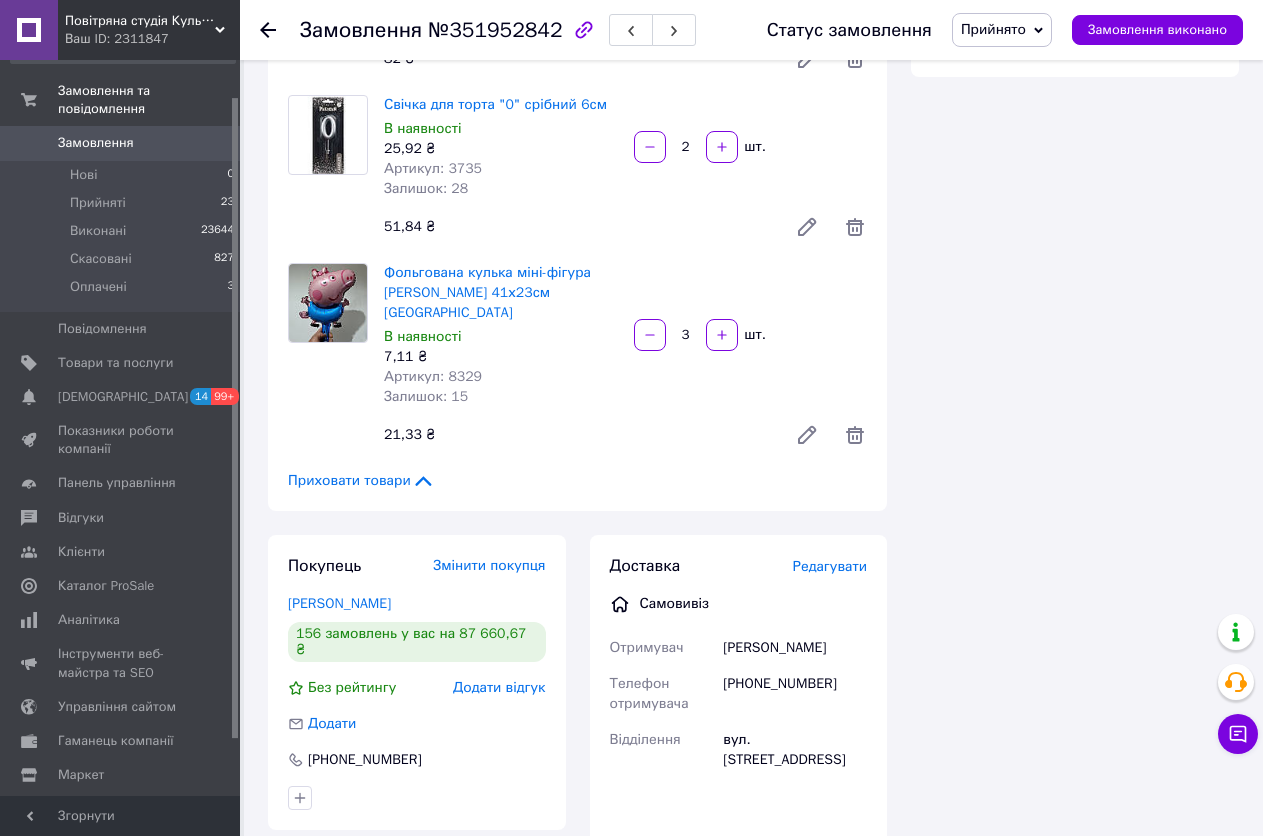 click on "Прийнято" at bounding box center [993, 29] 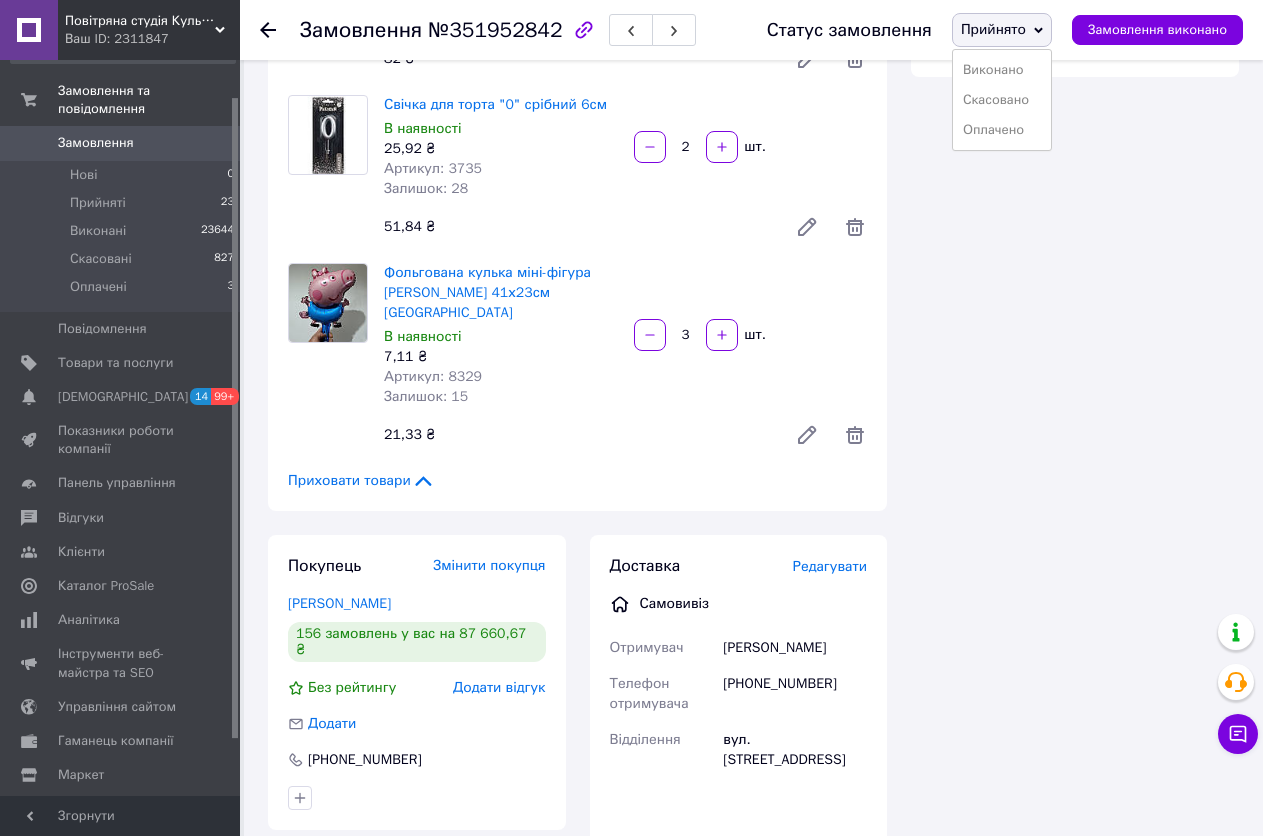 click on "Оплачено" at bounding box center [1002, 130] 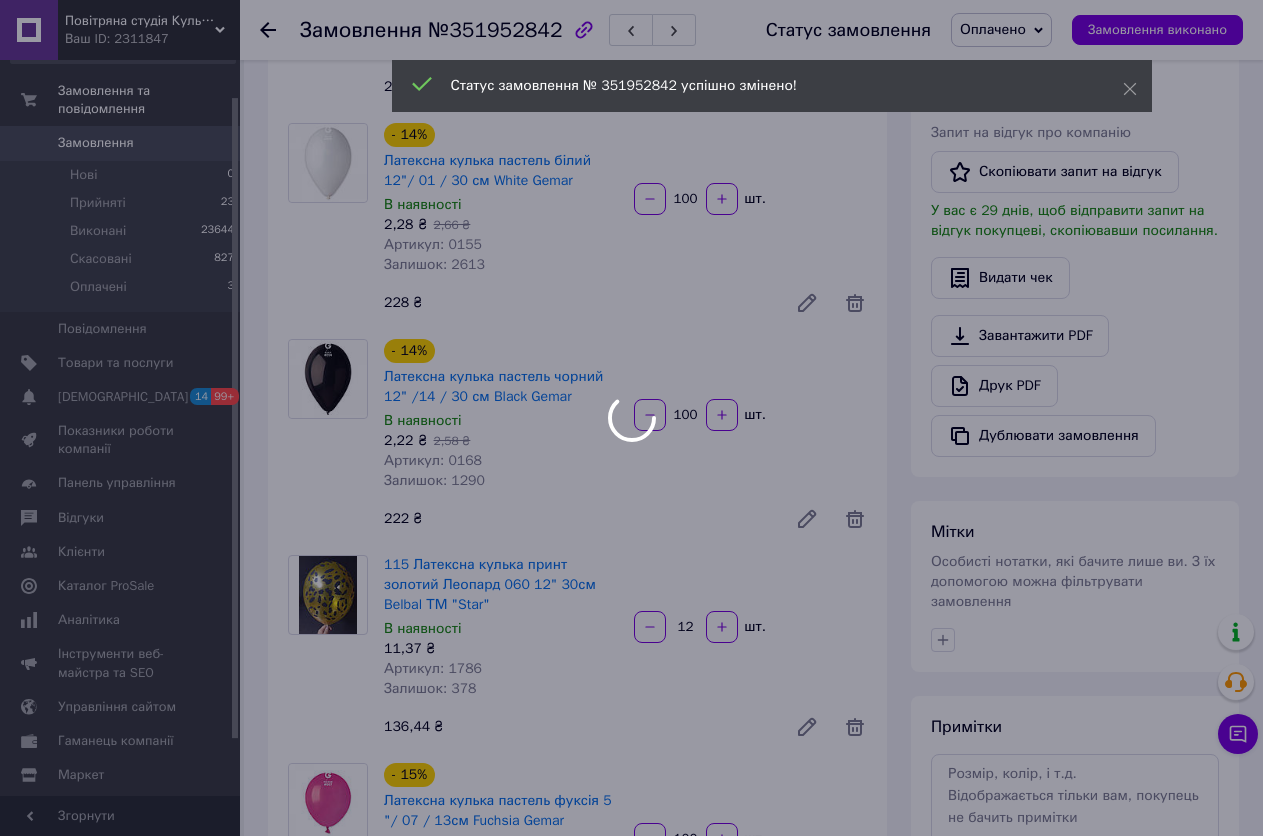 scroll, scrollTop: 300, scrollLeft: 0, axis: vertical 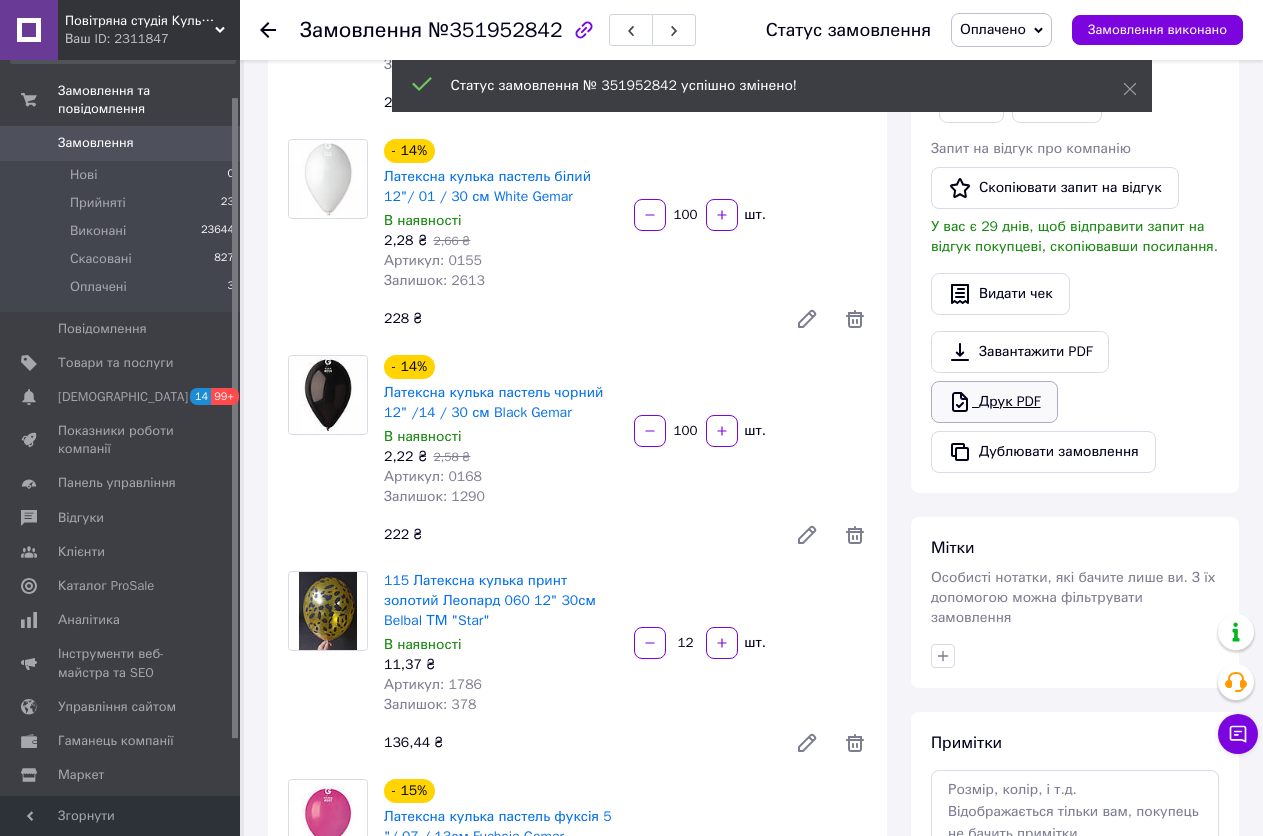 click on "Друк PDF" at bounding box center [994, 402] 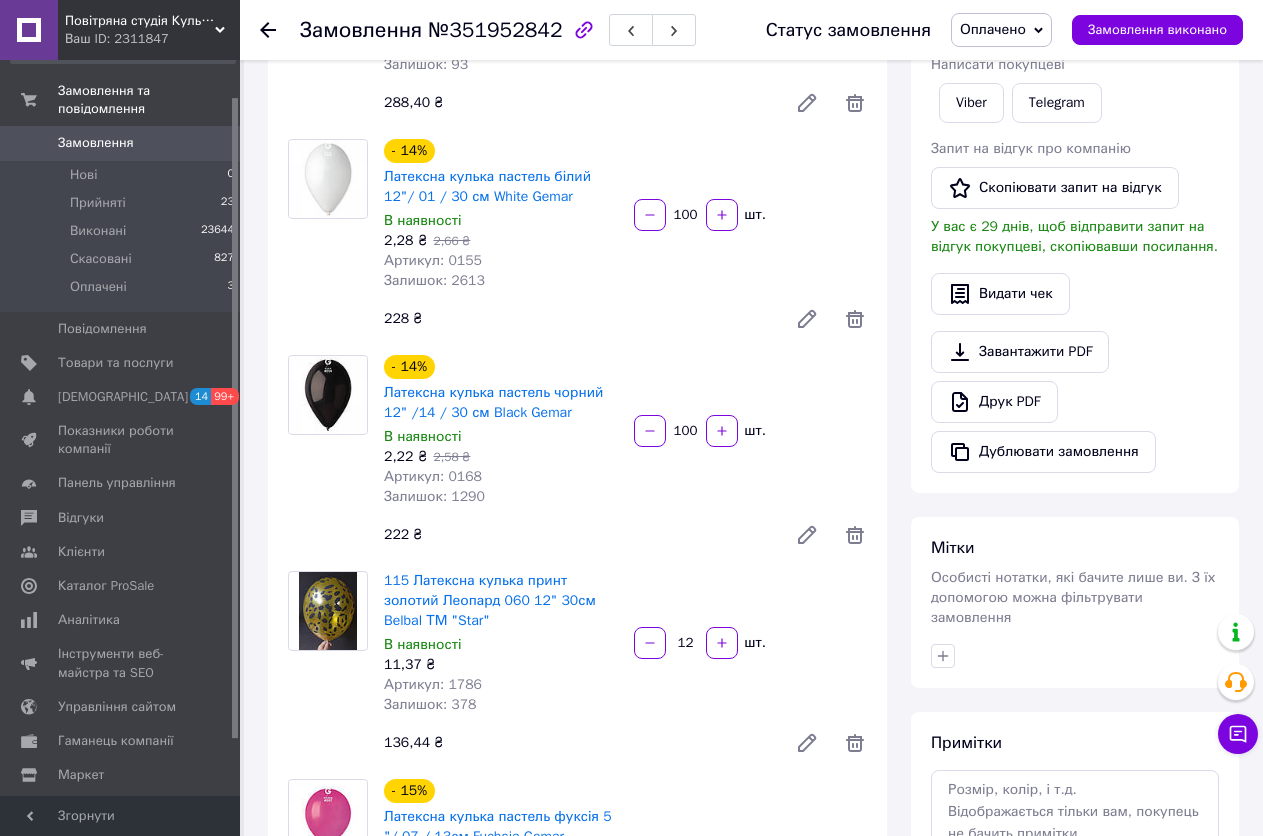 click 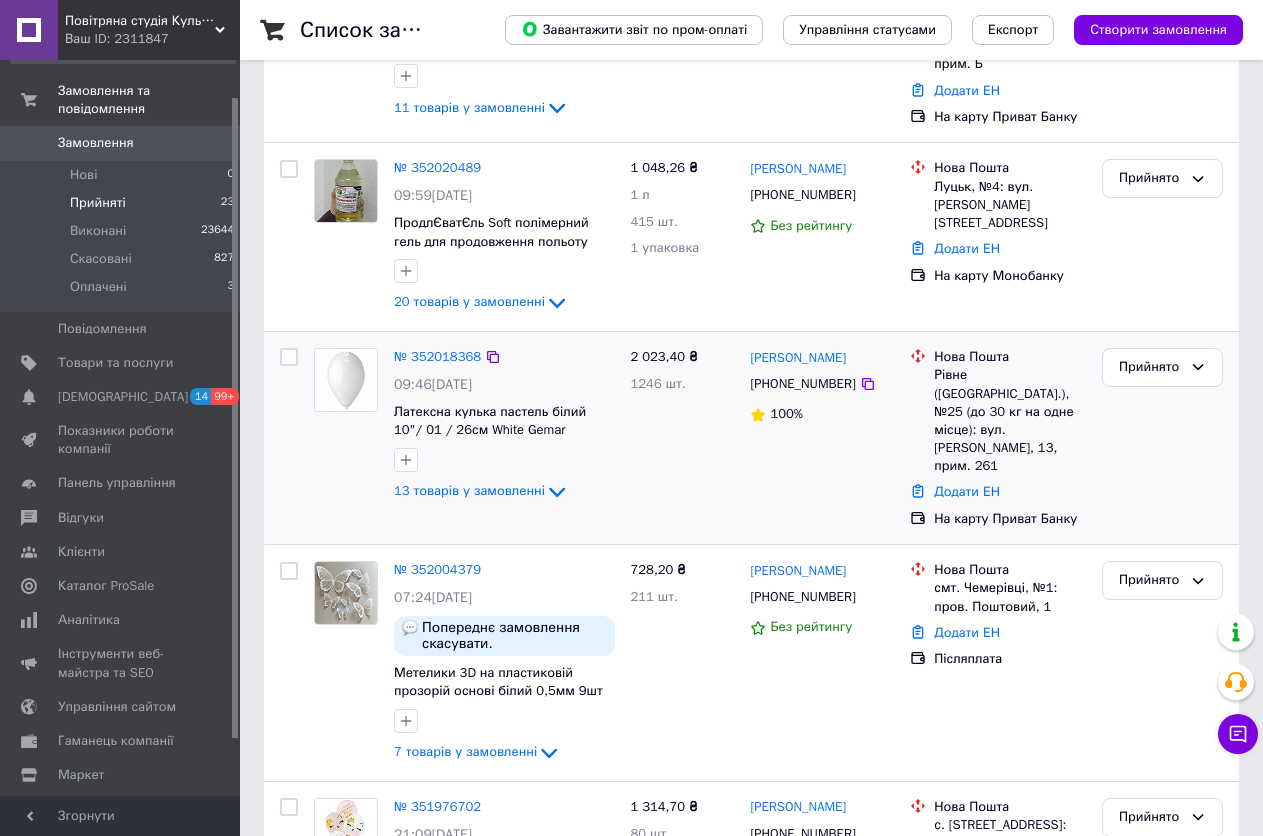 scroll, scrollTop: 500, scrollLeft: 0, axis: vertical 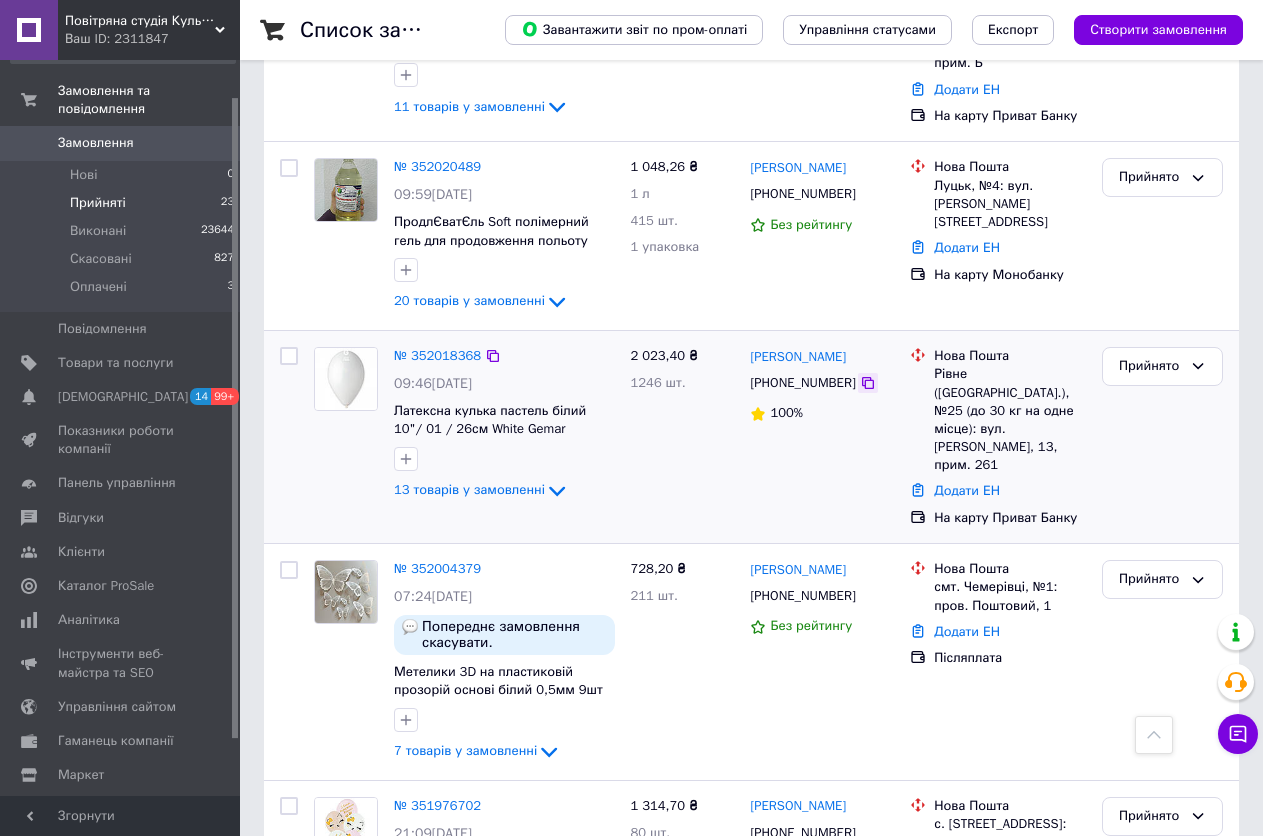 click 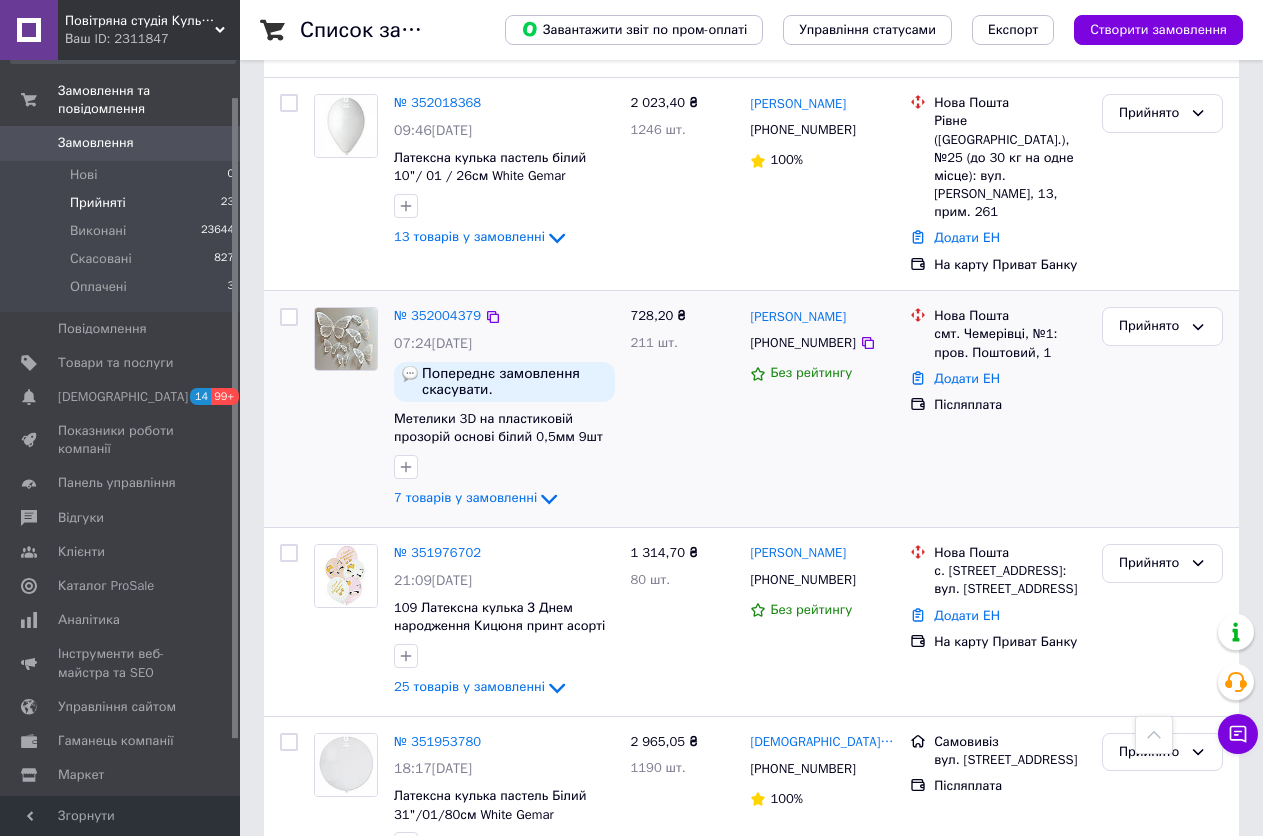 scroll, scrollTop: 1000, scrollLeft: 0, axis: vertical 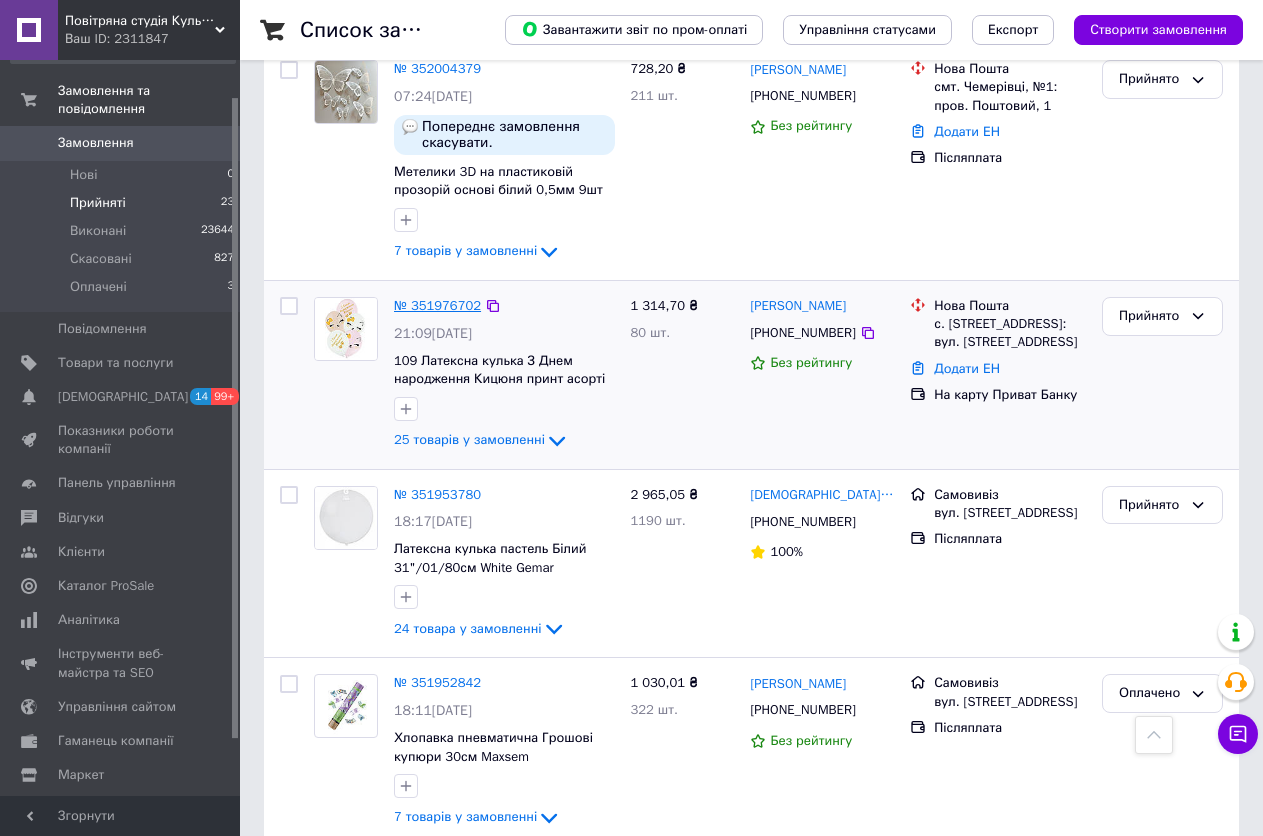 click on "№ 351976702" at bounding box center [437, 305] 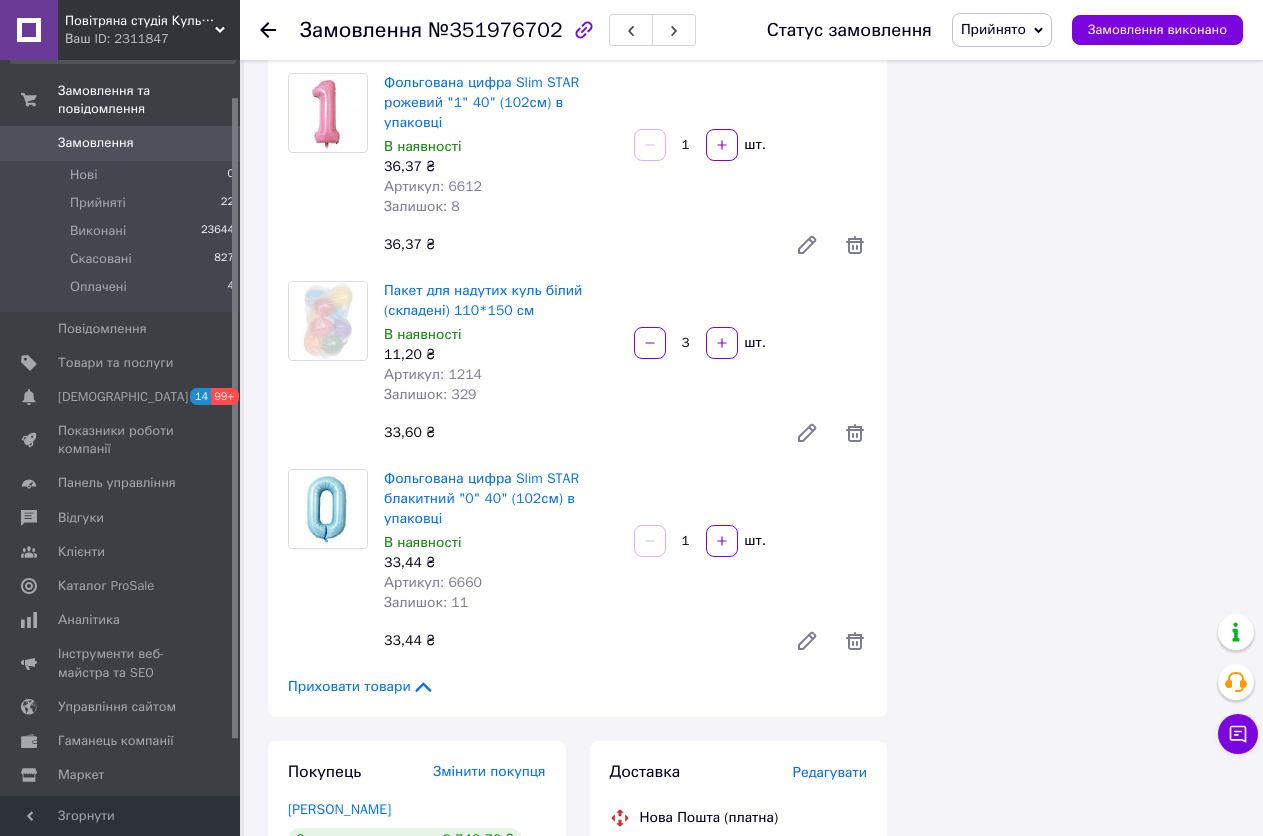 scroll, scrollTop: 4700, scrollLeft: 0, axis: vertical 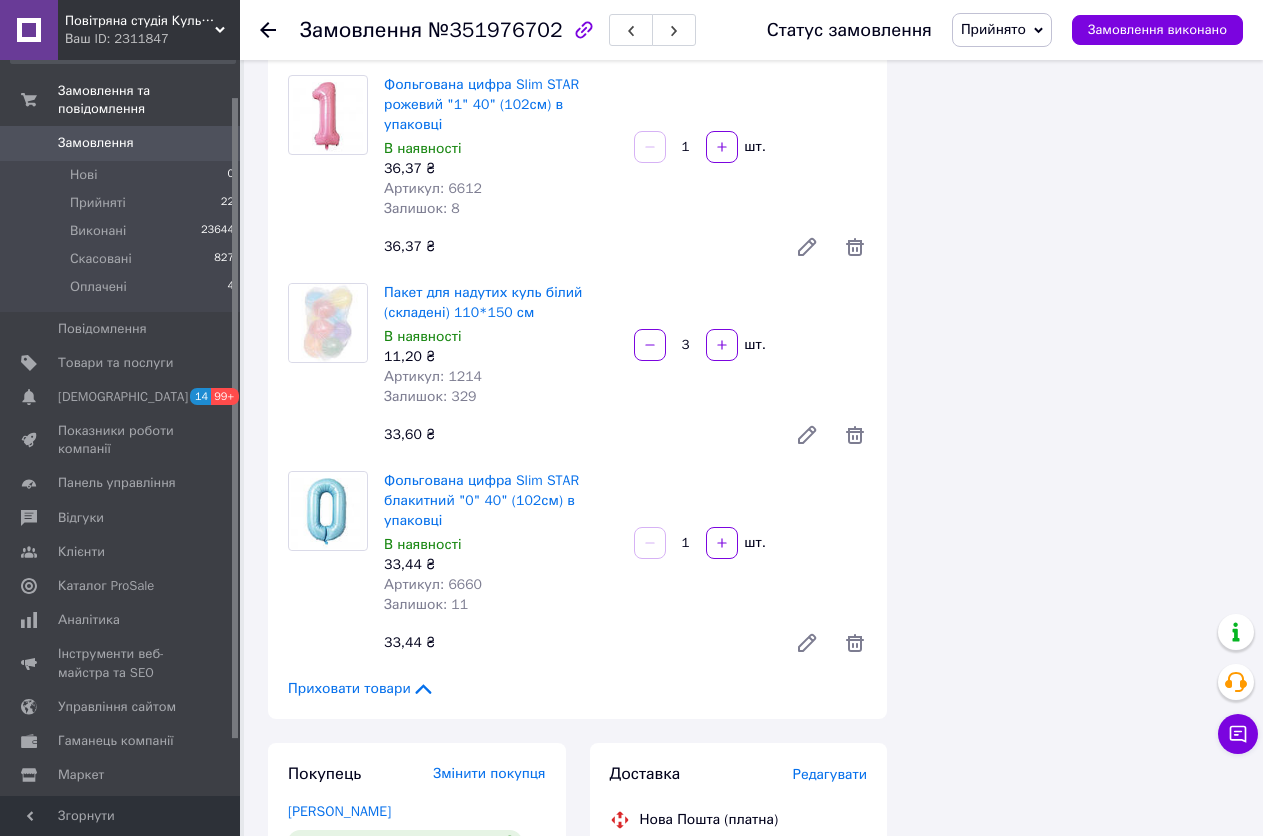 click on "Прийнято" at bounding box center (993, 29) 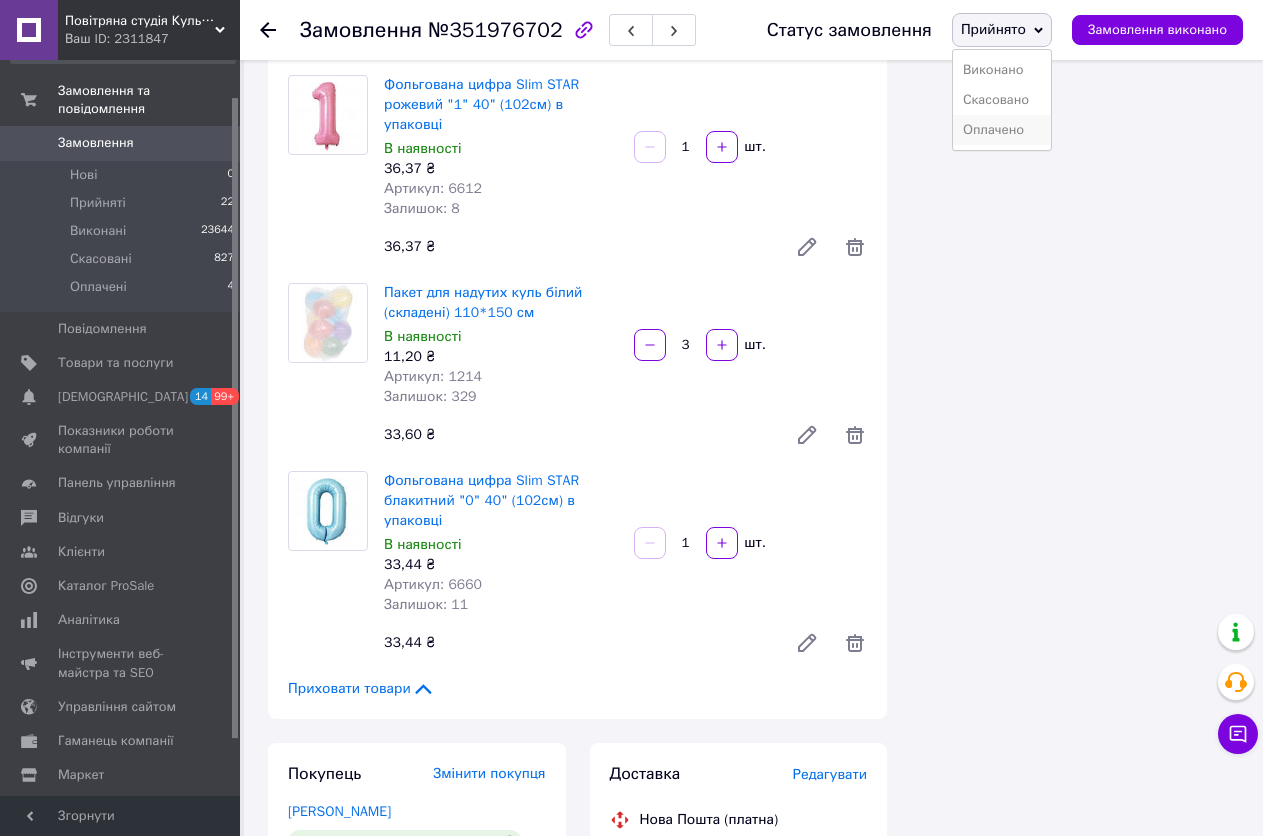 click on "Оплачено" at bounding box center (1002, 130) 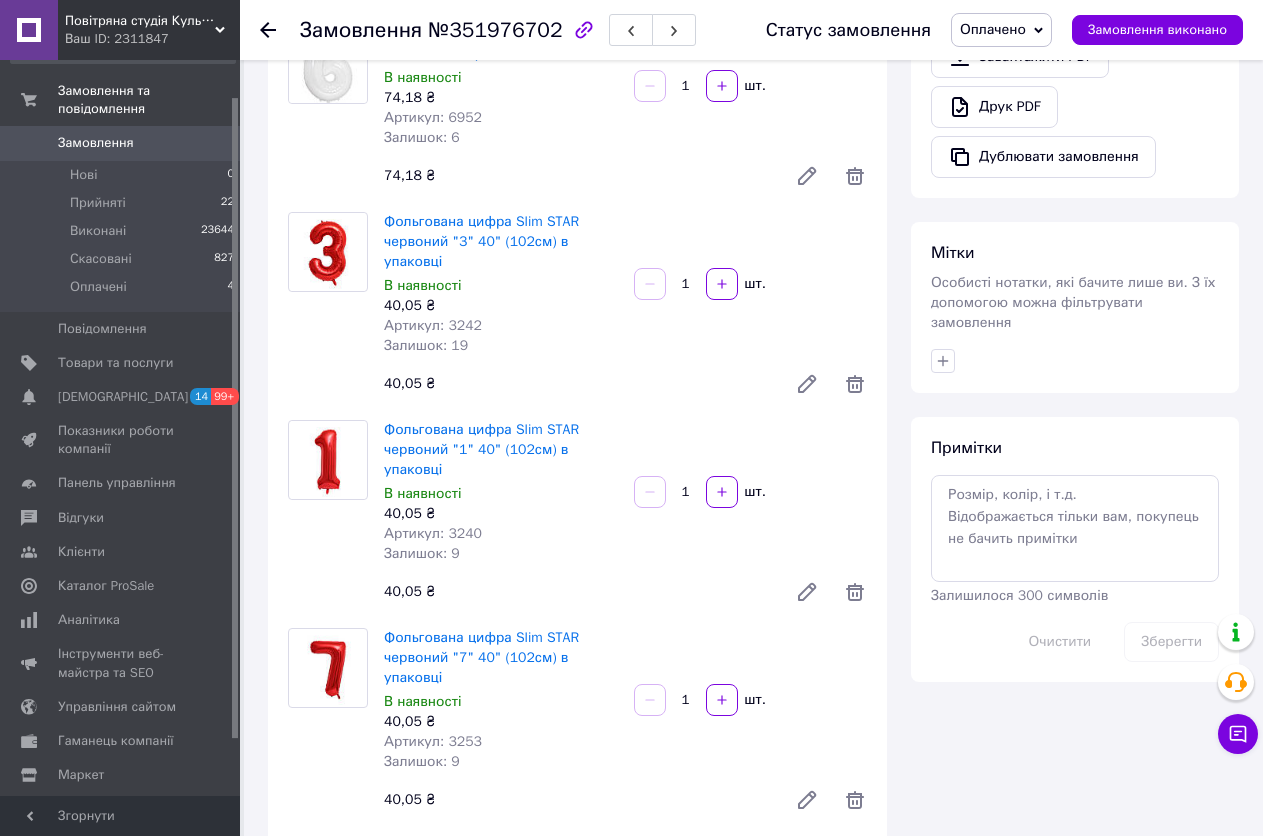 scroll, scrollTop: 500, scrollLeft: 0, axis: vertical 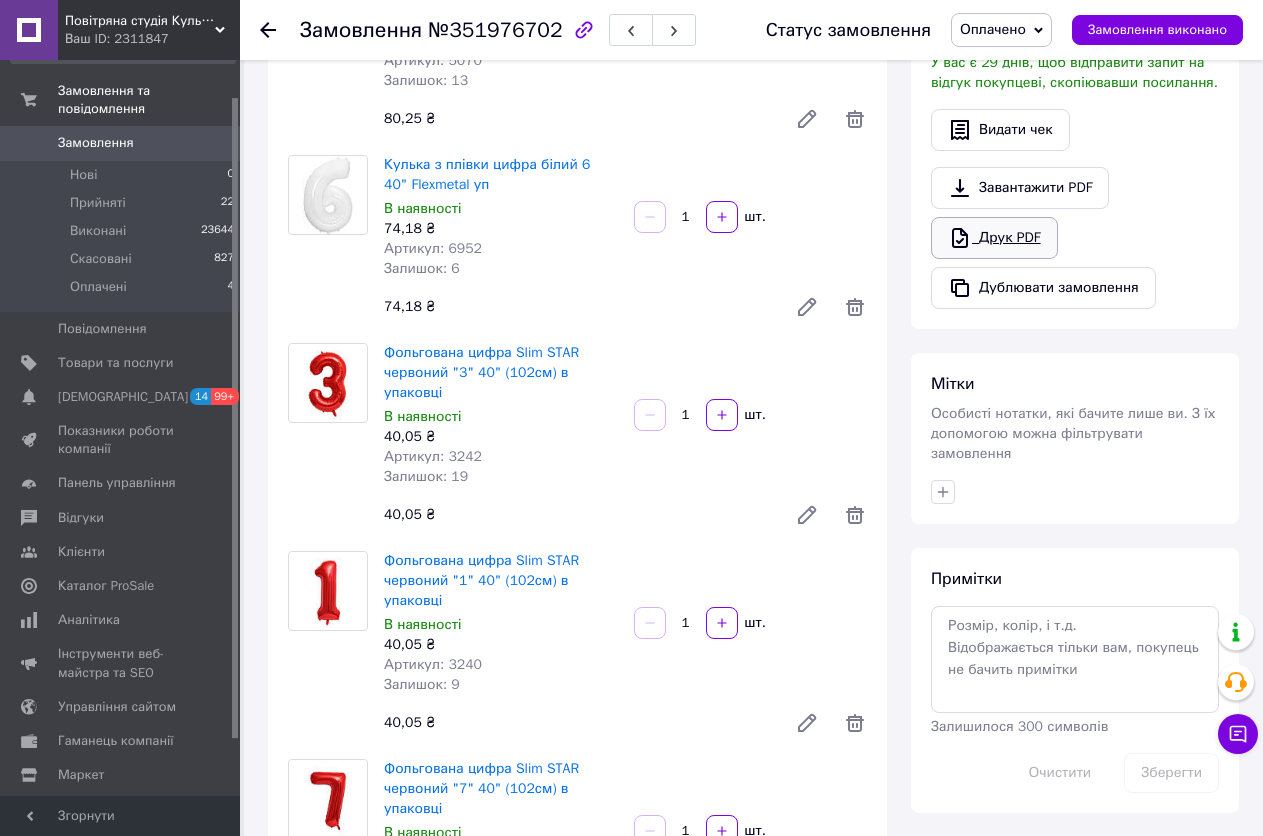 click on "Друк PDF" at bounding box center (994, 238) 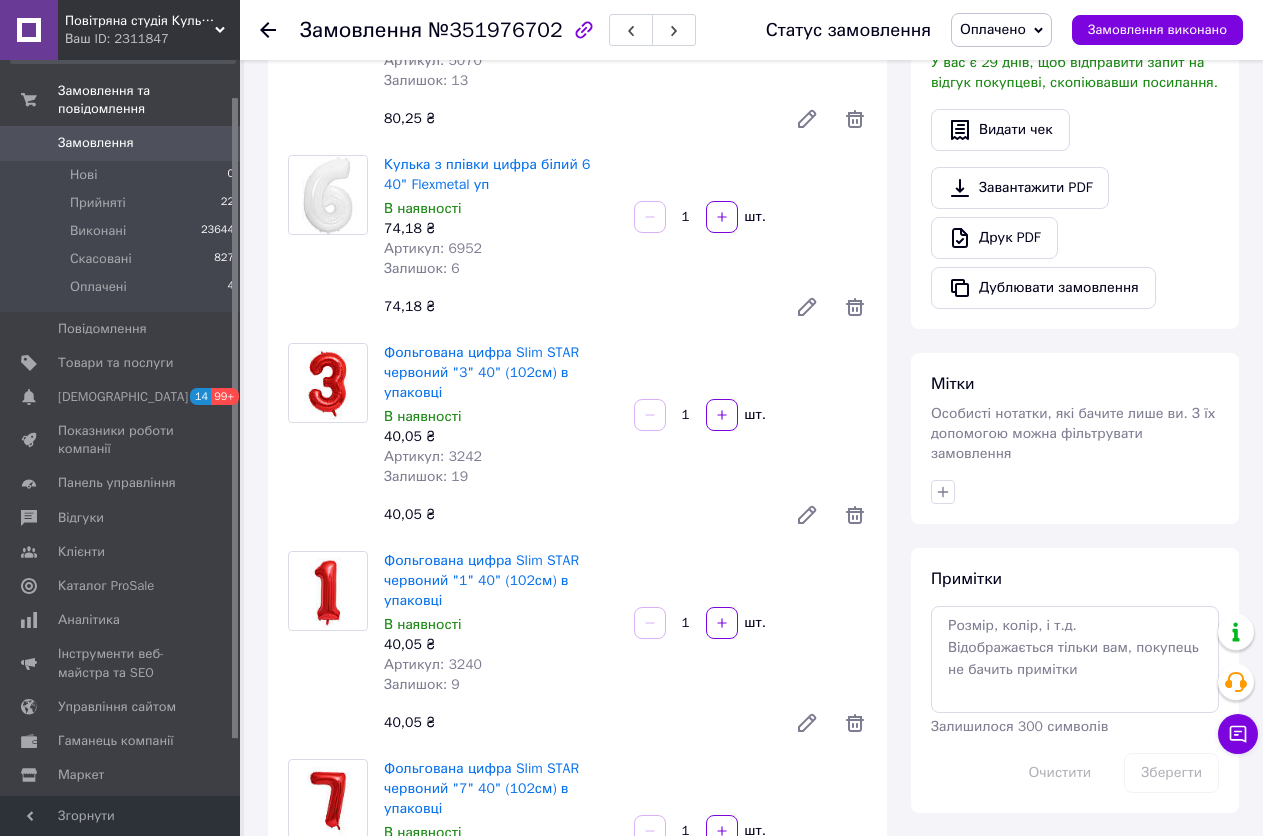 click 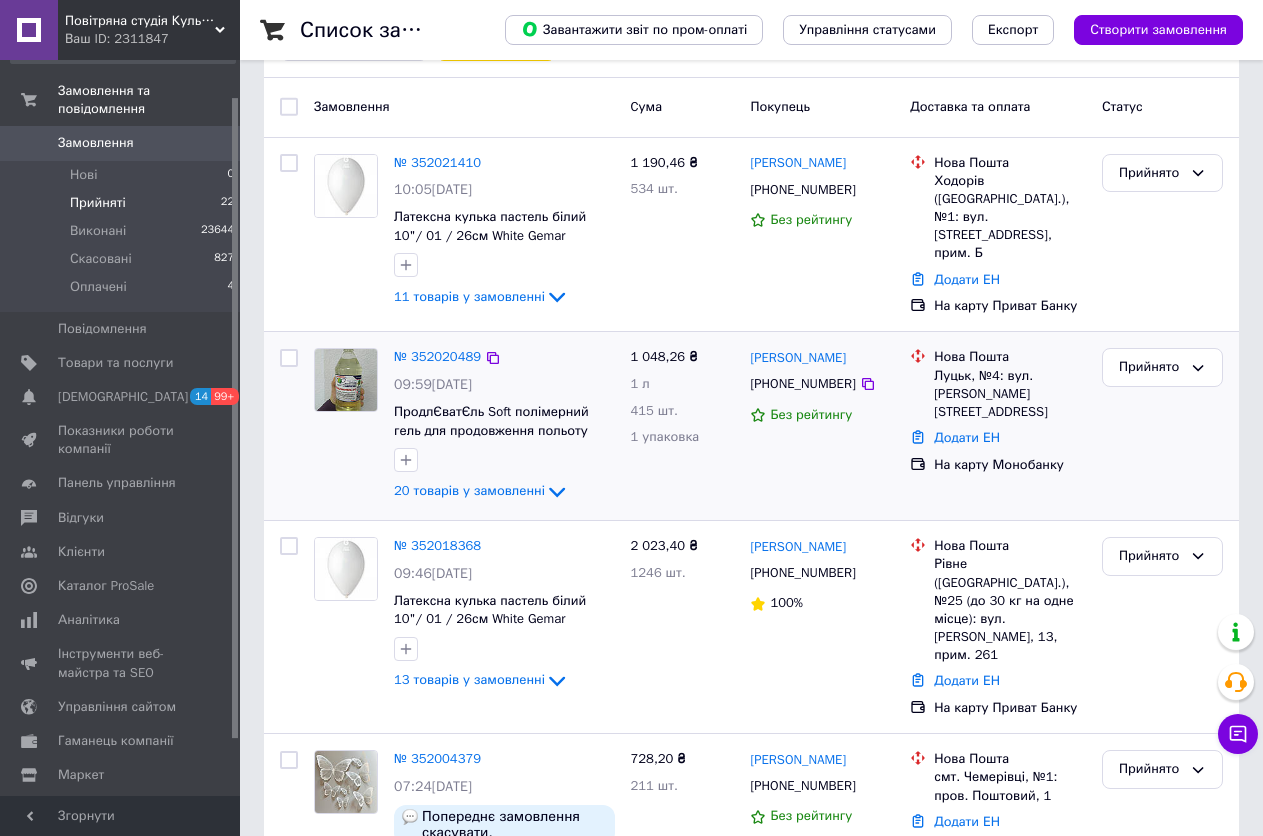 scroll, scrollTop: 400, scrollLeft: 0, axis: vertical 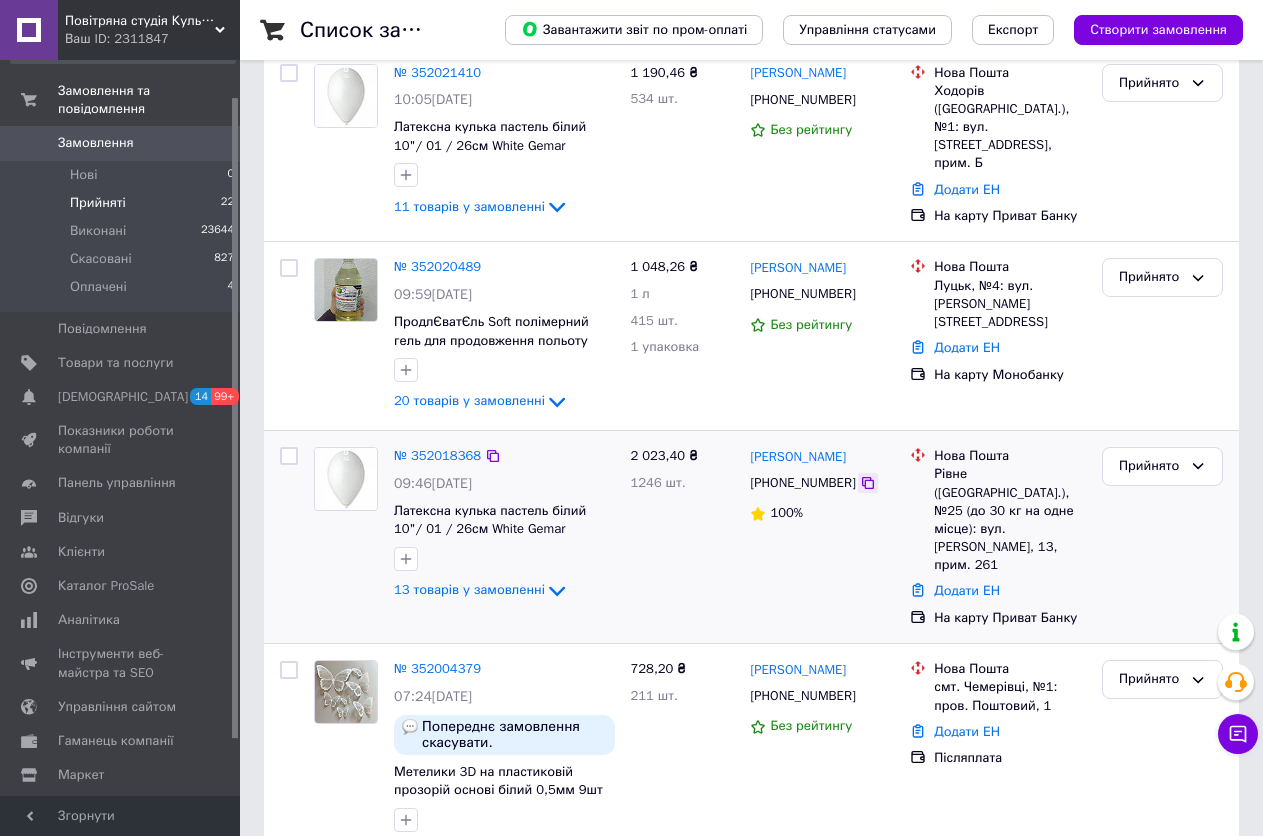 click 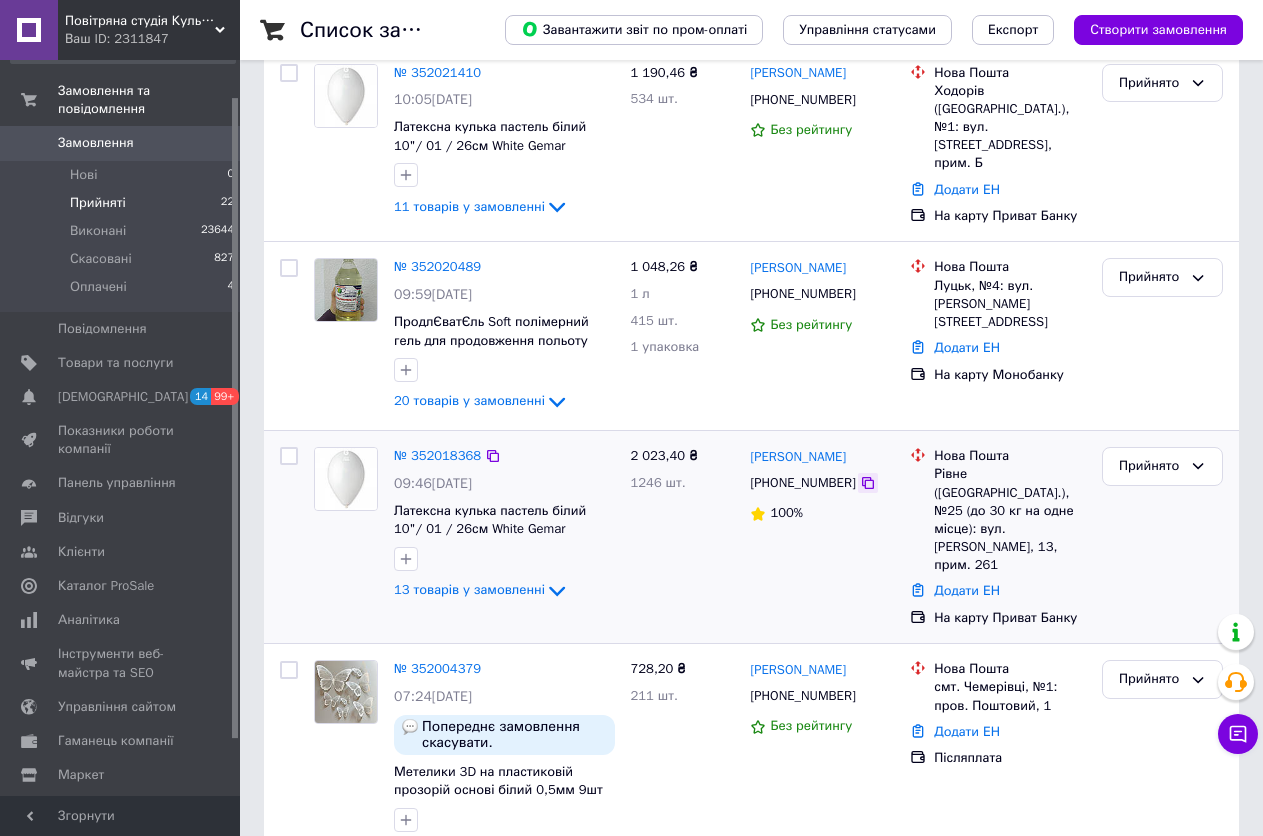 click 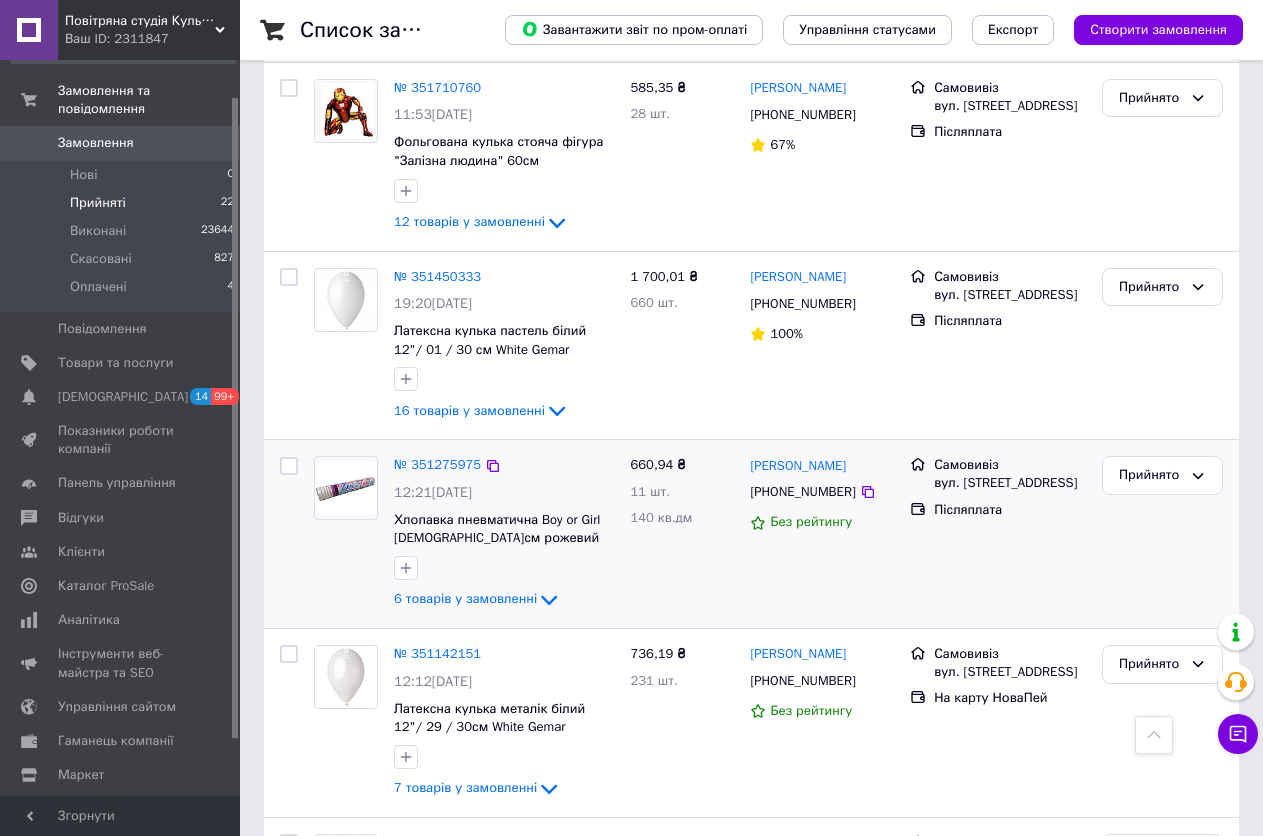 scroll, scrollTop: 3300, scrollLeft: 0, axis: vertical 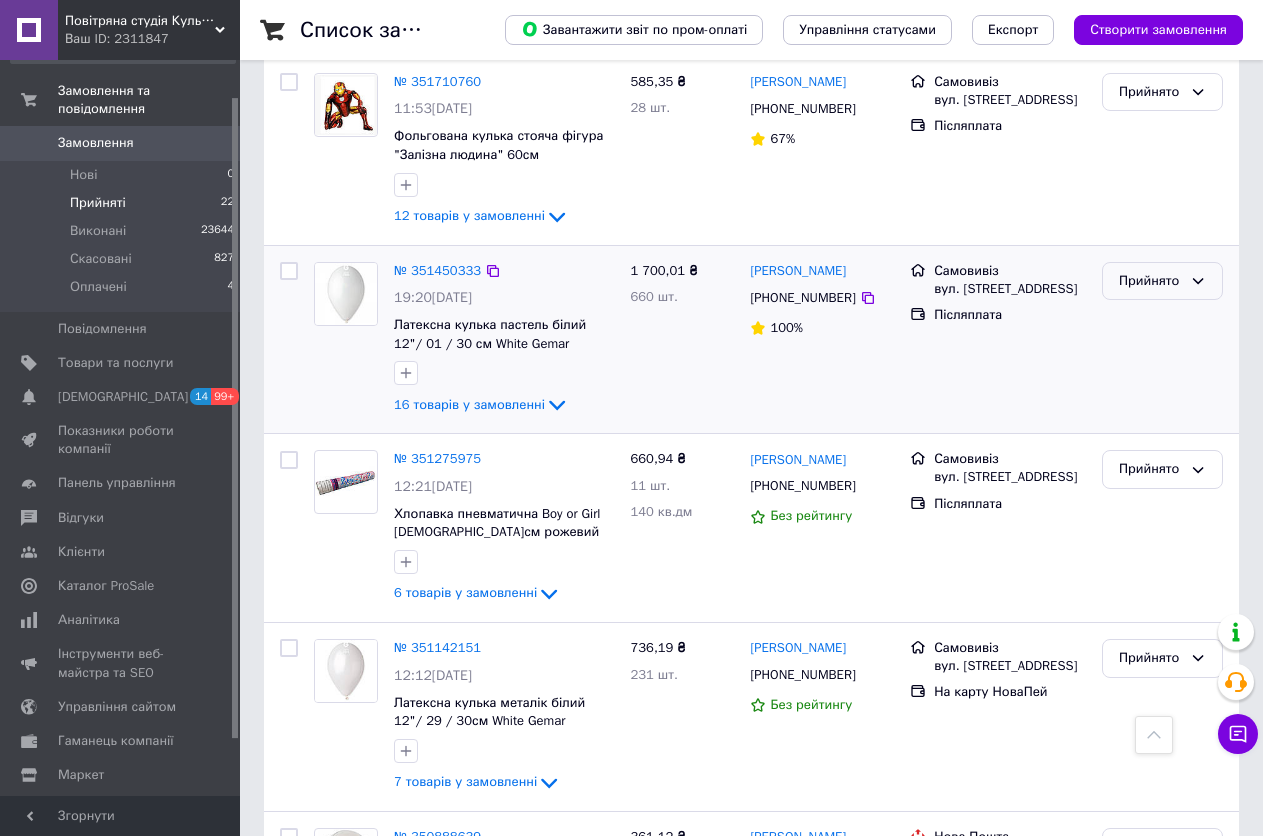 click on "Прийнято" at bounding box center (1162, 281) 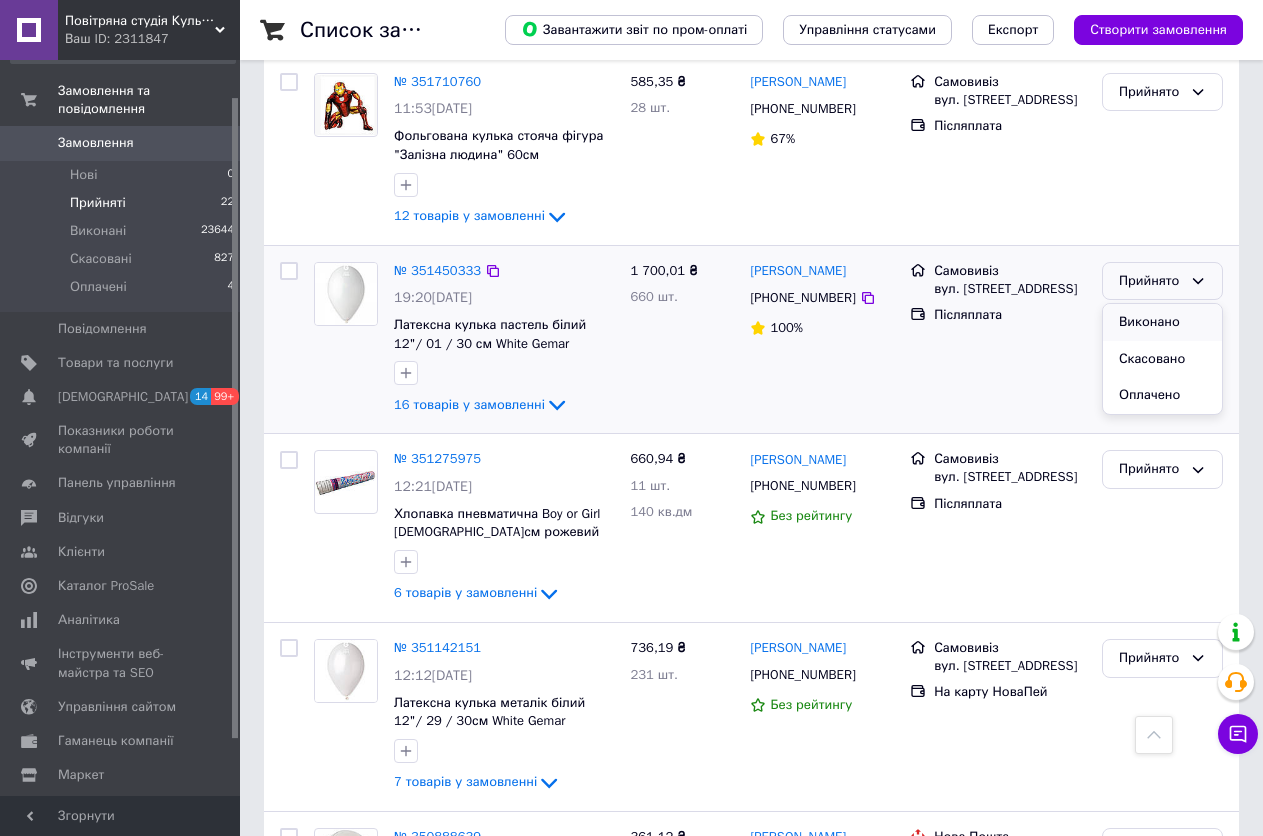 click on "Виконано" at bounding box center [1162, 322] 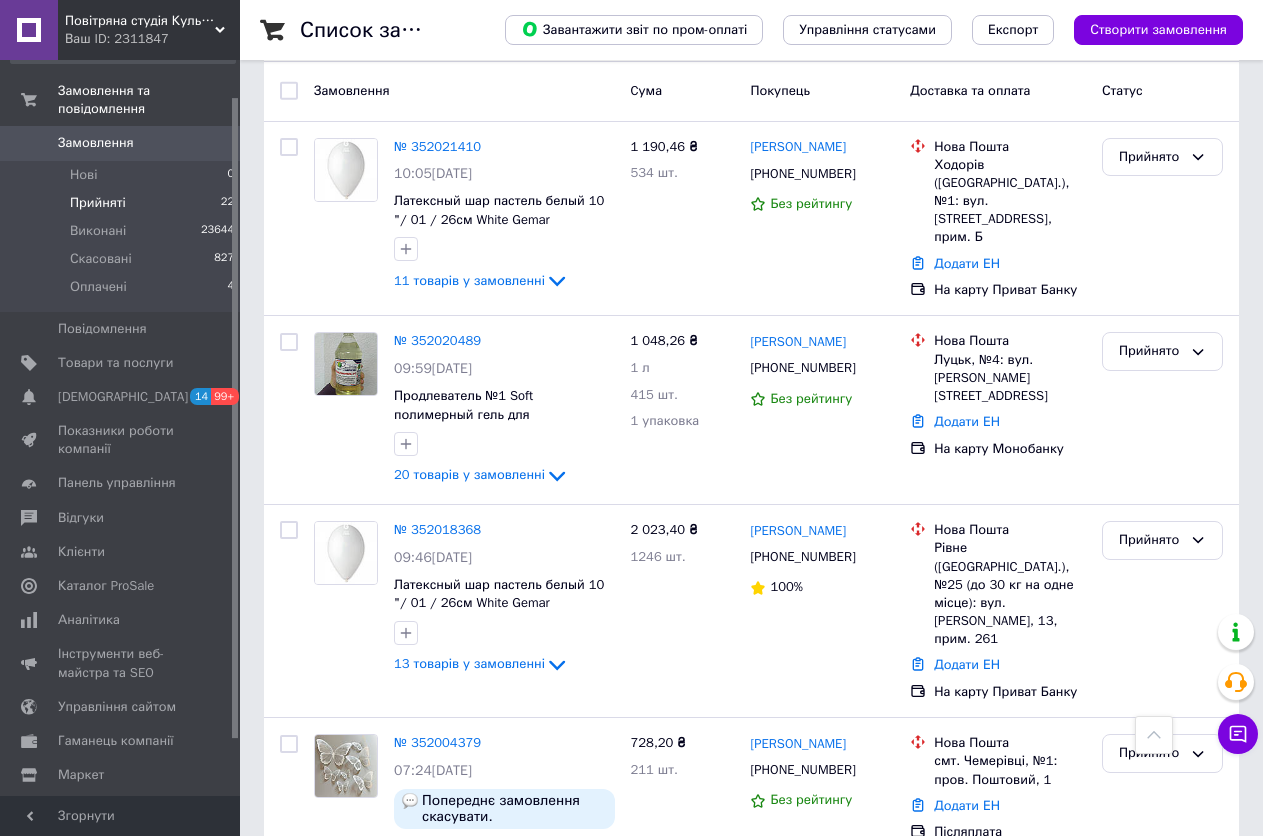scroll, scrollTop: 311, scrollLeft: 0, axis: vertical 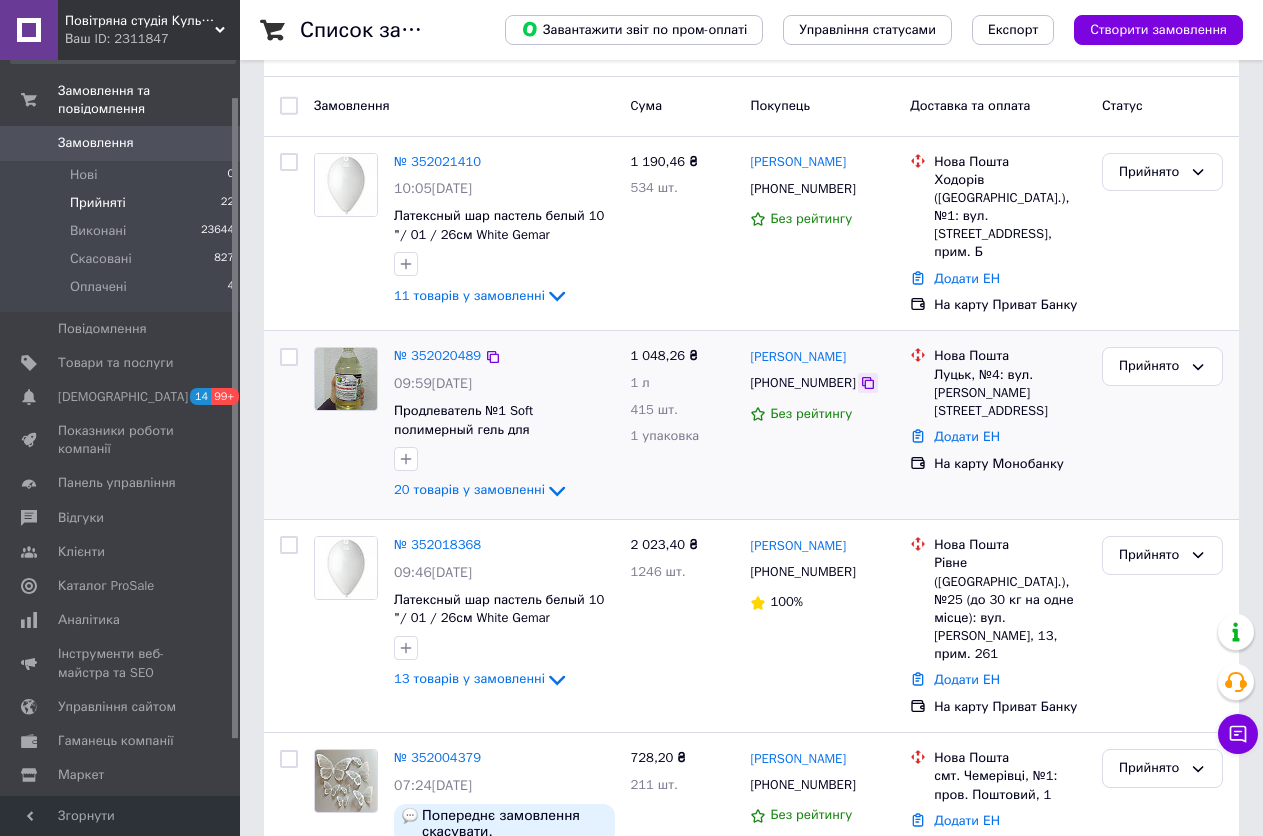 click 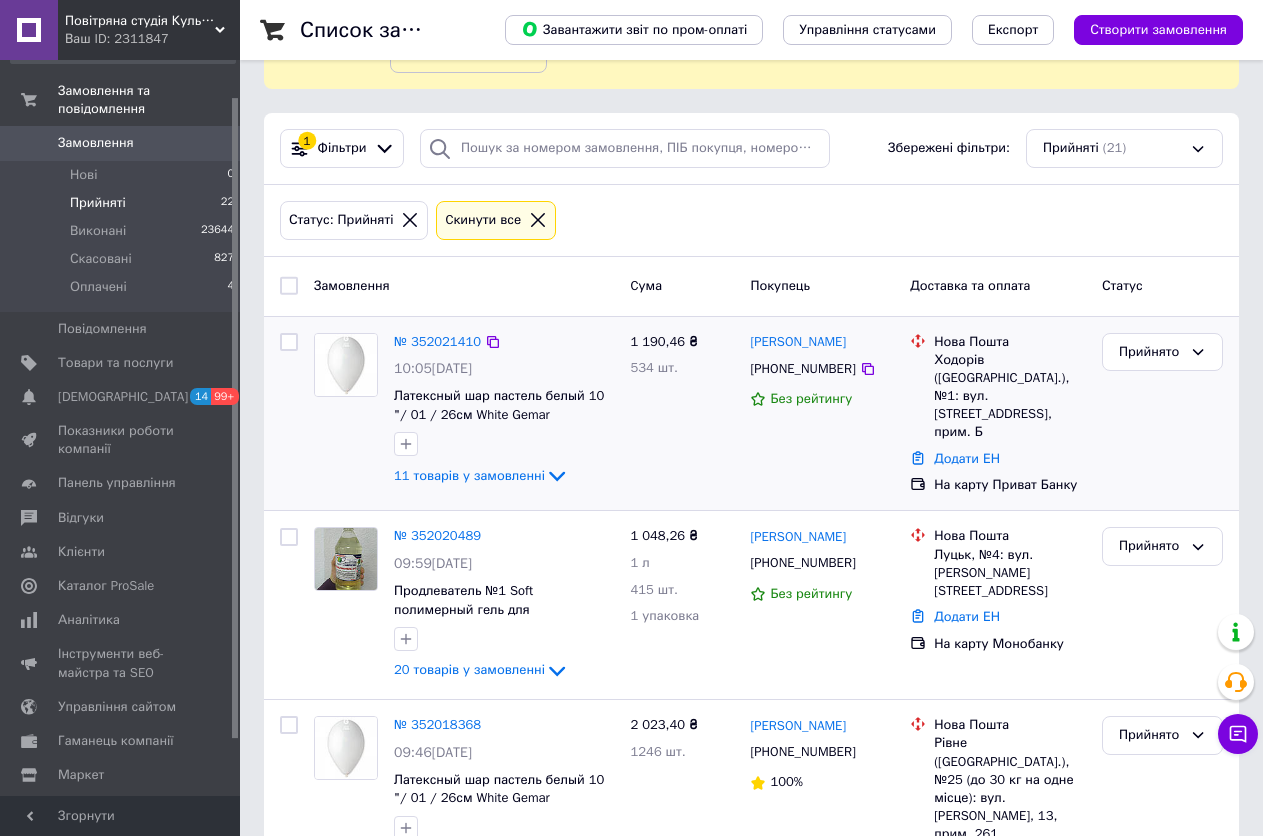 scroll, scrollTop: 111, scrollLeft: 0, axis: vertical 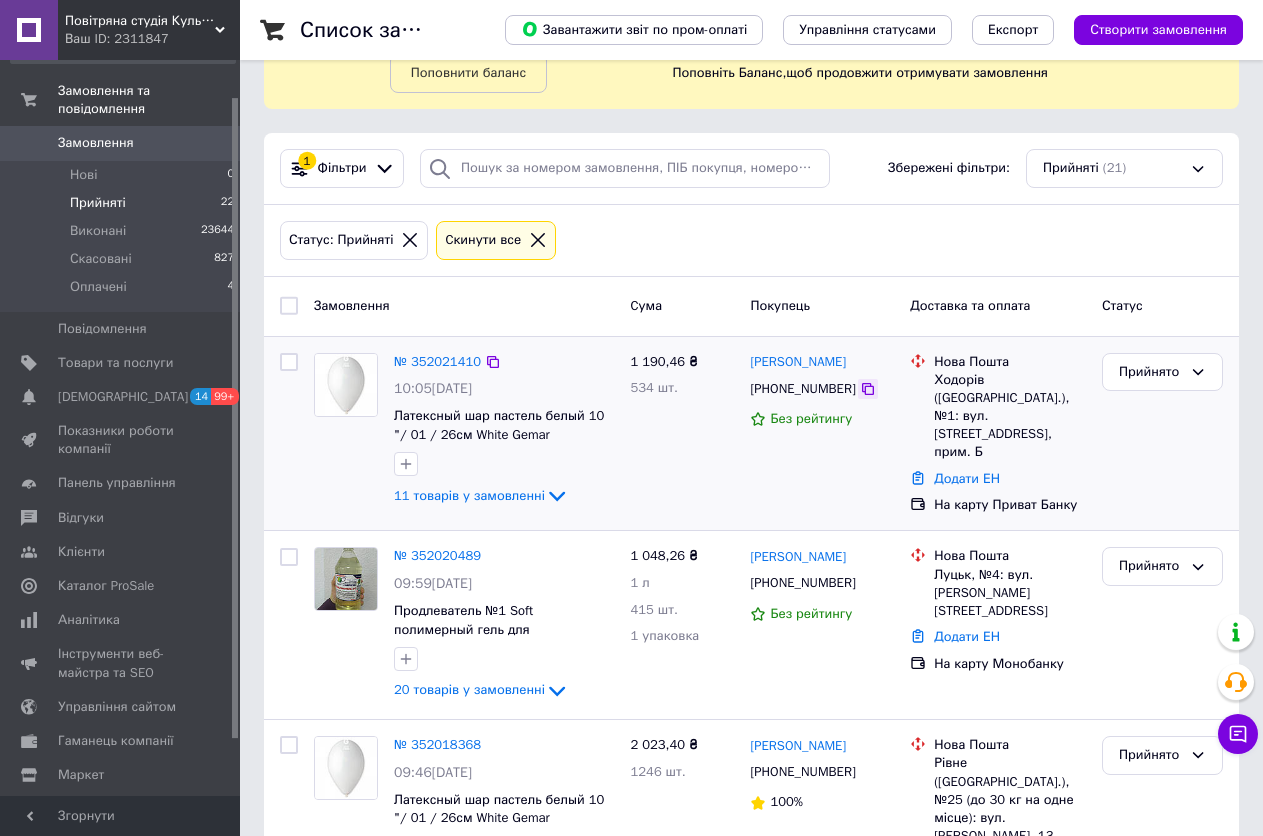click 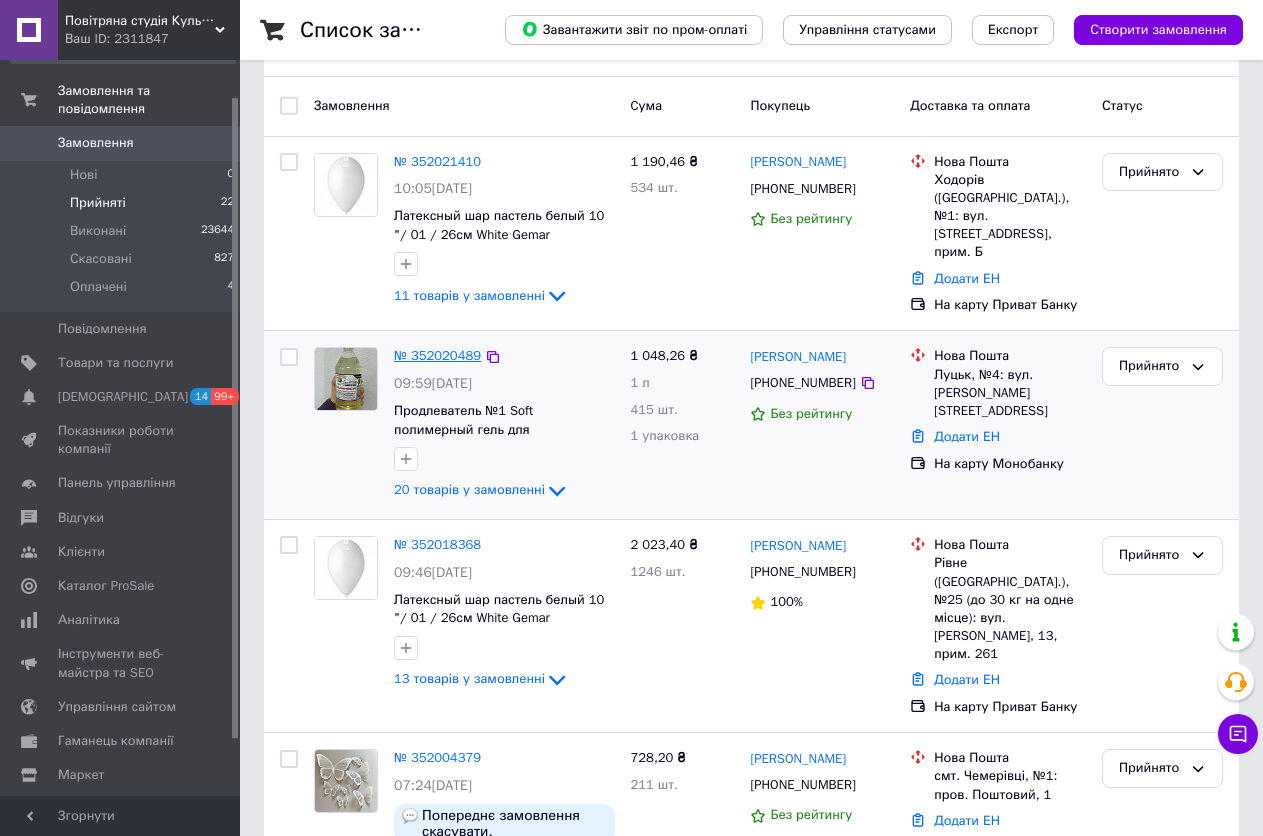 click on "№ 352020489" at bounding box center [437, 355] 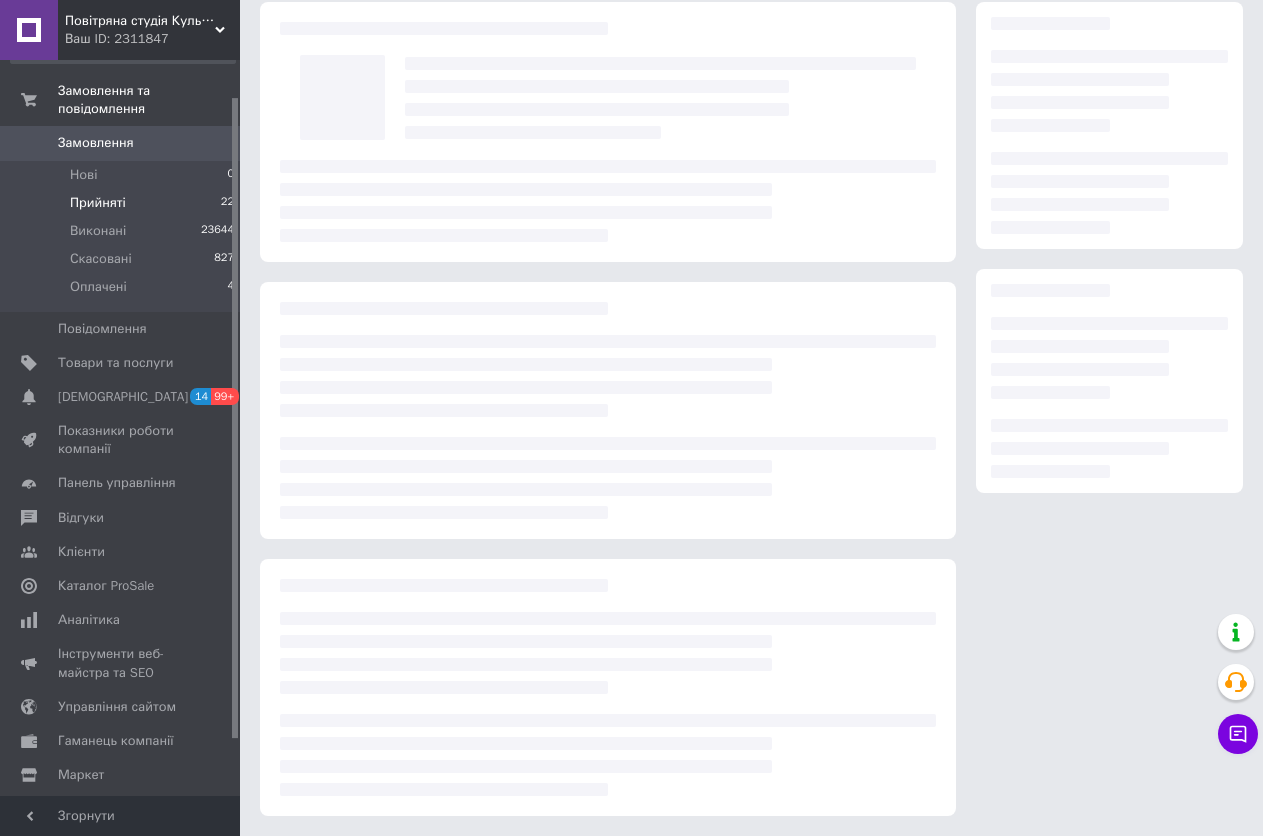 scroll, scrollTop: 311, scrollLeft: 0, axis: vertical 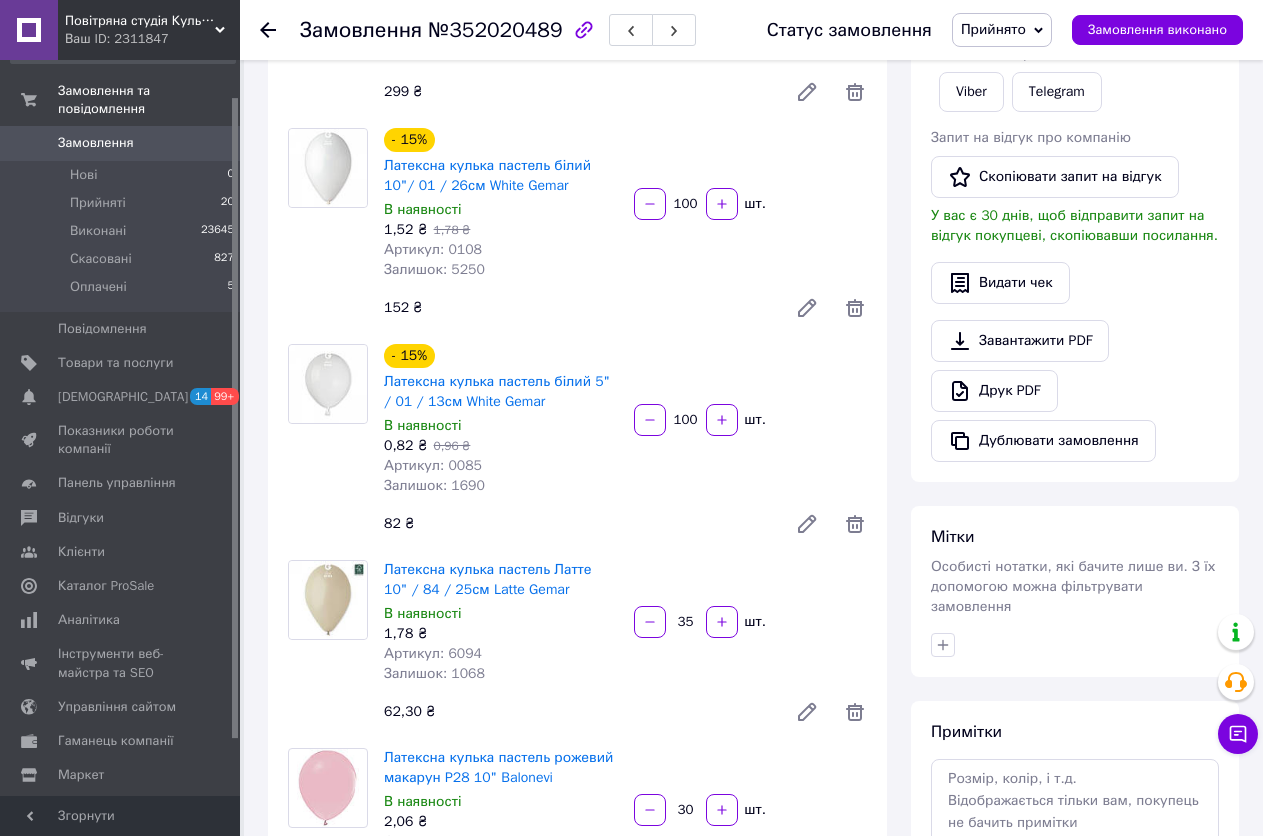 click on "Прийнято" at bounding box center [993, 29] 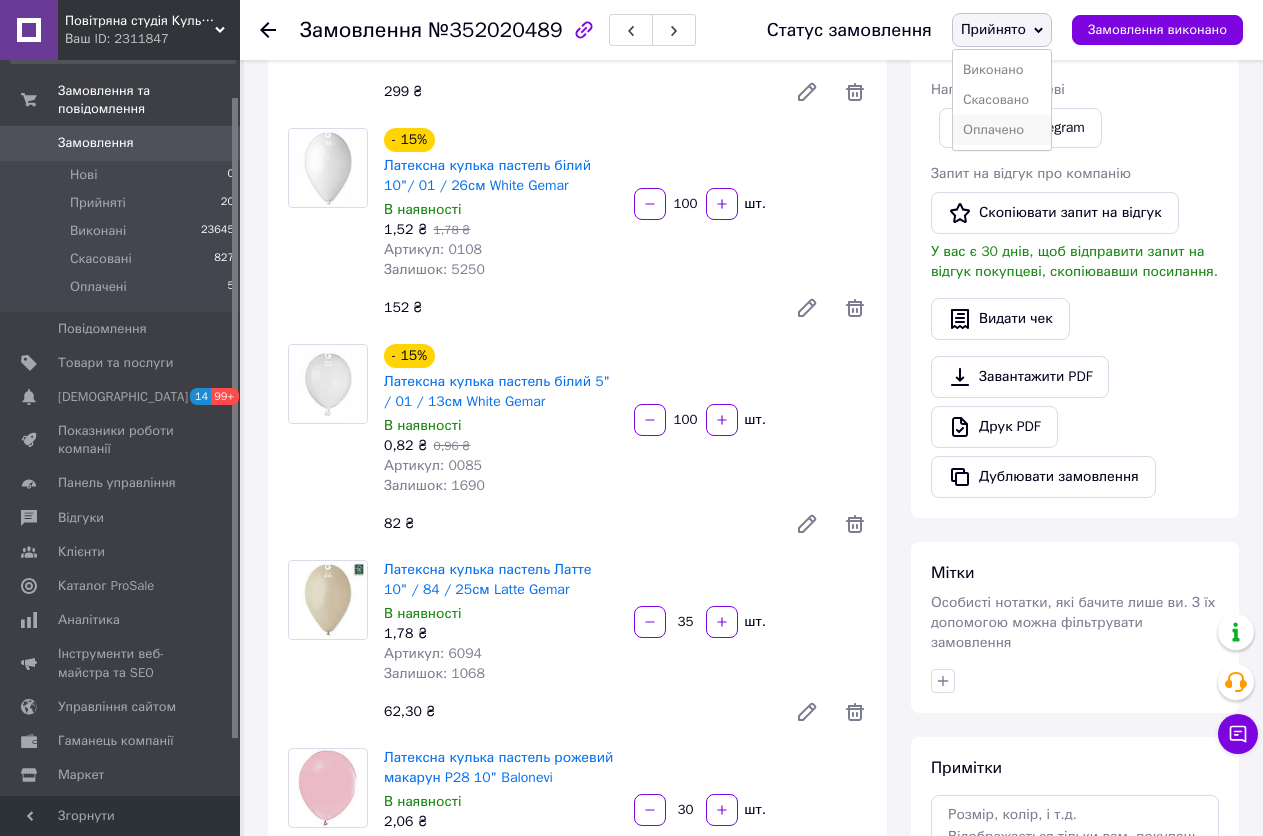 click on "Оплачено" at bounding box center (1002, 130) 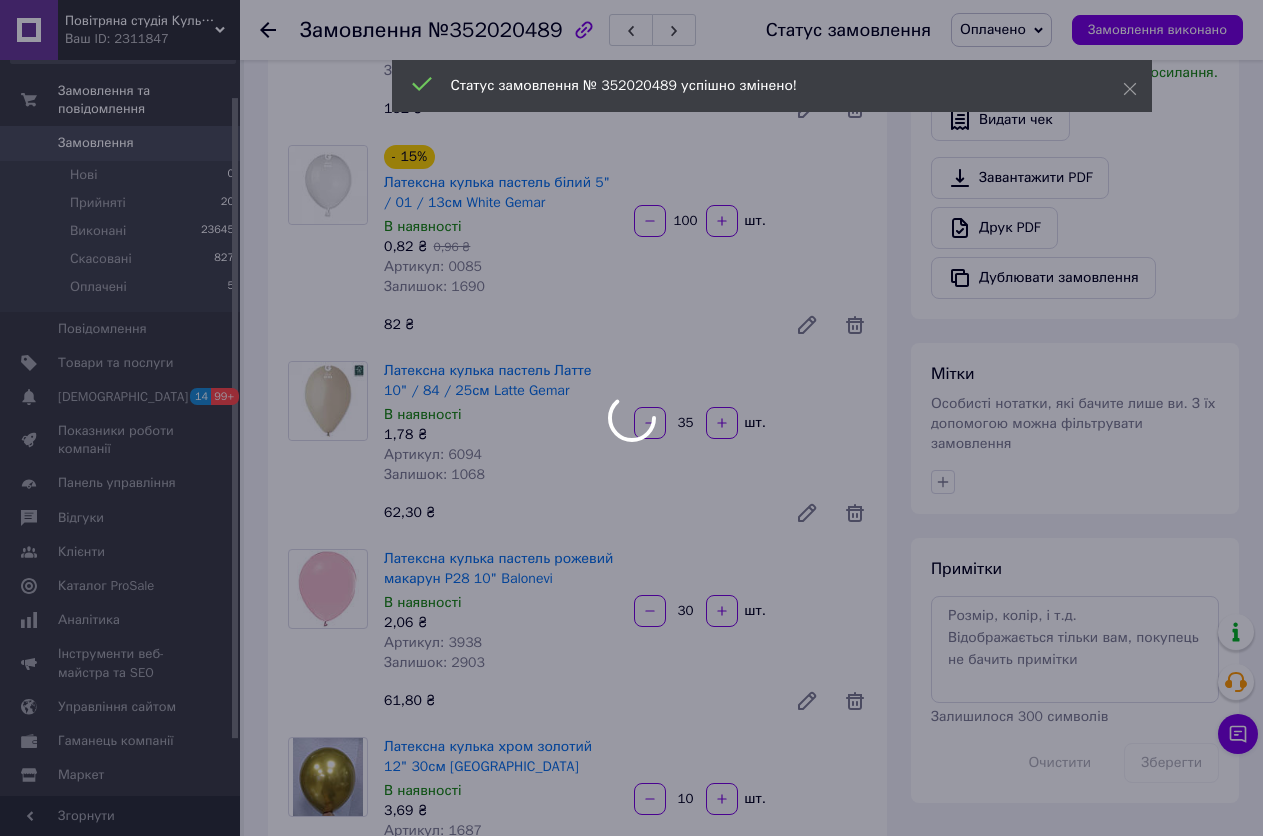 scroll, scrollTop: 511, scrollLeft: 0, axis: vertical 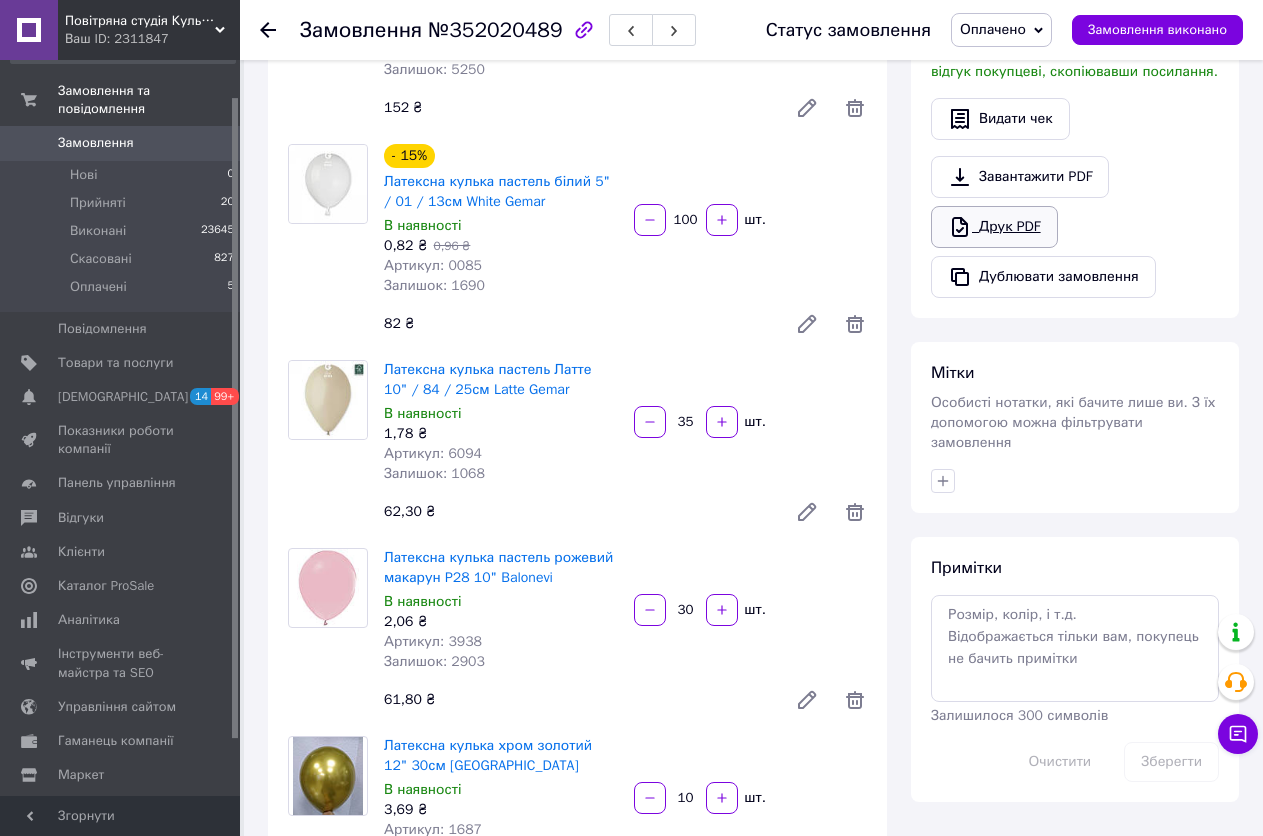 click 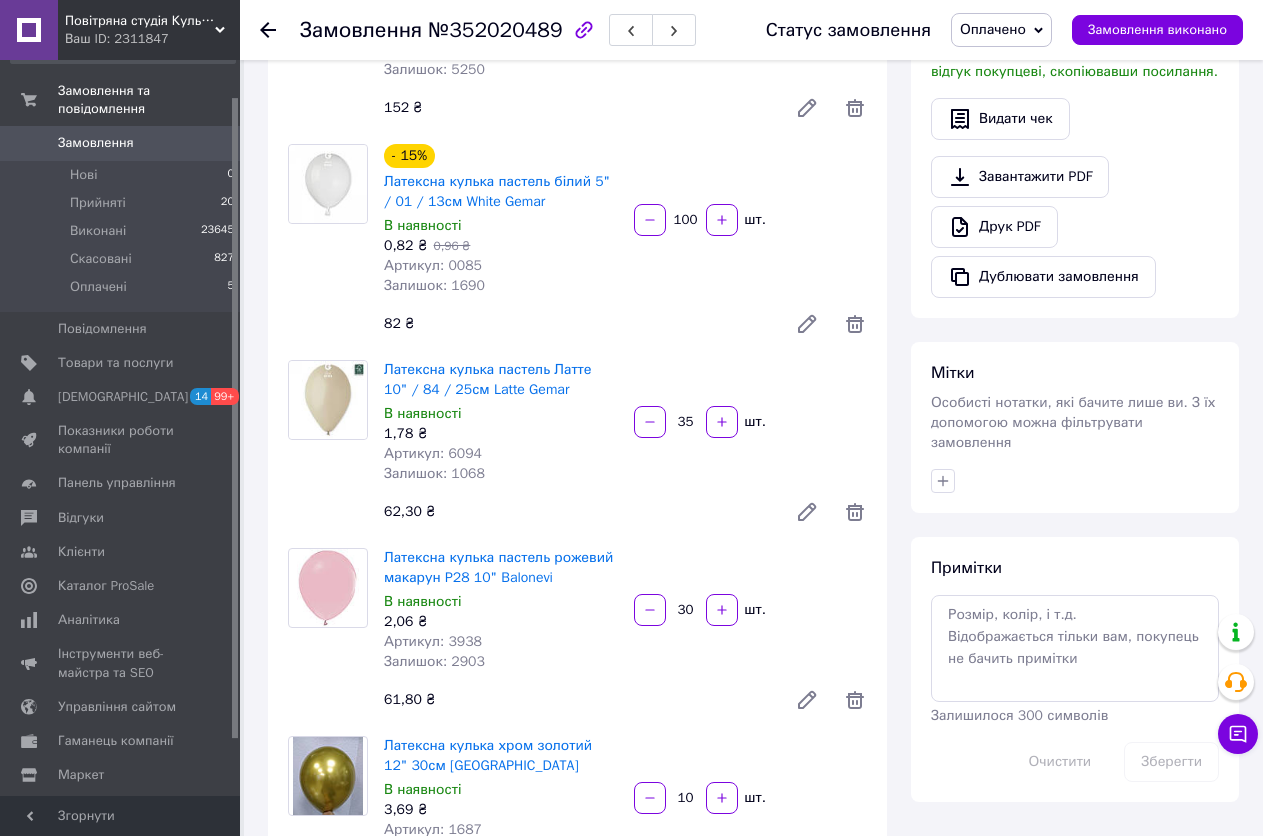 click 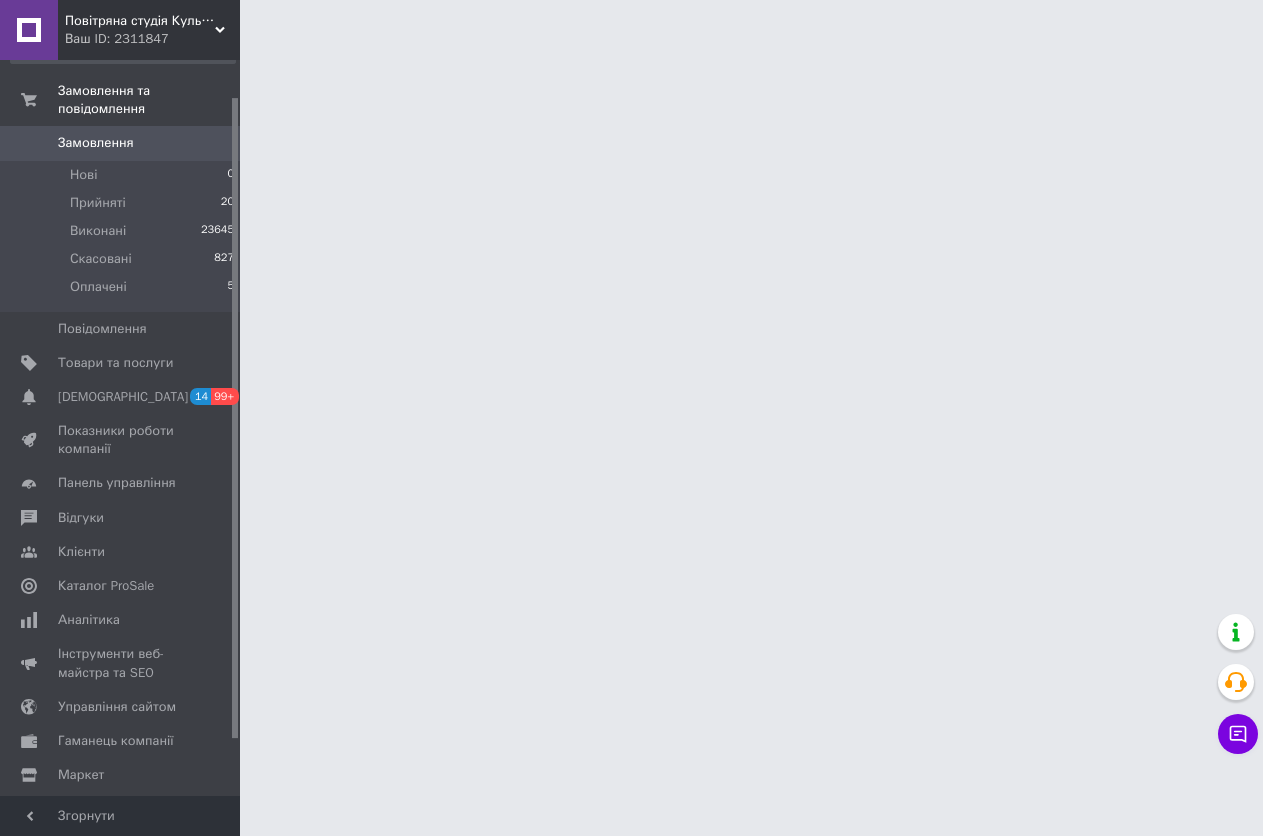 scroll, scrollTop: 0, scrollLeft: 0, axis: both 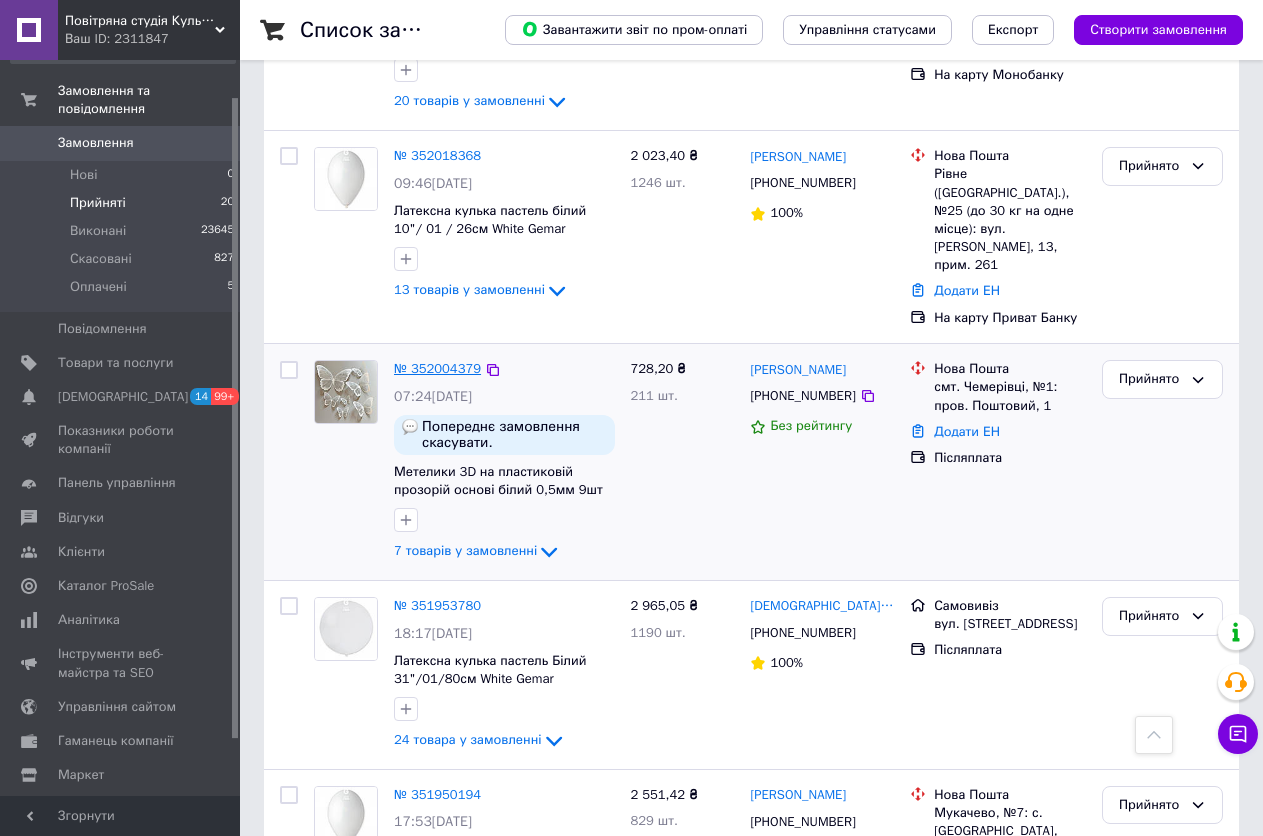 click on "№ 352004379" at bounding box center [437, 368] 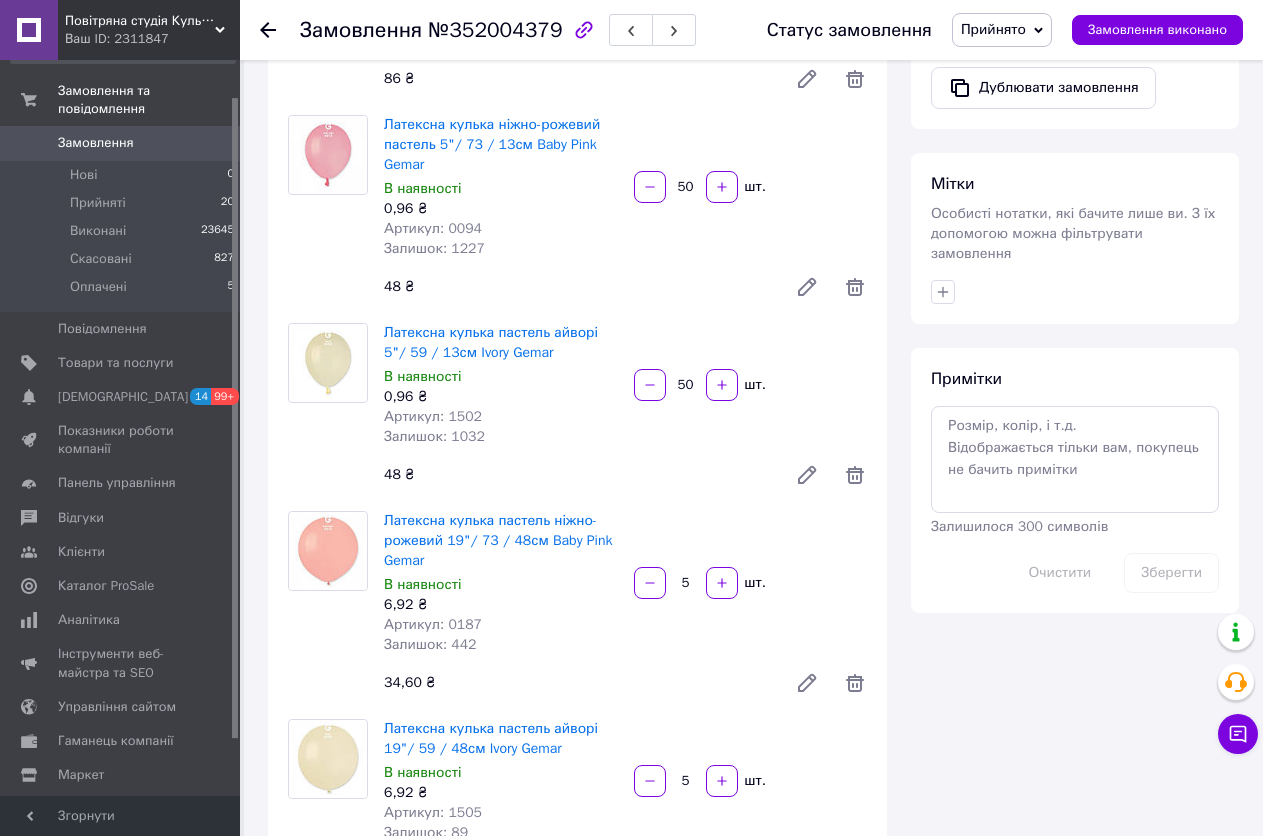 scroll, scrollTop: 100, scrollLeft: 0, axis: vertical 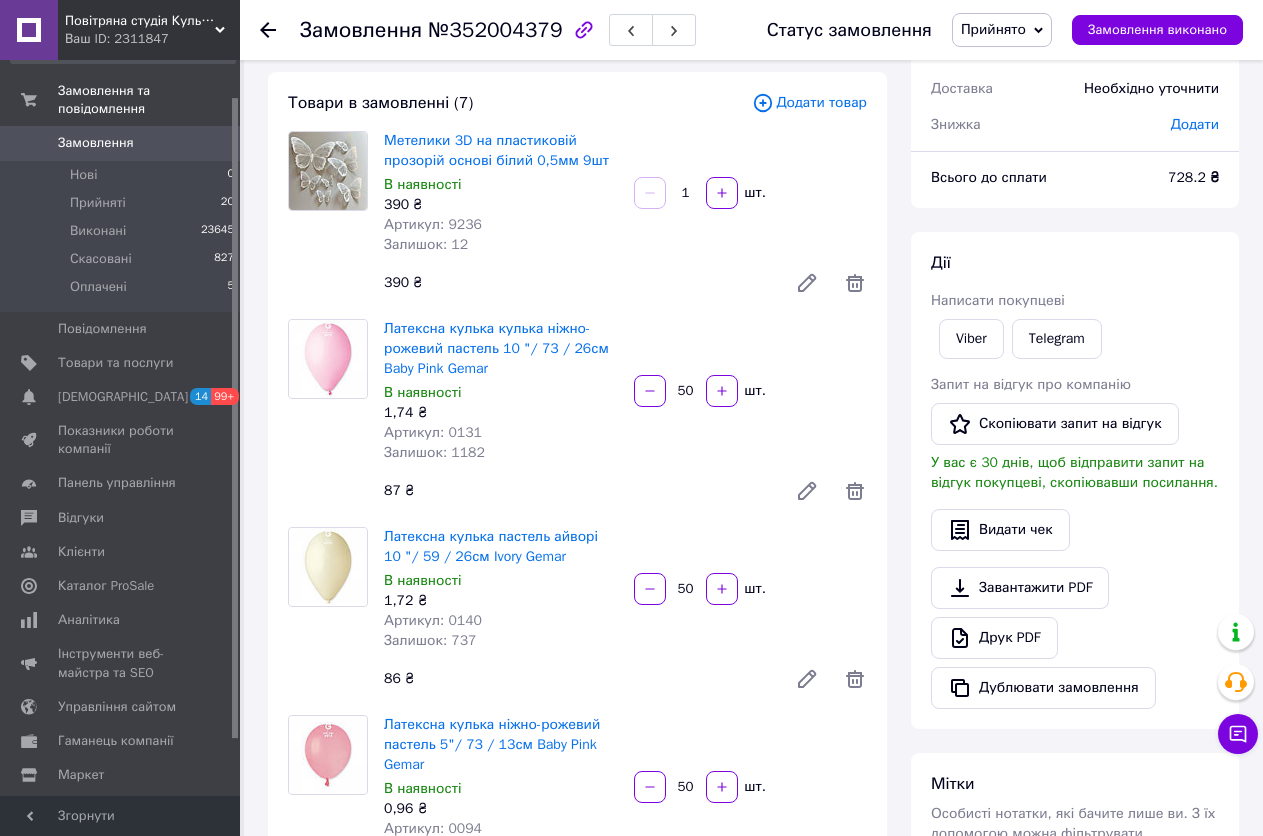 click on "Прийнято" at bounding box center (993, 29) 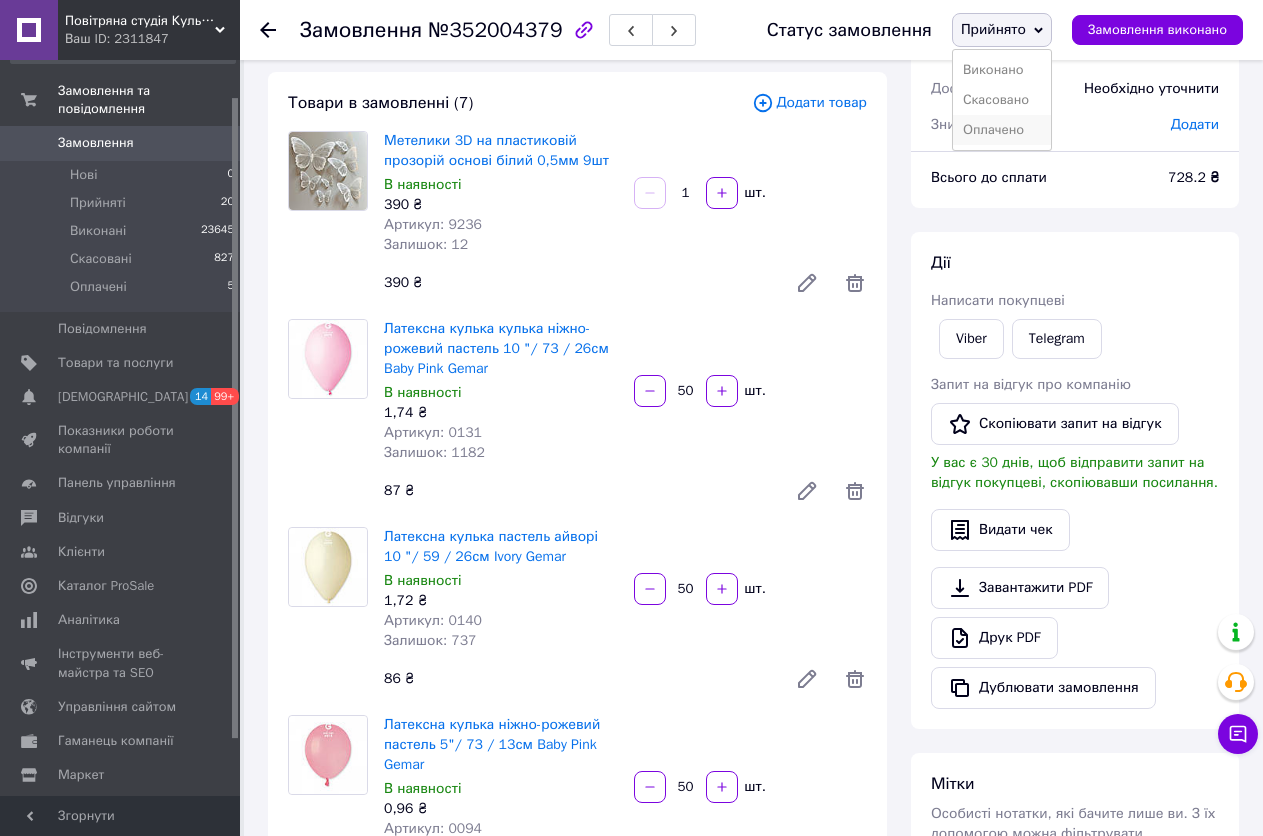 click on "Оплачено" at bounding box center (1002, 130) 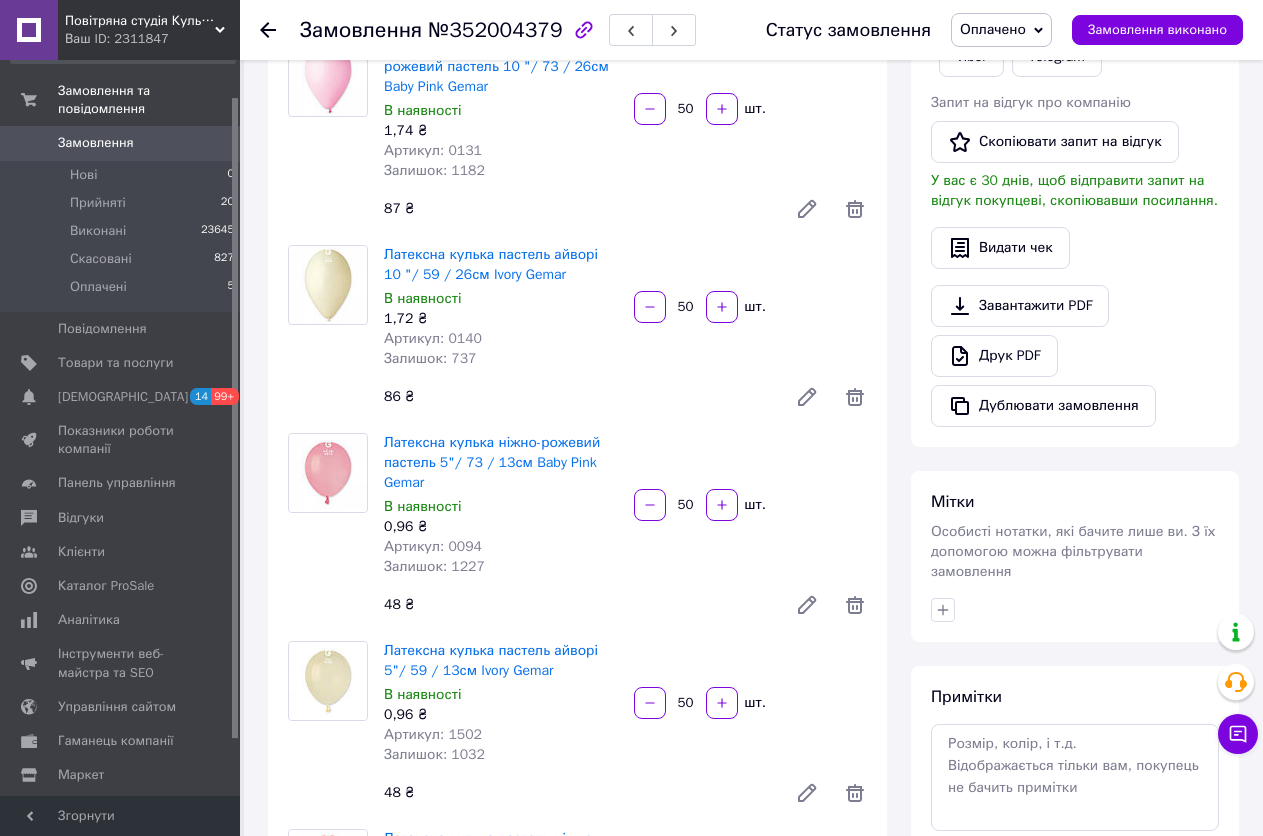 scroll, scrollTop: 400, scrollLeft: 0, axis: vertical 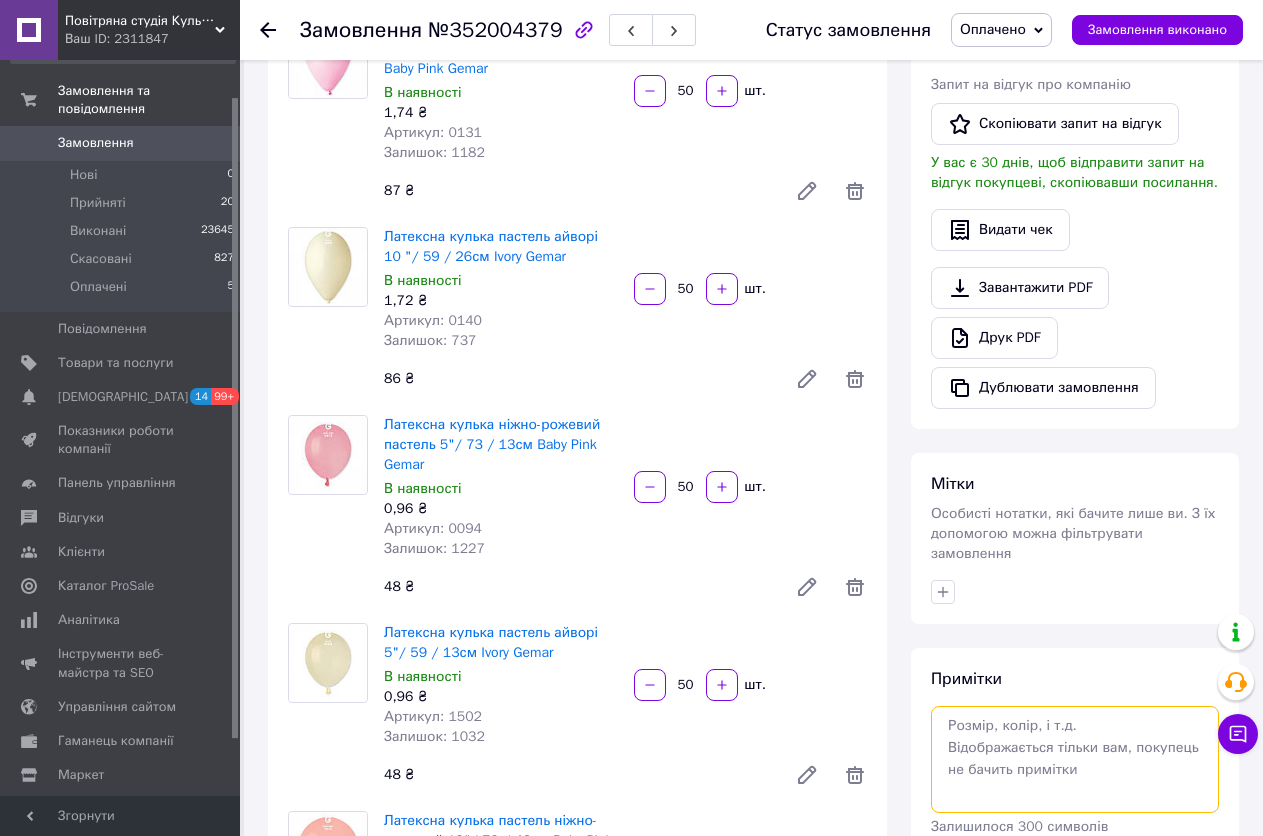 click at bounding box center [1075, 759] 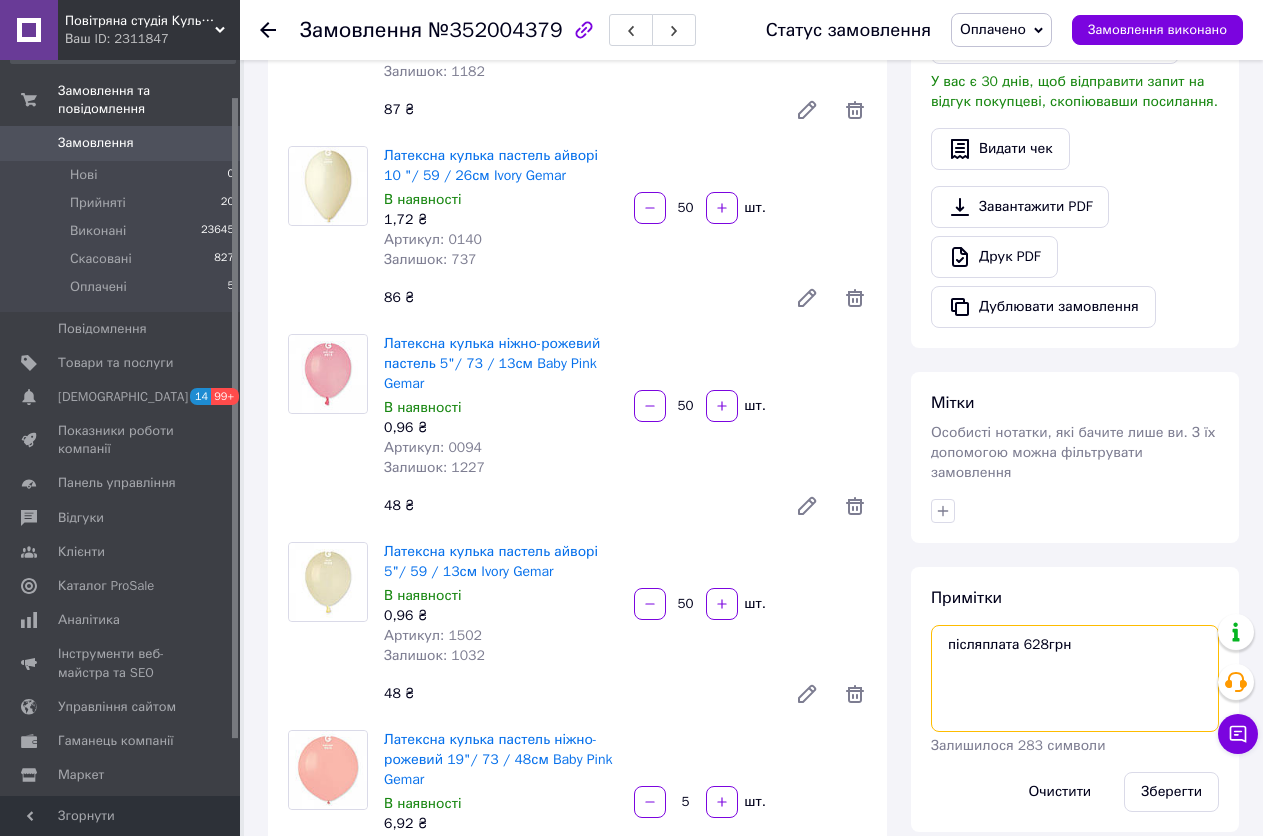 scroll, scrollTop: 600, scrollLeft: 0, axis: vertical 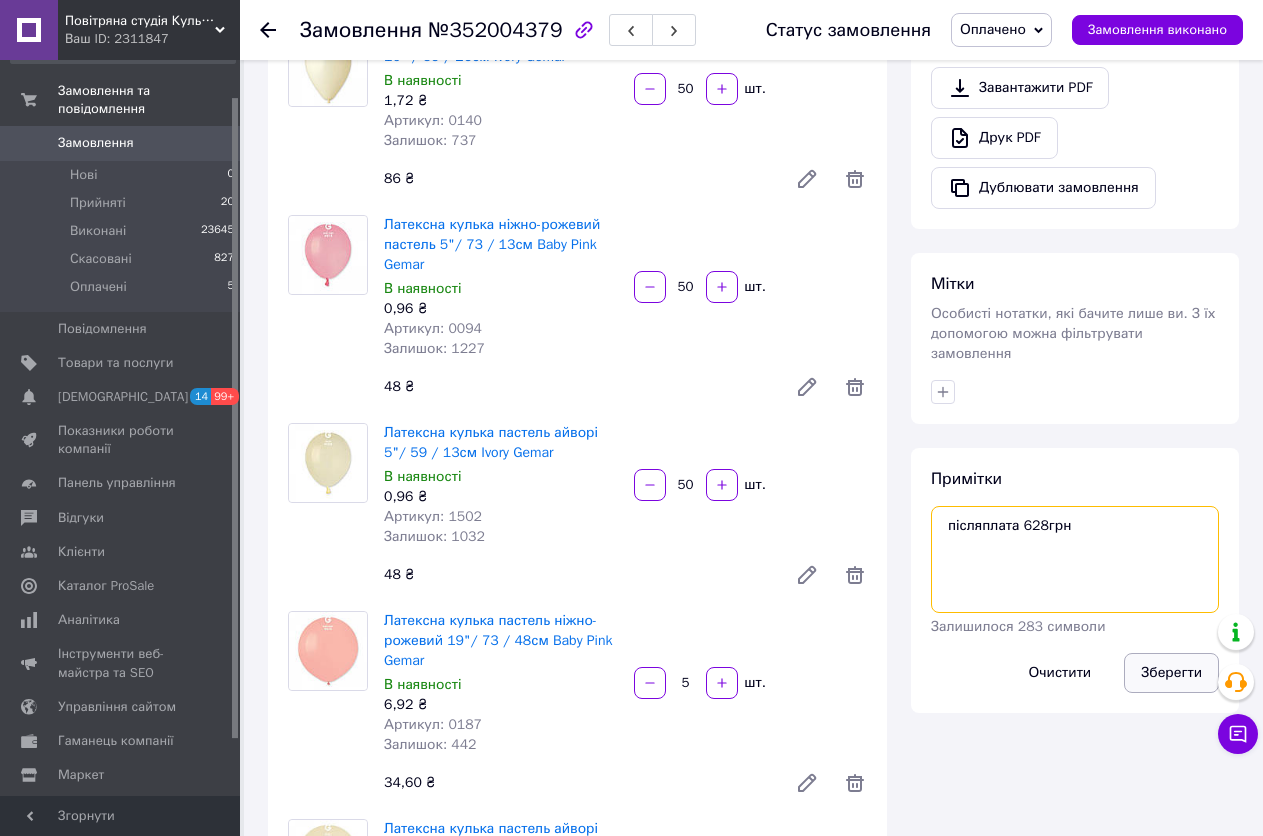 type on "післяплата 628грн" 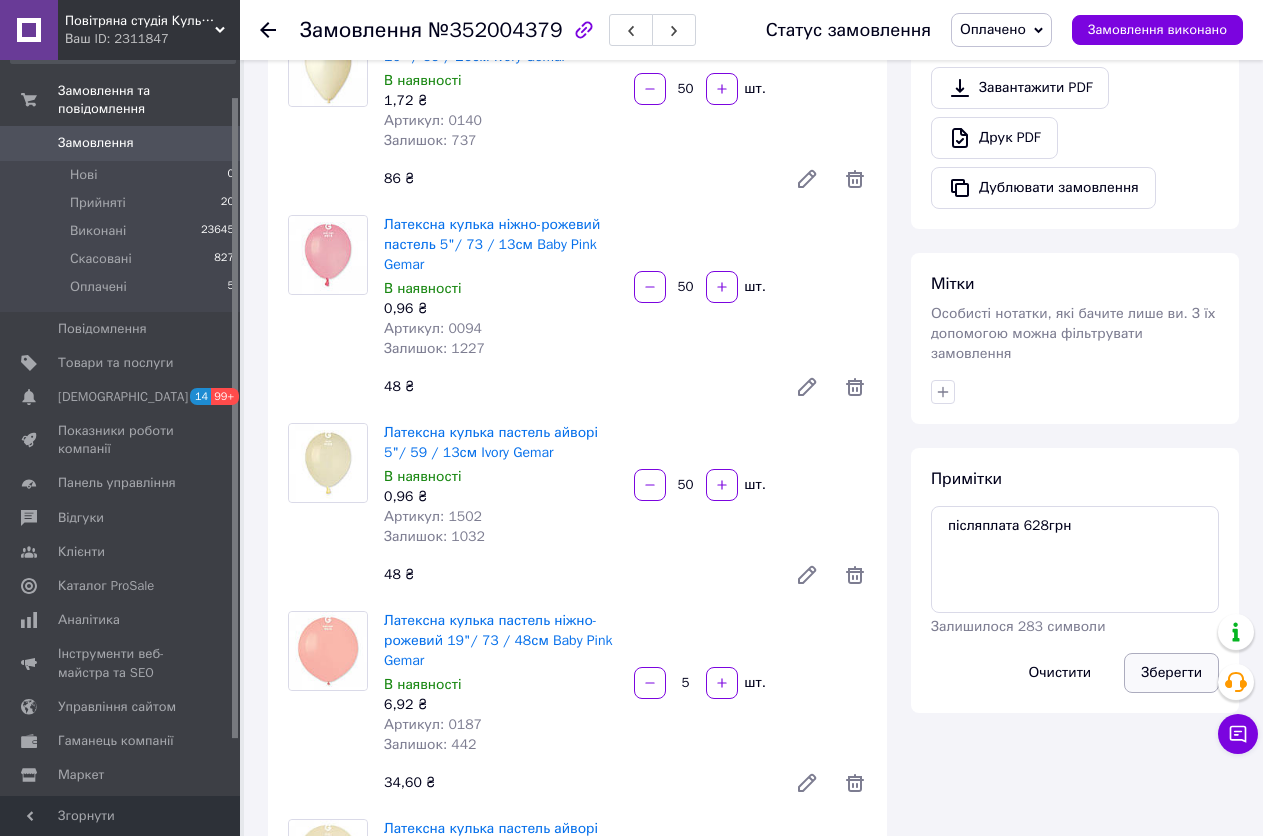 click on "Зберегти" at bounding box center (1171, 673) 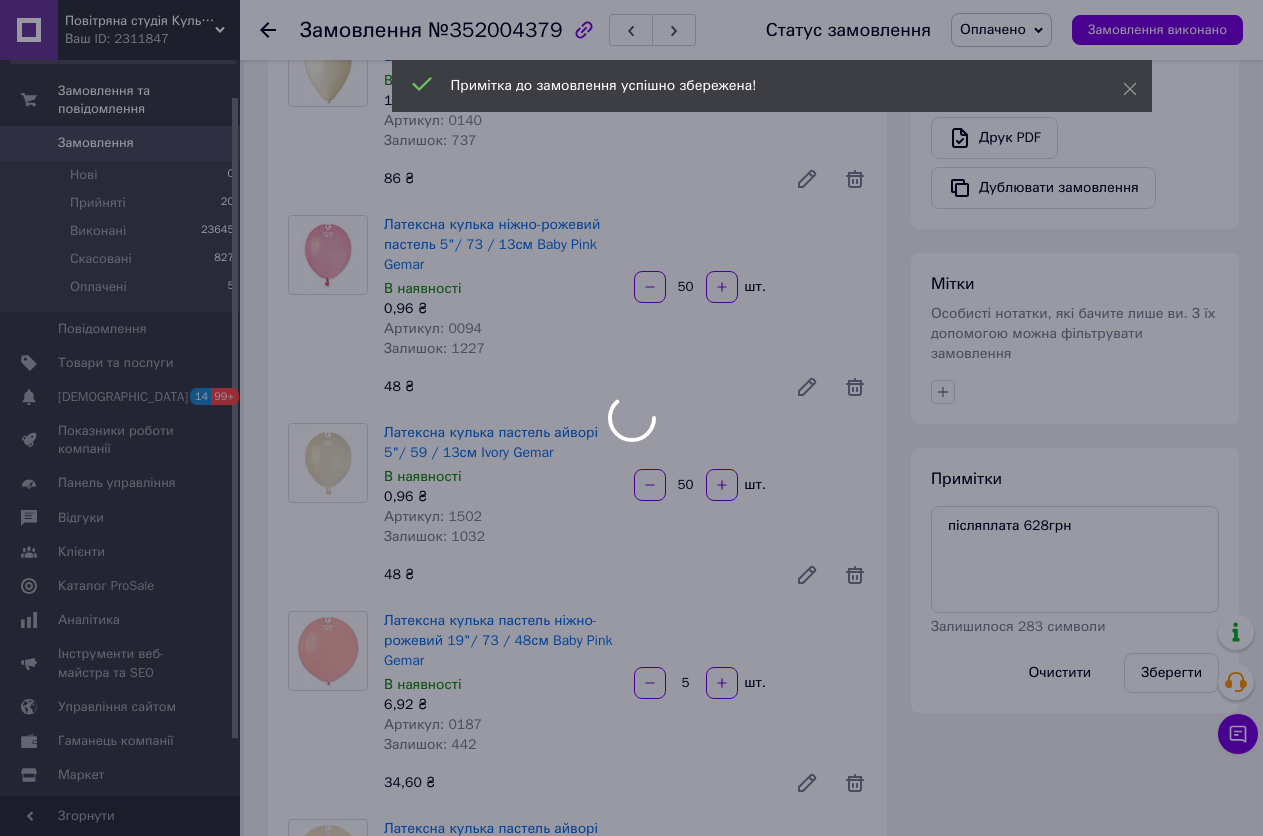 scroll, scrollTop: 300, scrollLeft: 0, axis: vertical 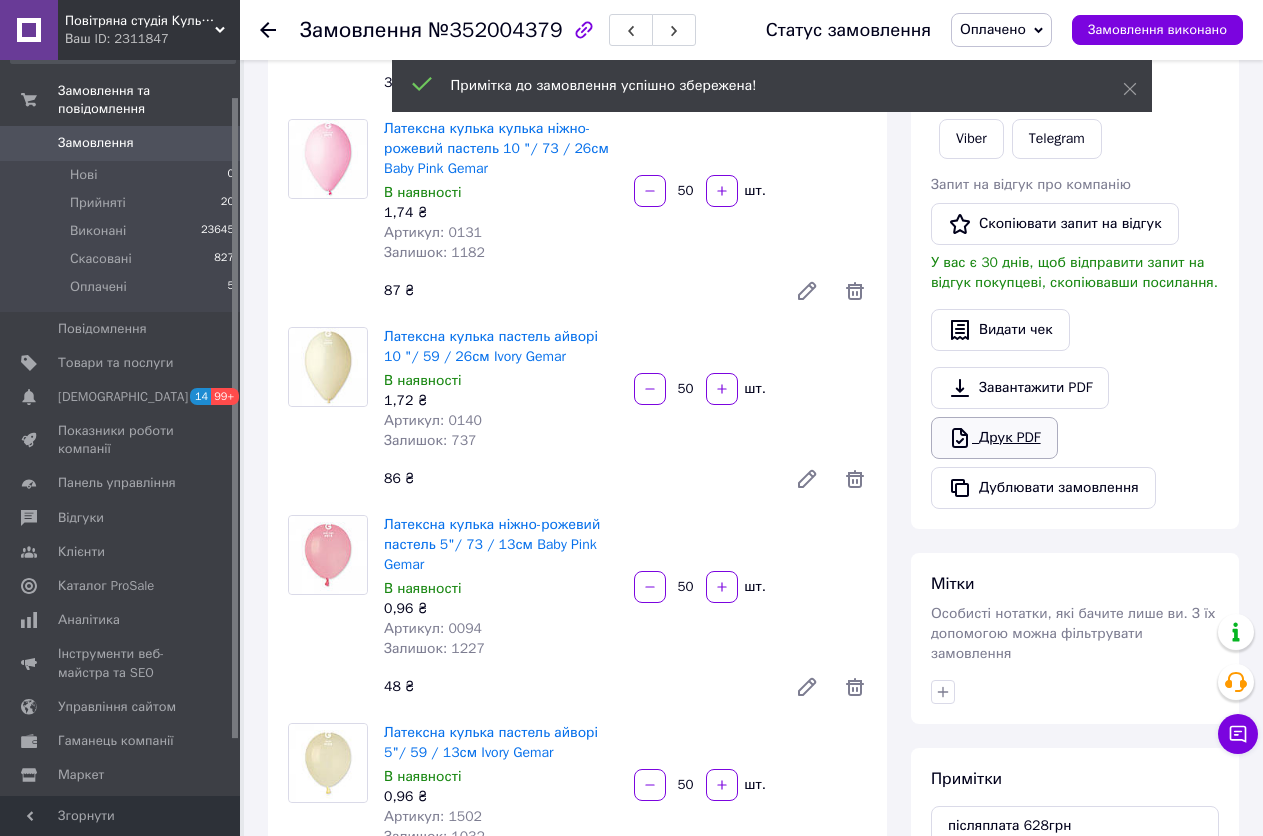 click 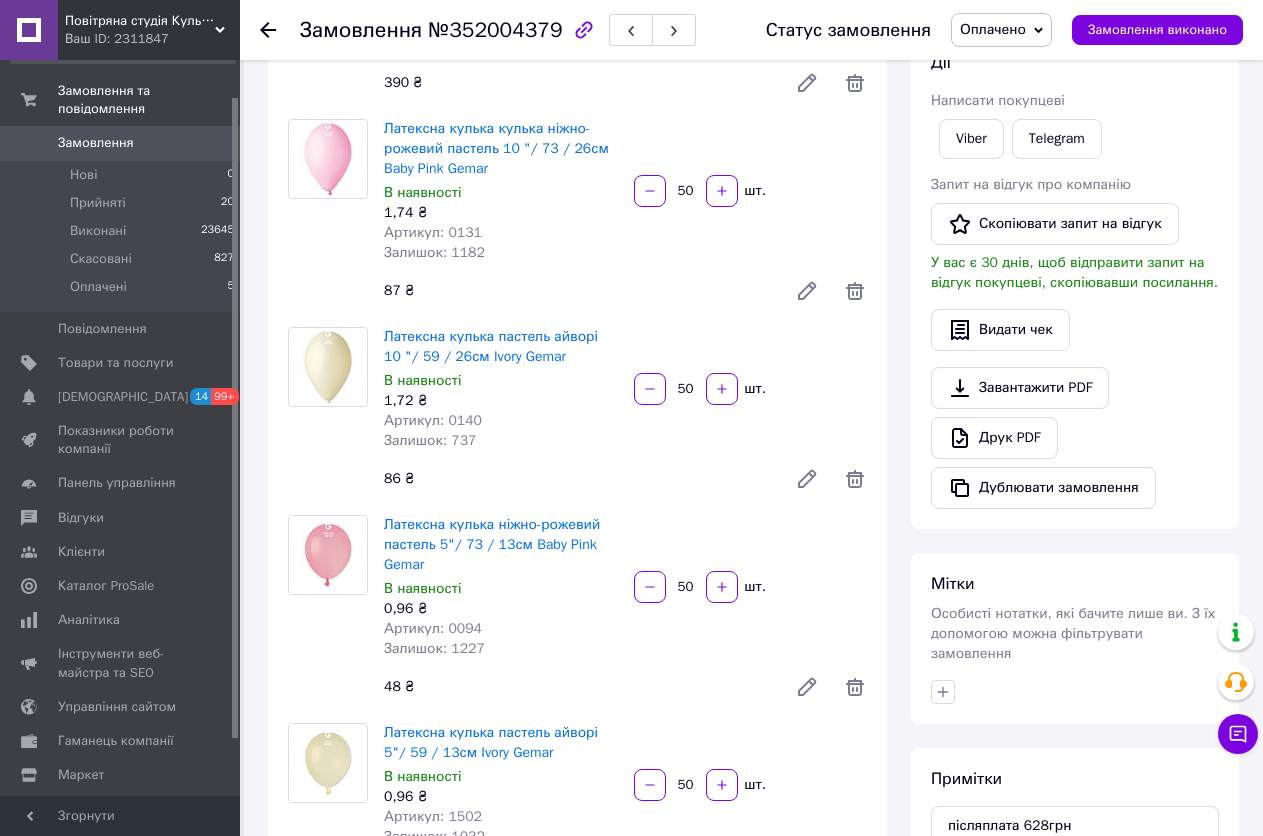 click 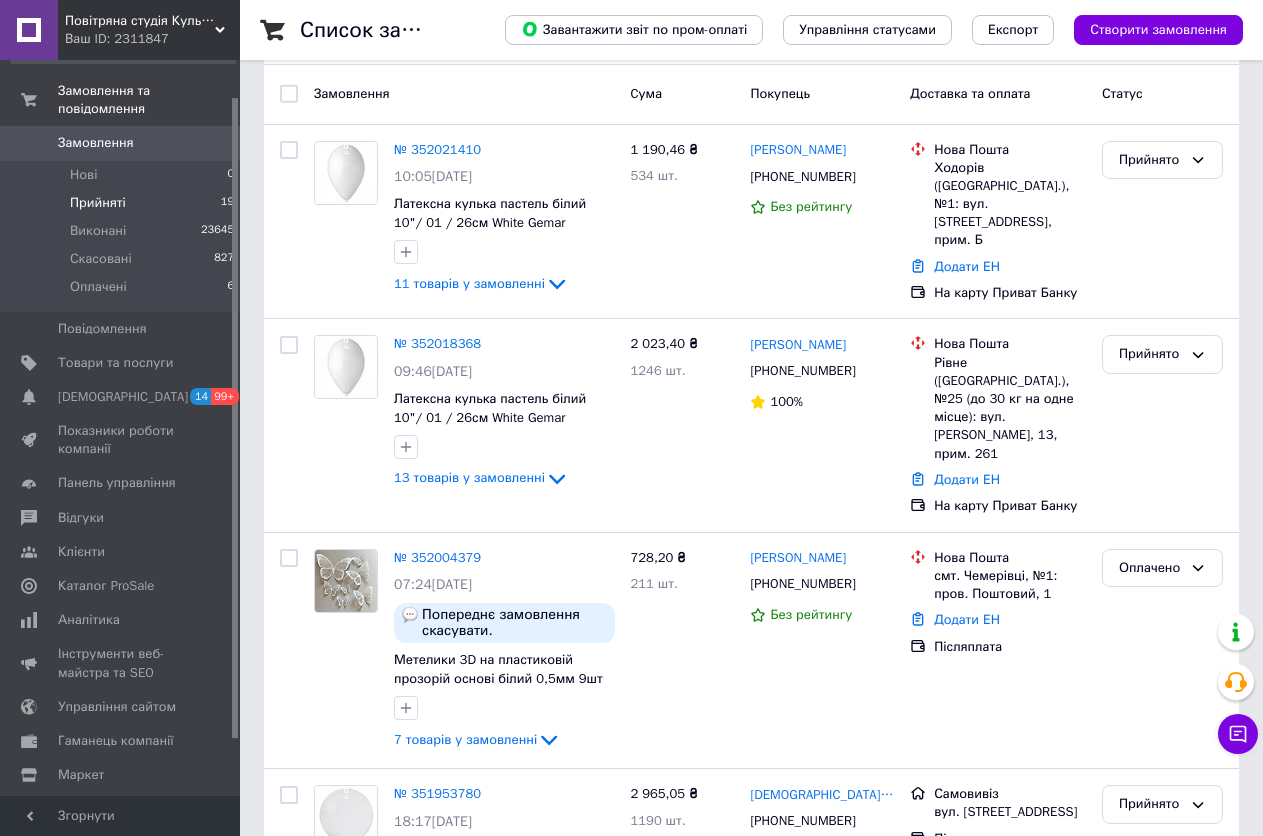 scroll, scrollTop: 400, scrollLeft: 0, axis: vertical 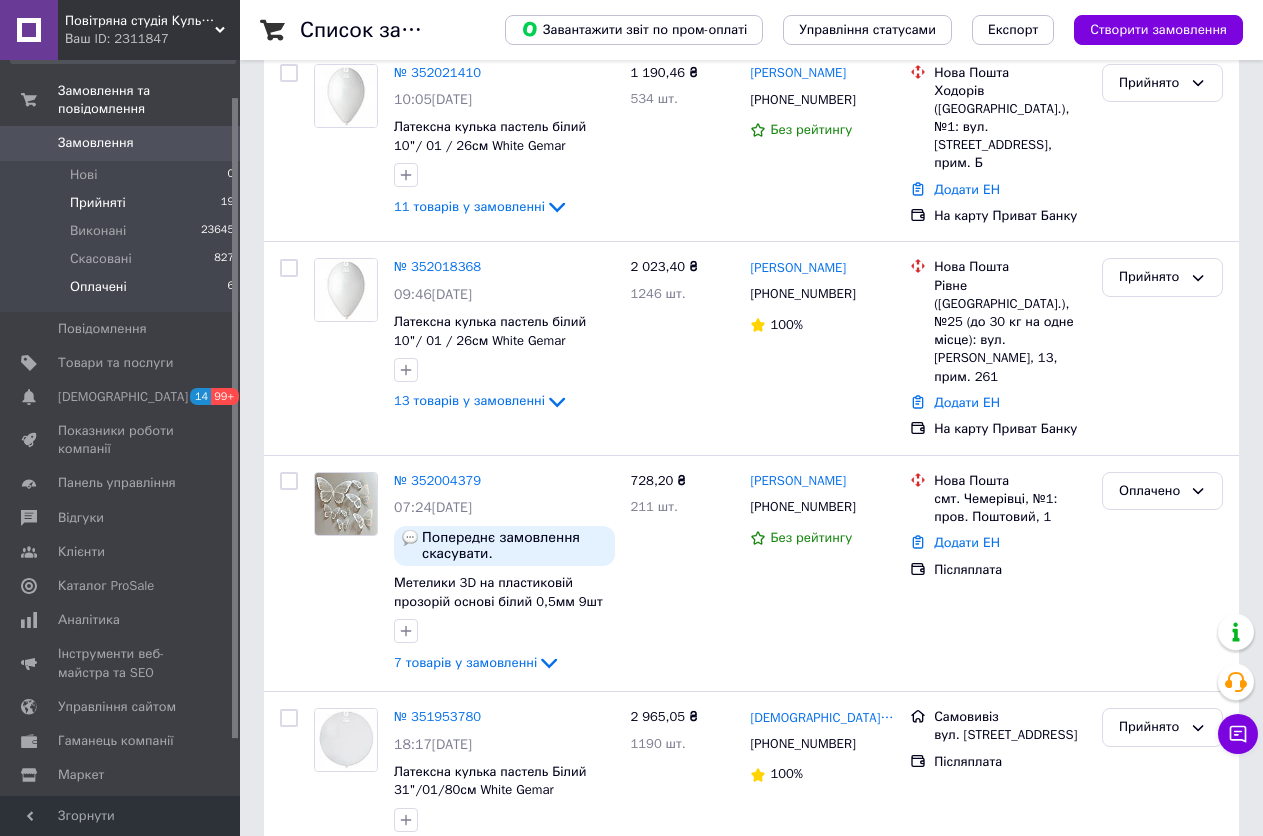 click on "Оплачені 6" at bounding box center [123, 292] 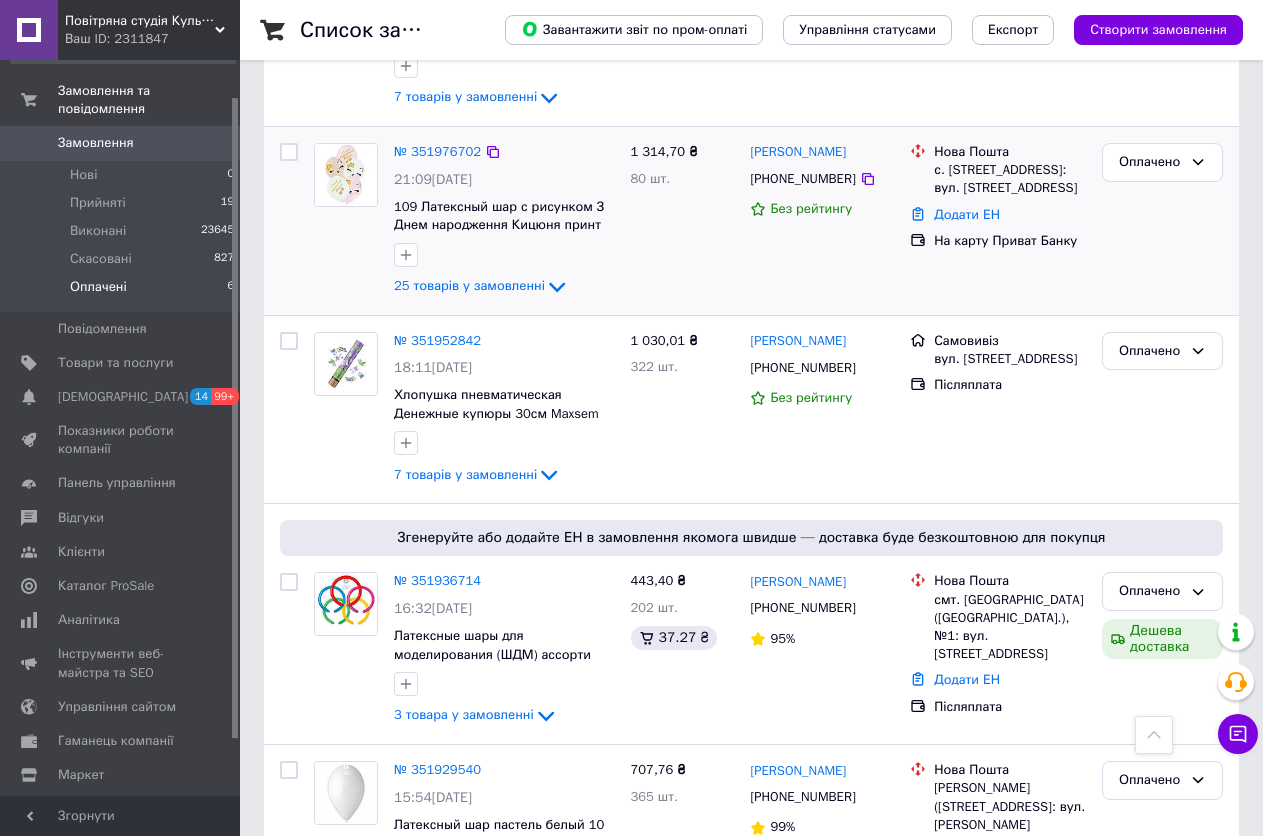 scroll, scrollTop: 800, scrollLeft: 0, axis: vertical 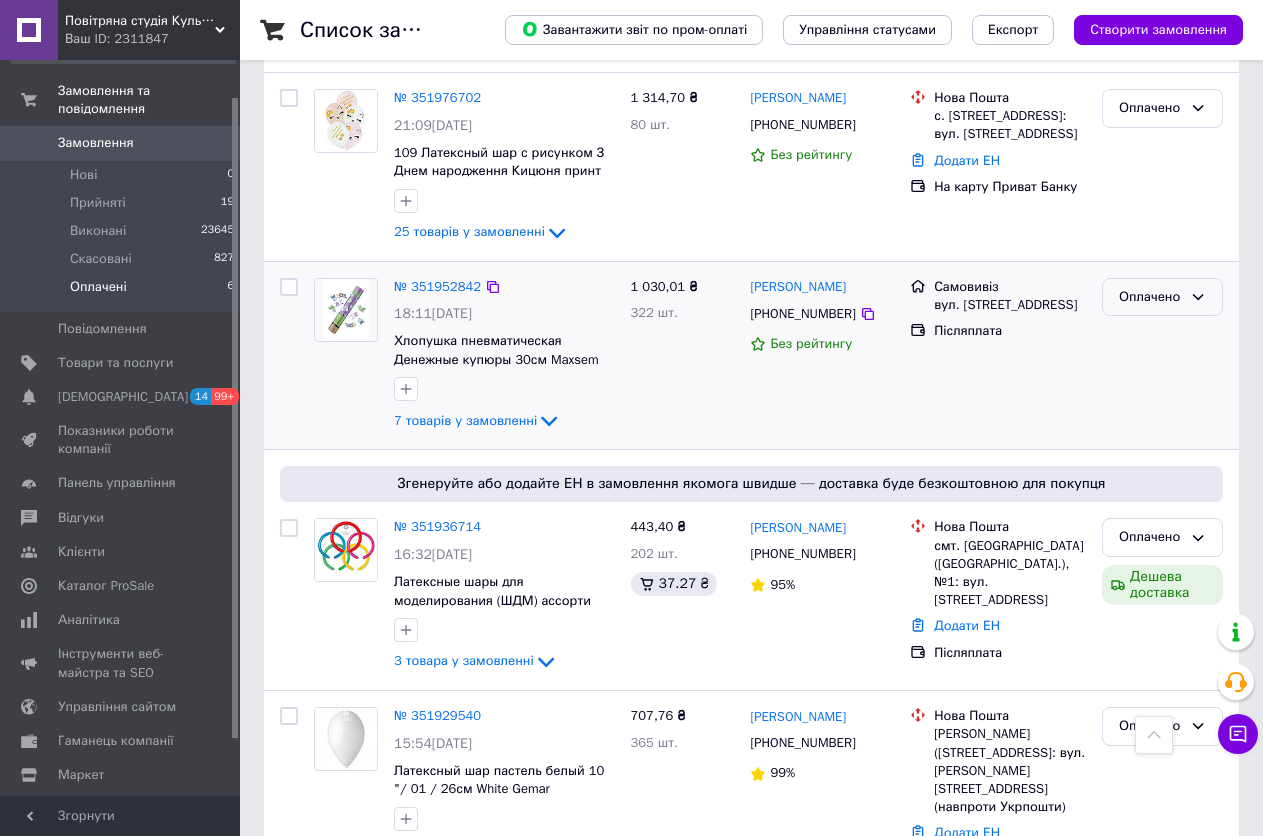 click on "Оплачено" at bounding box center [1150, 297] 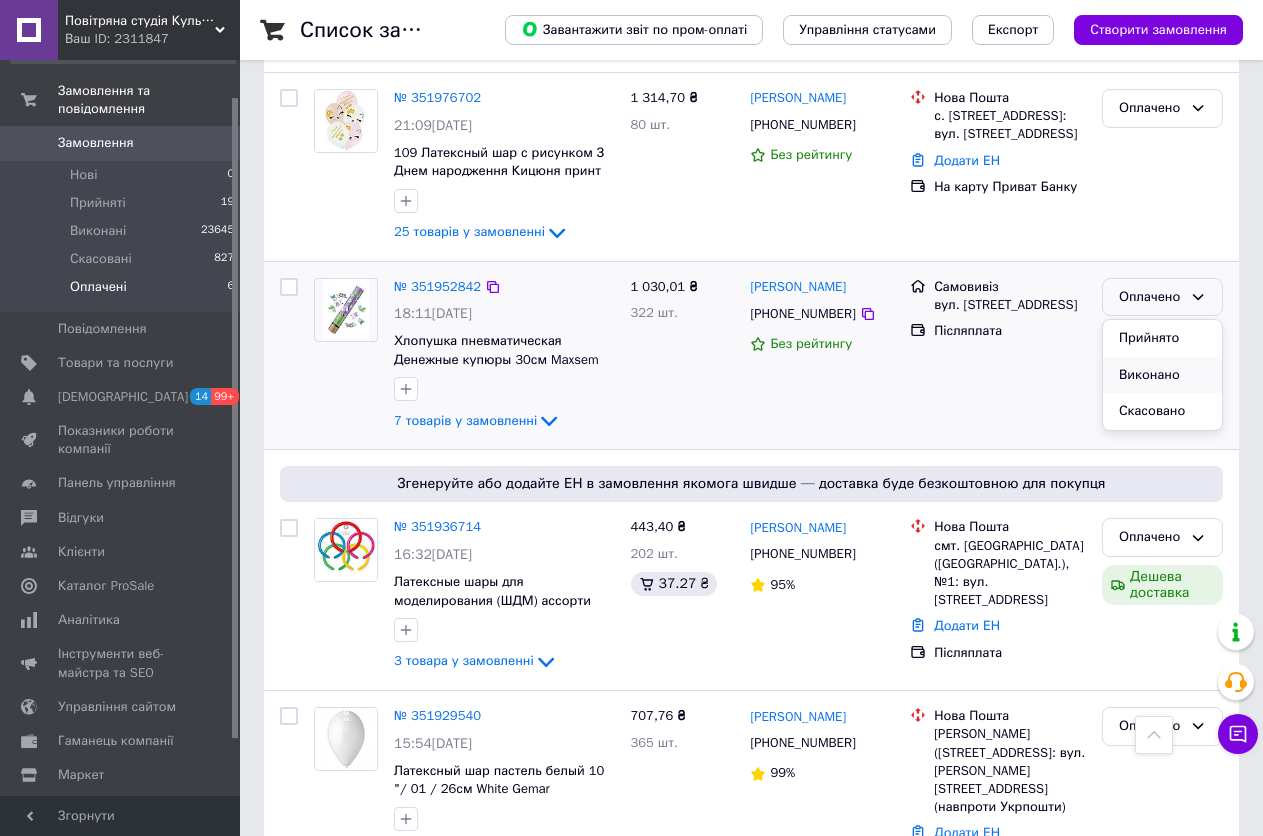 click on "Виконано" at bounding box center [1162, 375] 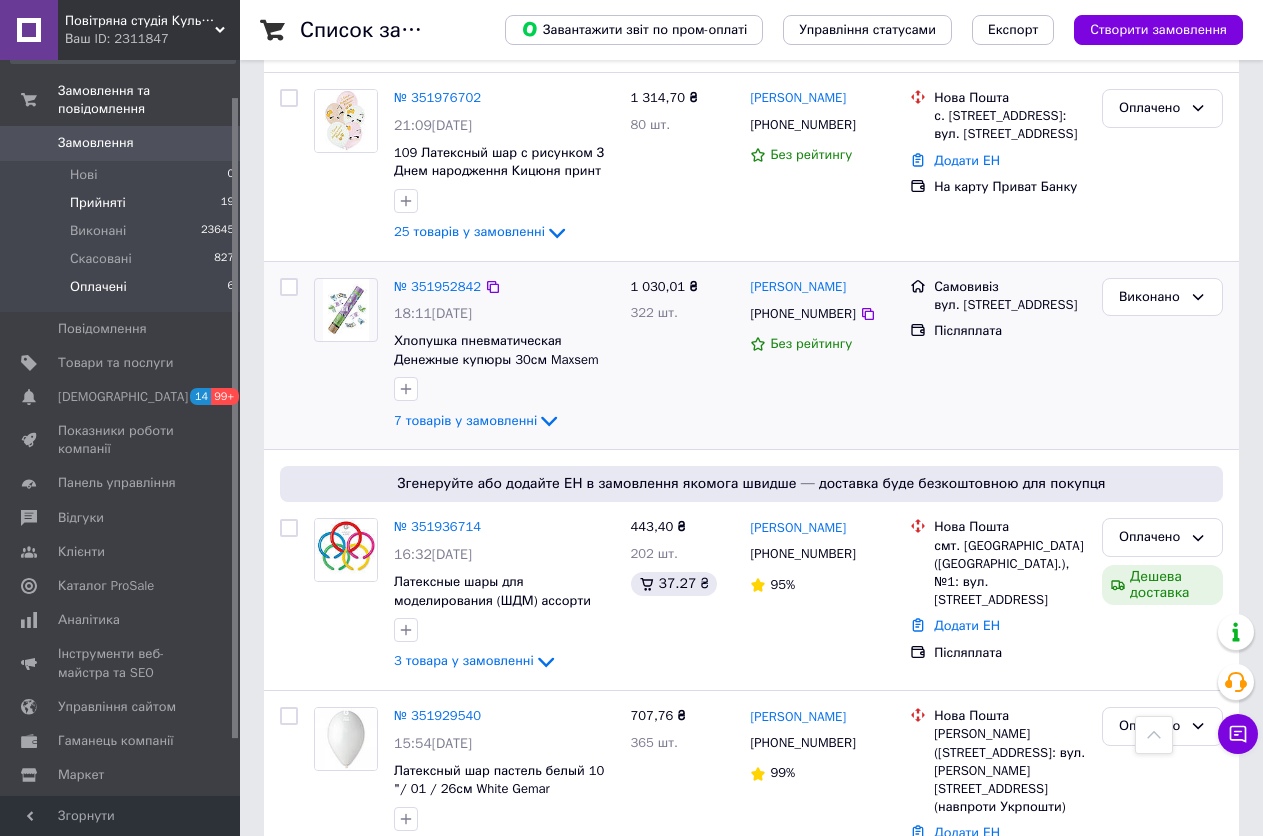 click on "Прийняті 19" at bounding box center (123, 203) 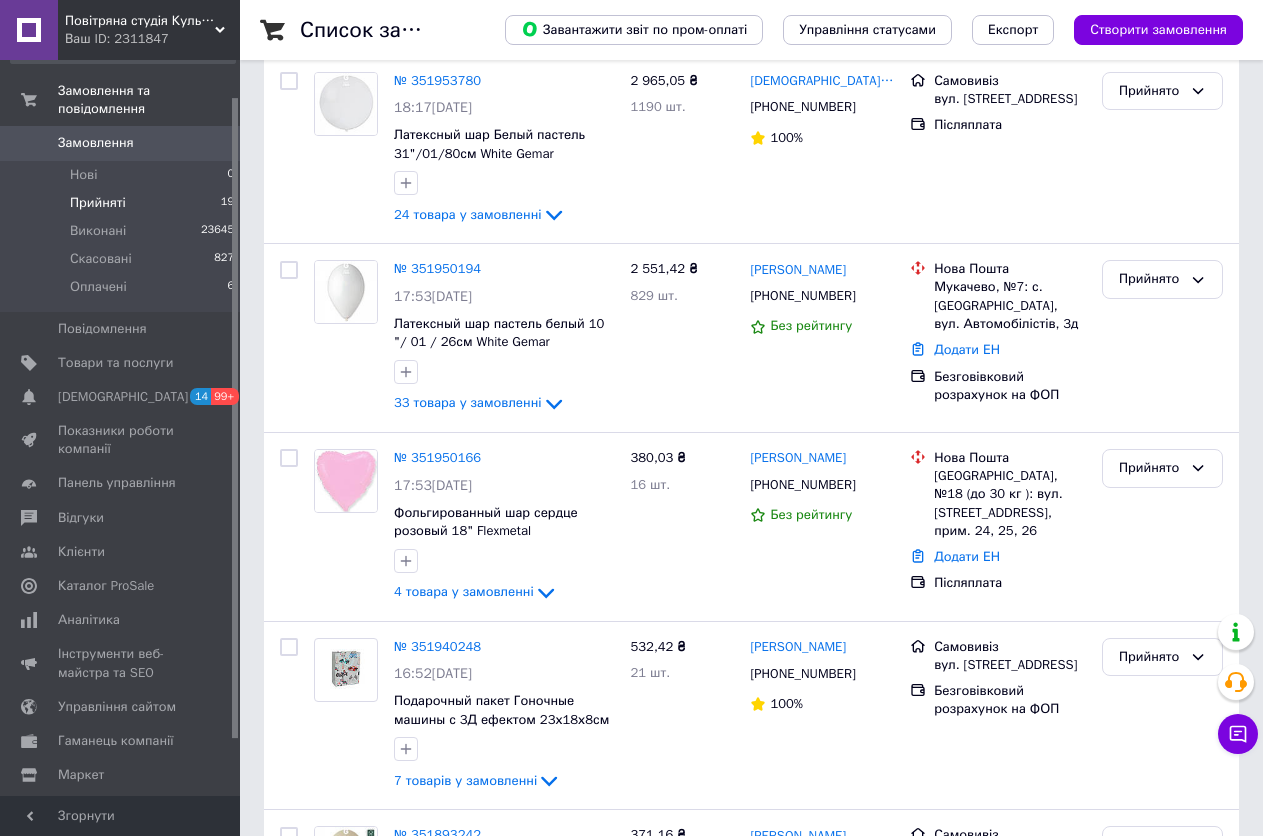 scroll, scrollTop: 0, scrollLeft: 0, axis: both 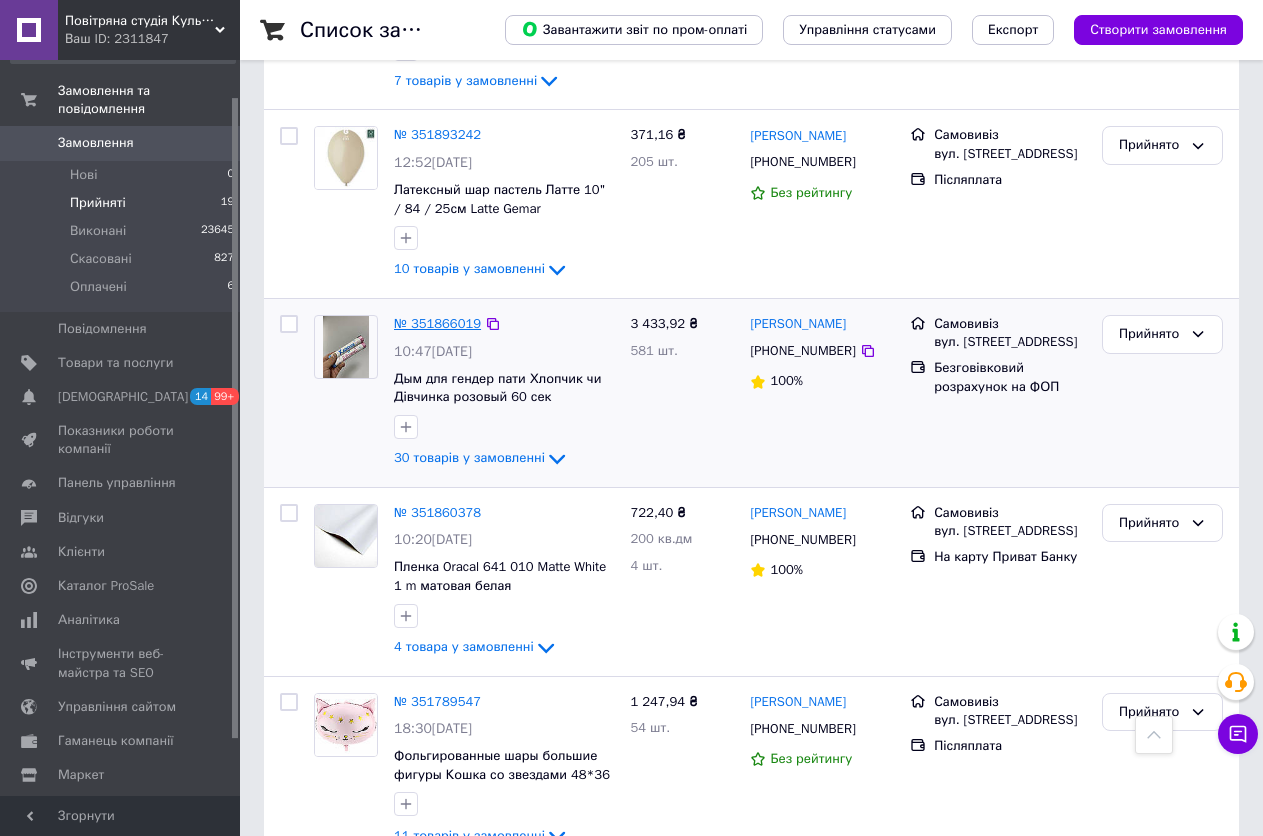 click on "№ 351866019" at bounding box center [437, 323] 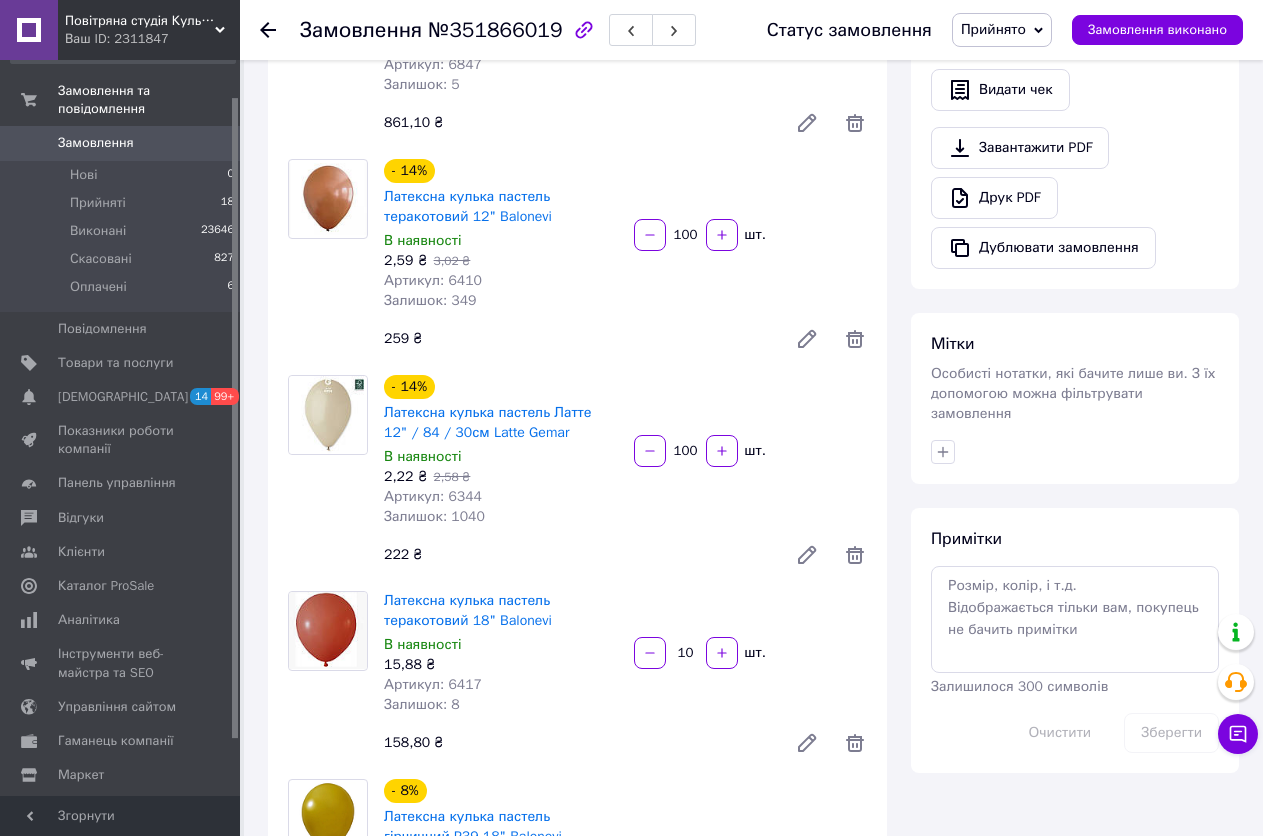scroll, scrollTop: 500, scrollLeft: 0, axis: vertical 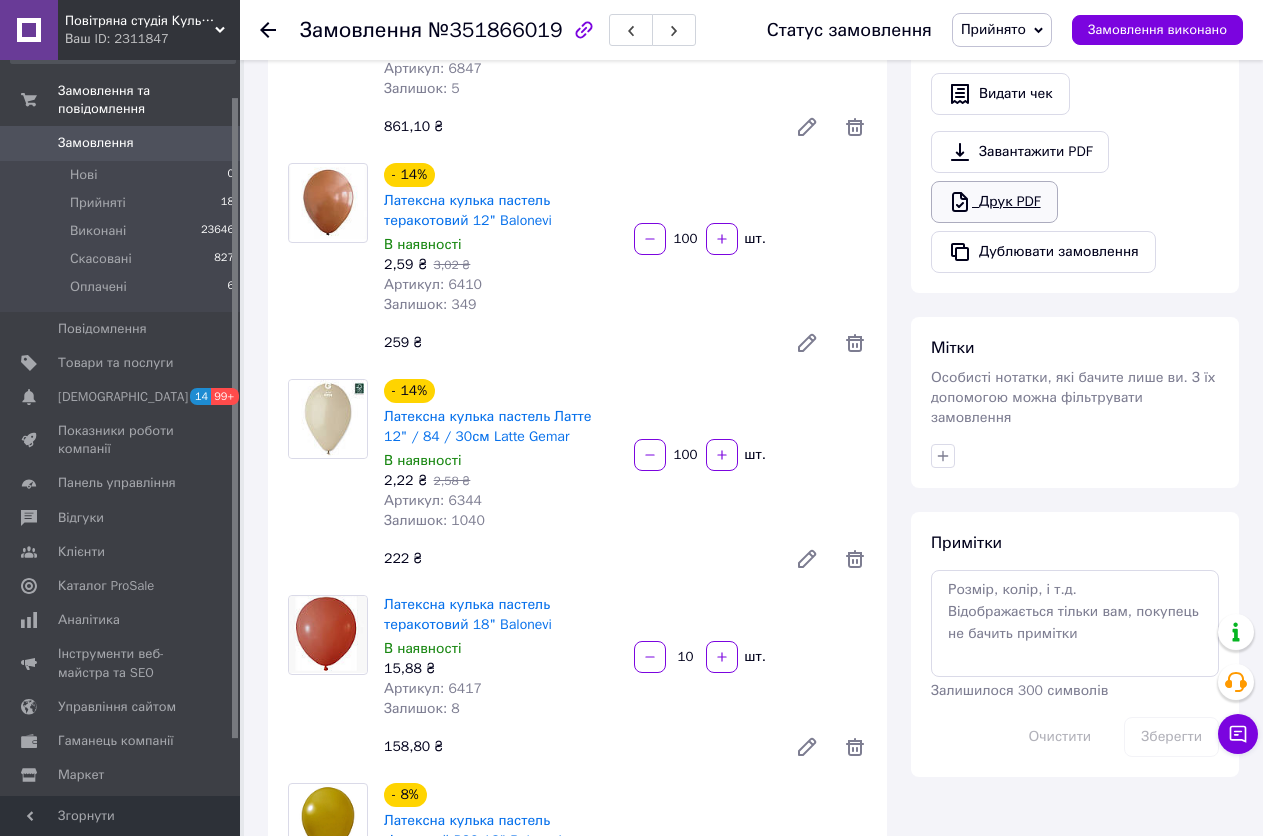 click 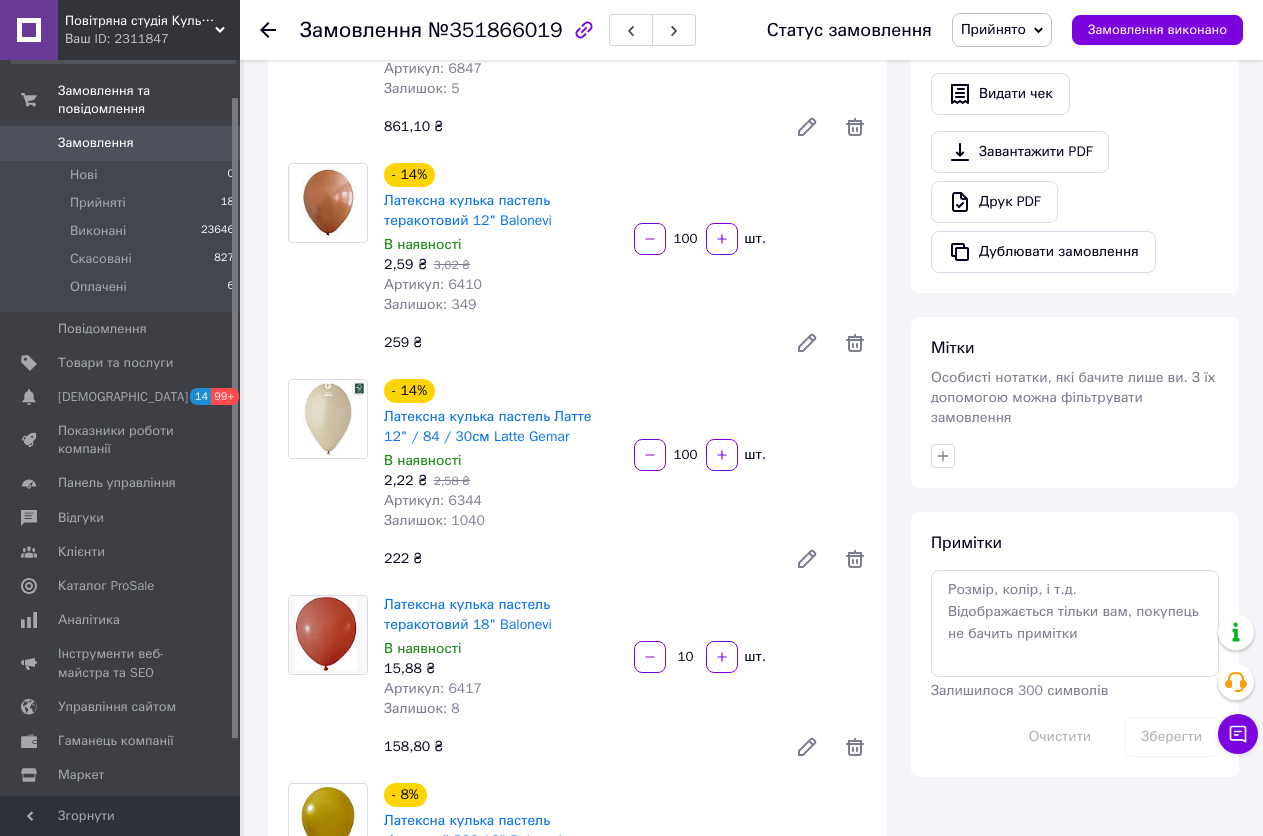 click 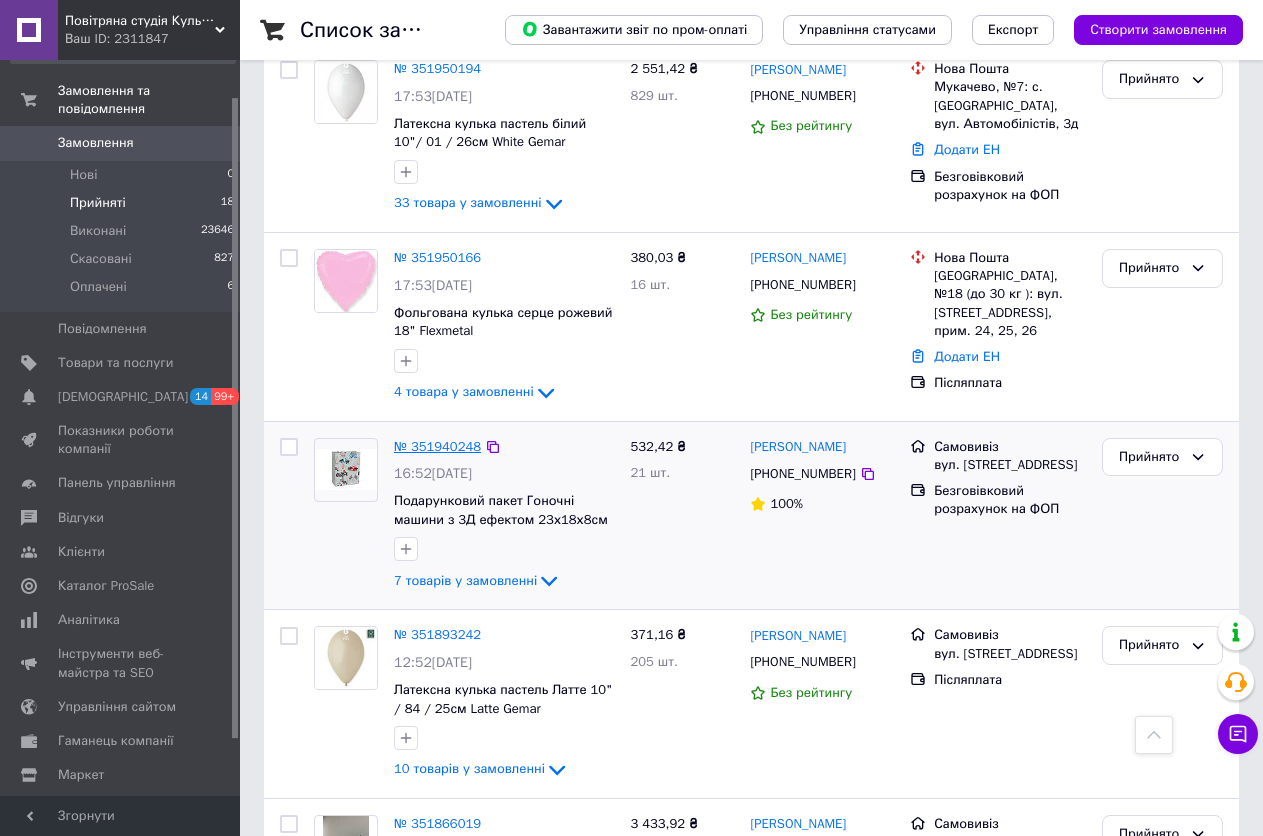 click on "№ 351940248" at bounding box center [437, 446] 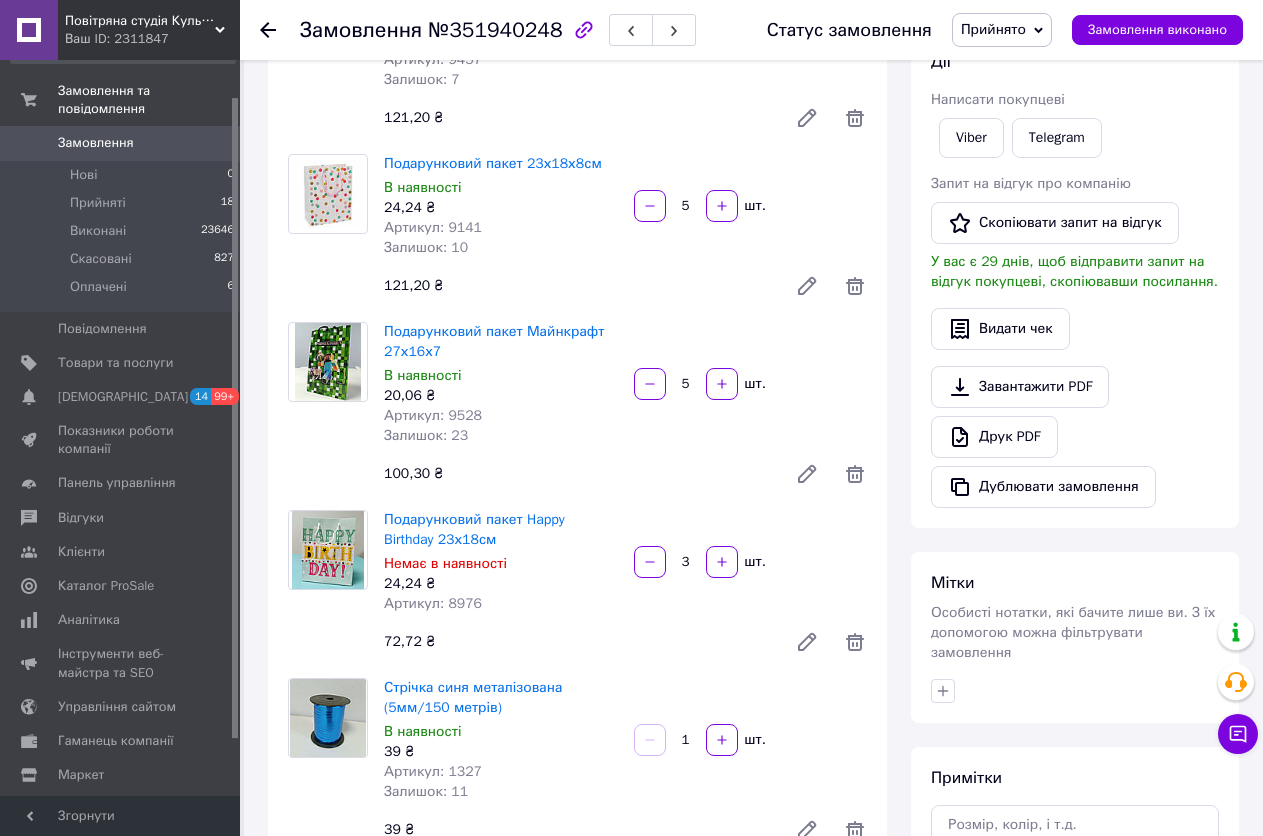 scroll, scrollTop: 300, scrollLeft: 0, axis: vertical 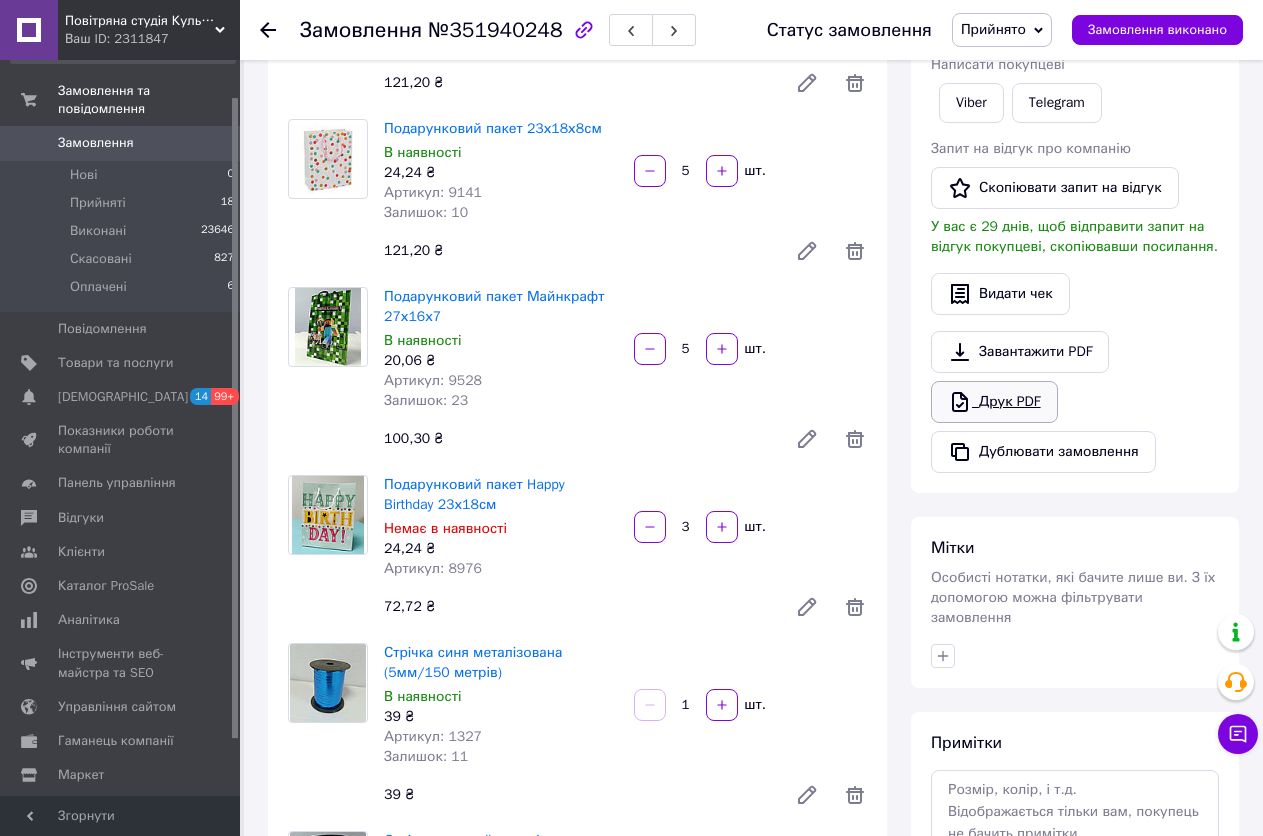 click 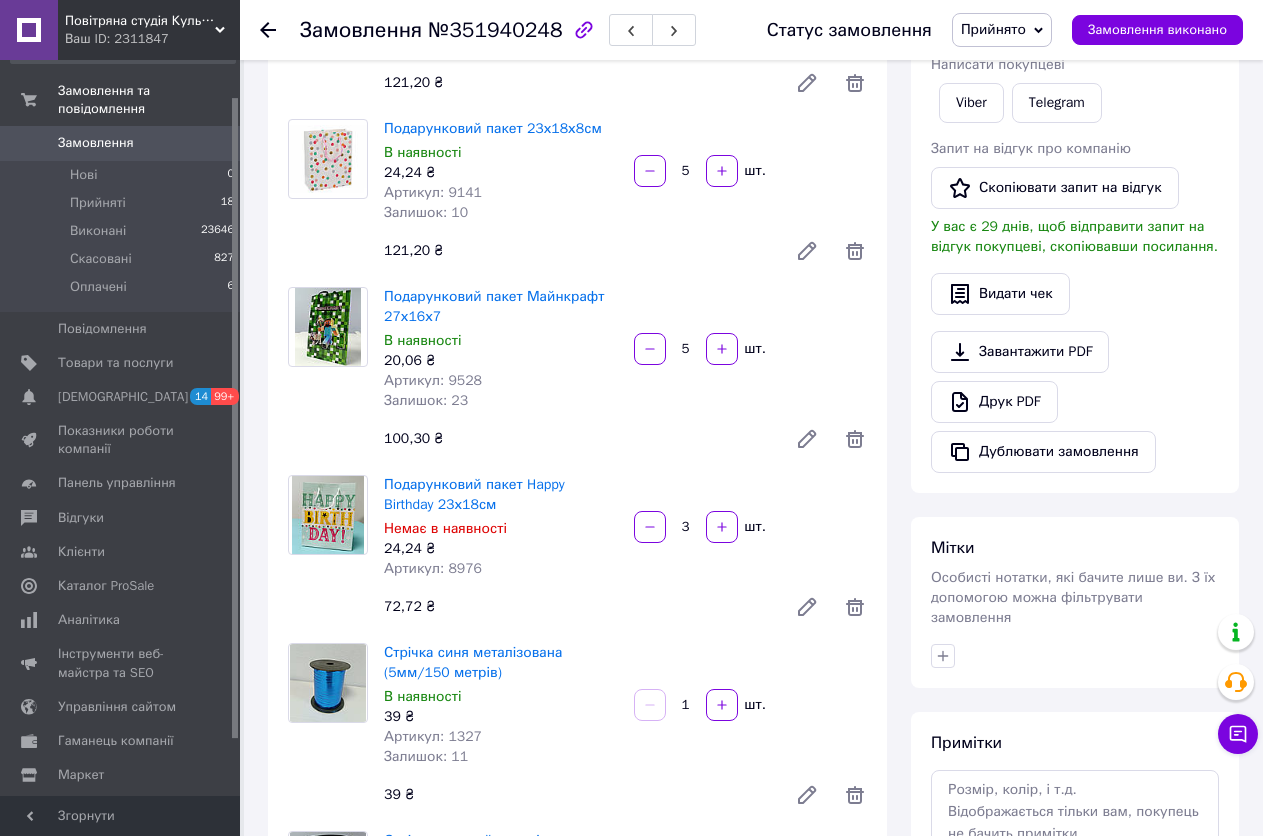 click 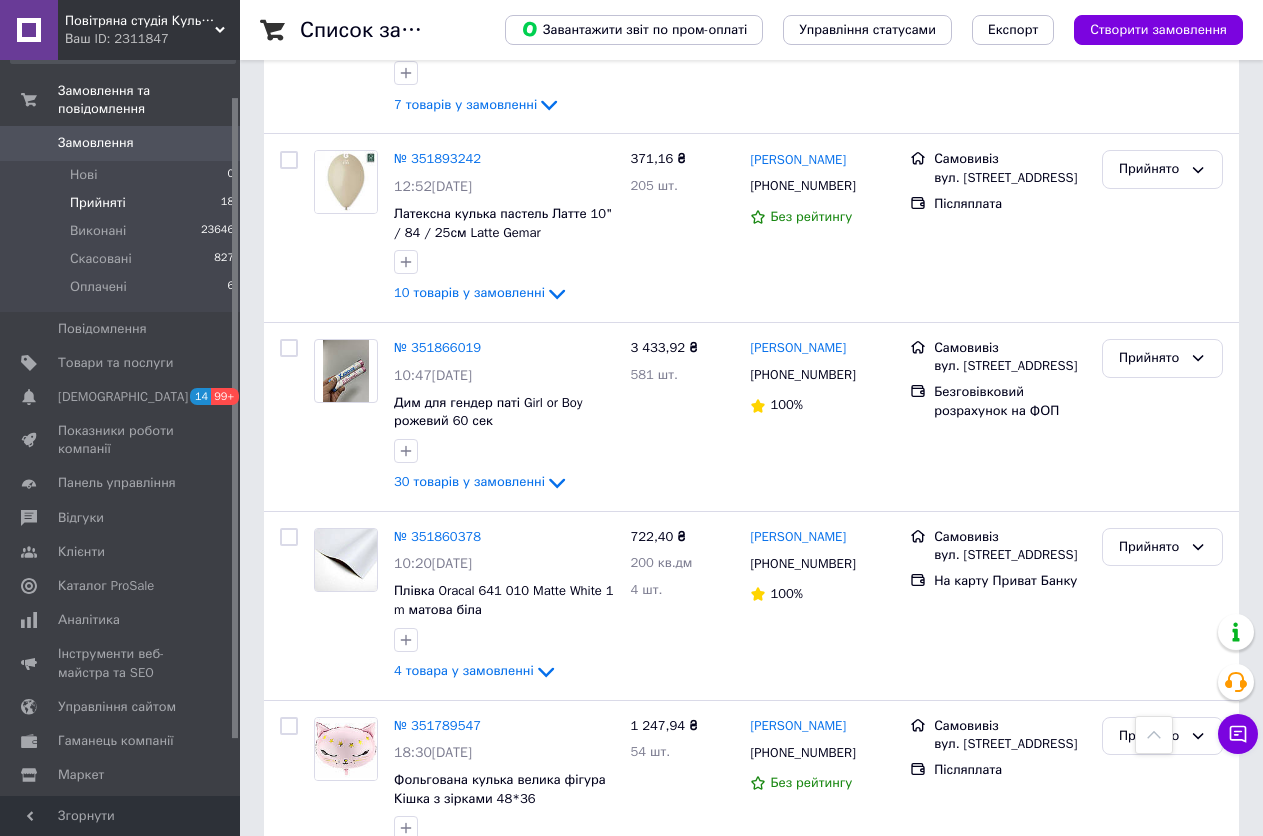 scroll, scrollTop: 1600, scrollLeft: 0, axis: vertical 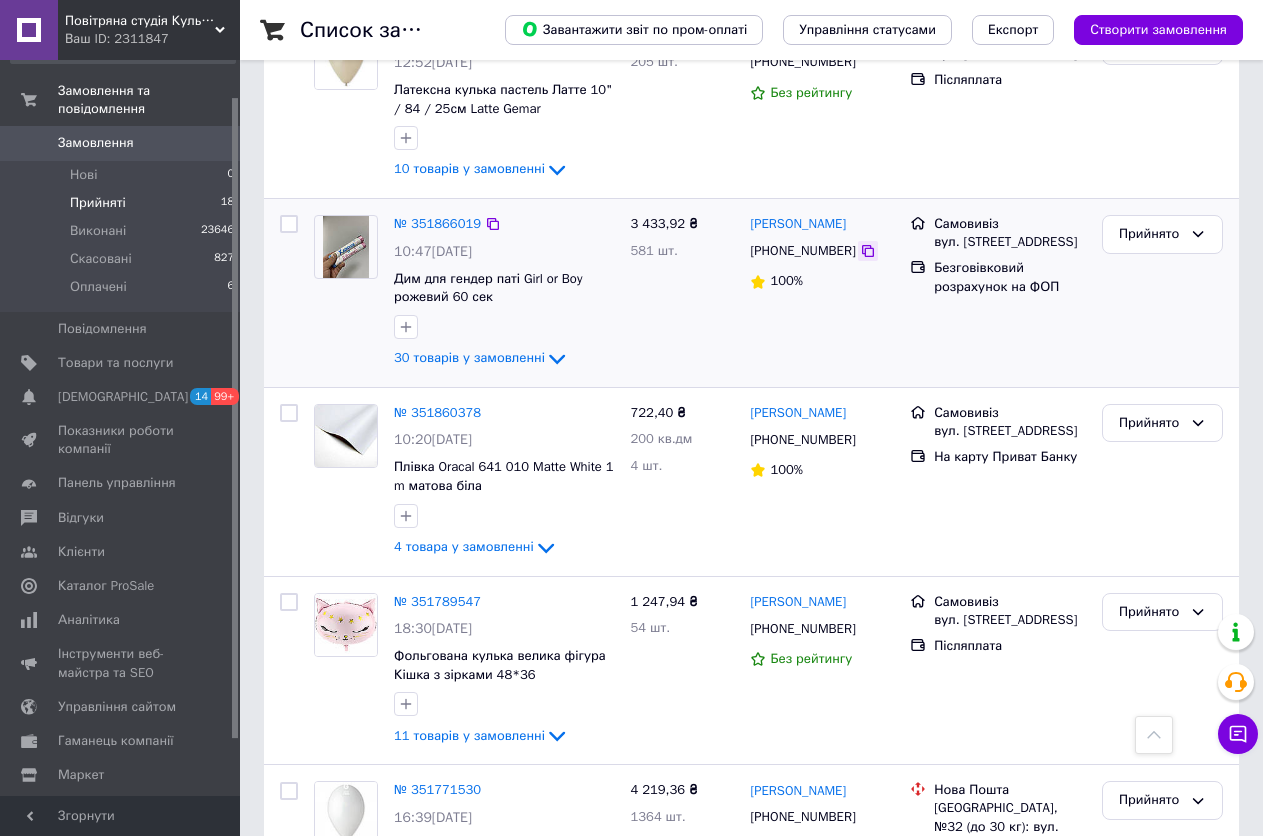 click 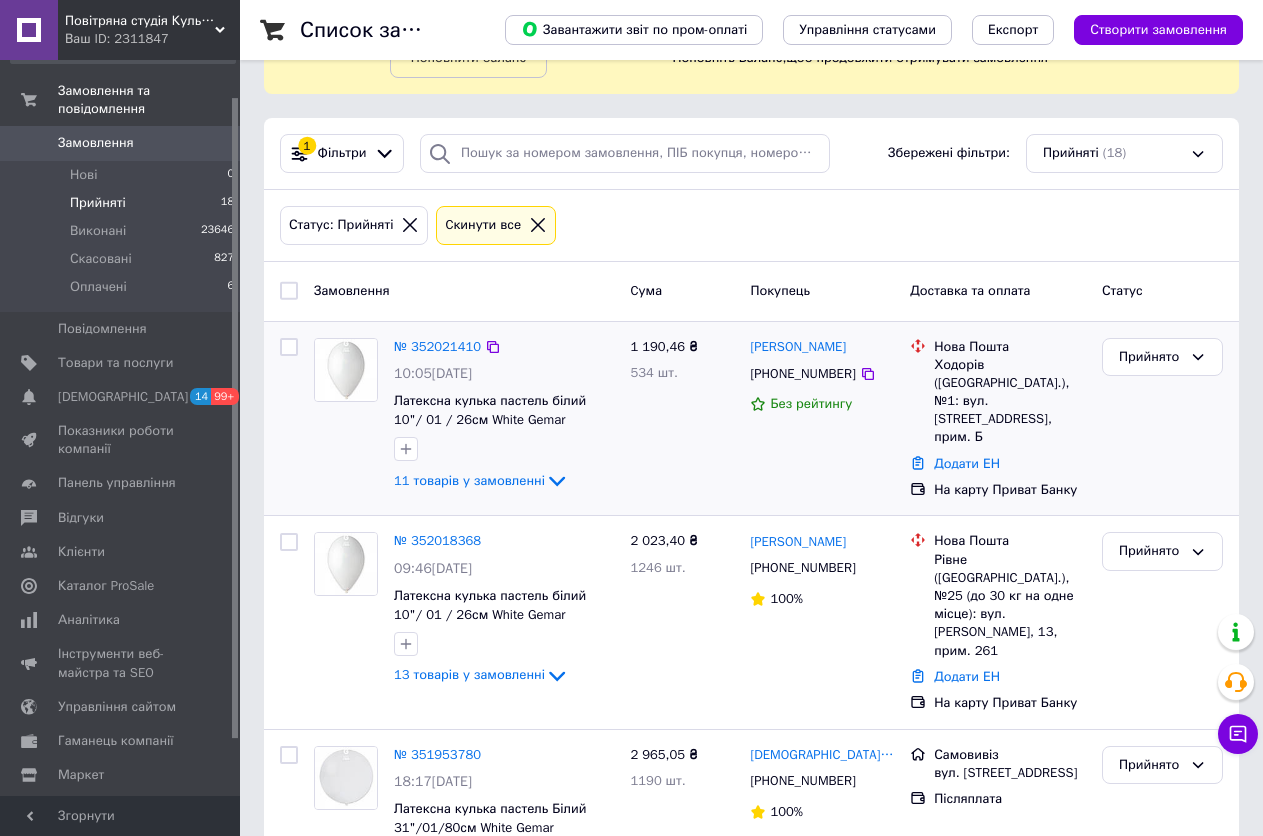 scroll, scrollTop: 100, scrollLeft: 0, axis: vertical 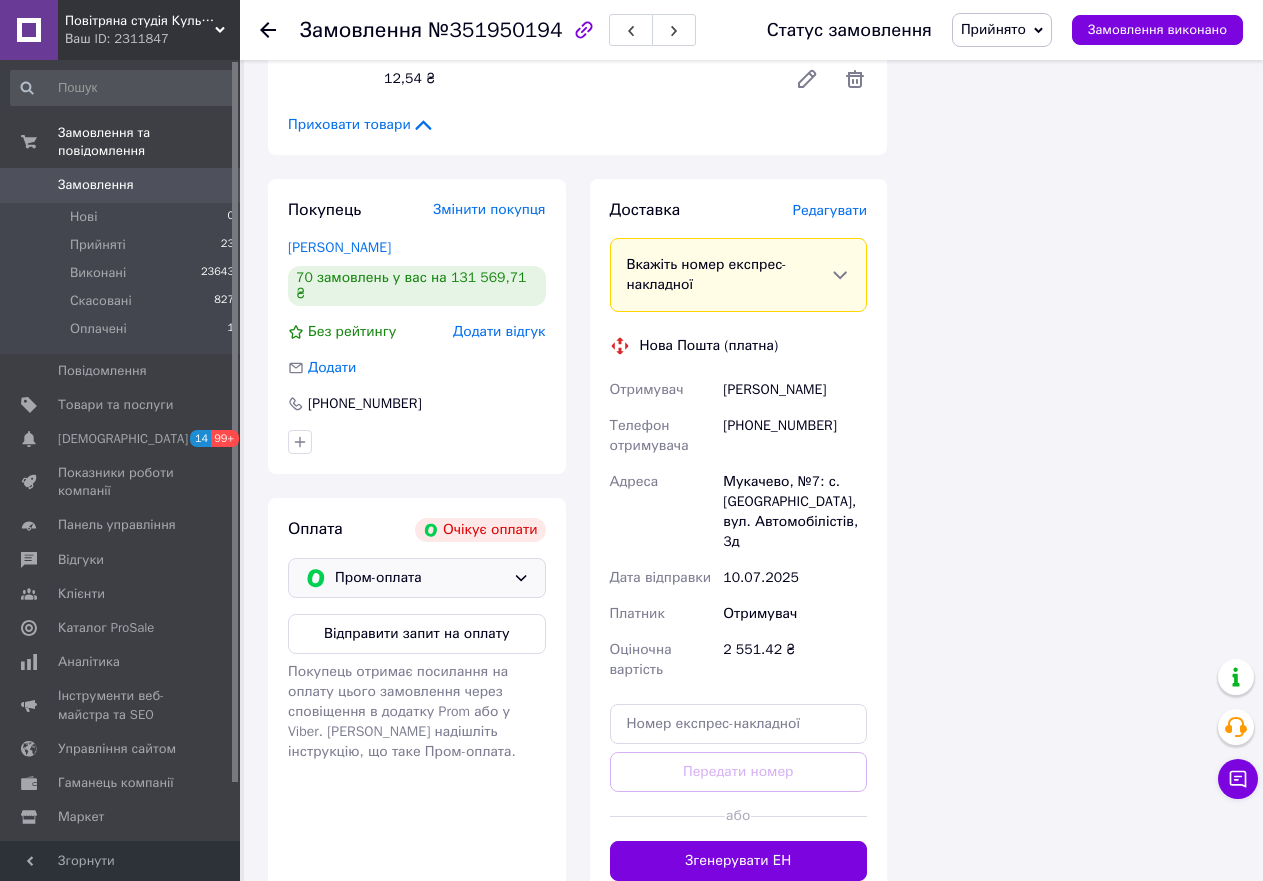 click on "Пром-оплата" at bounding box center (420, 578) 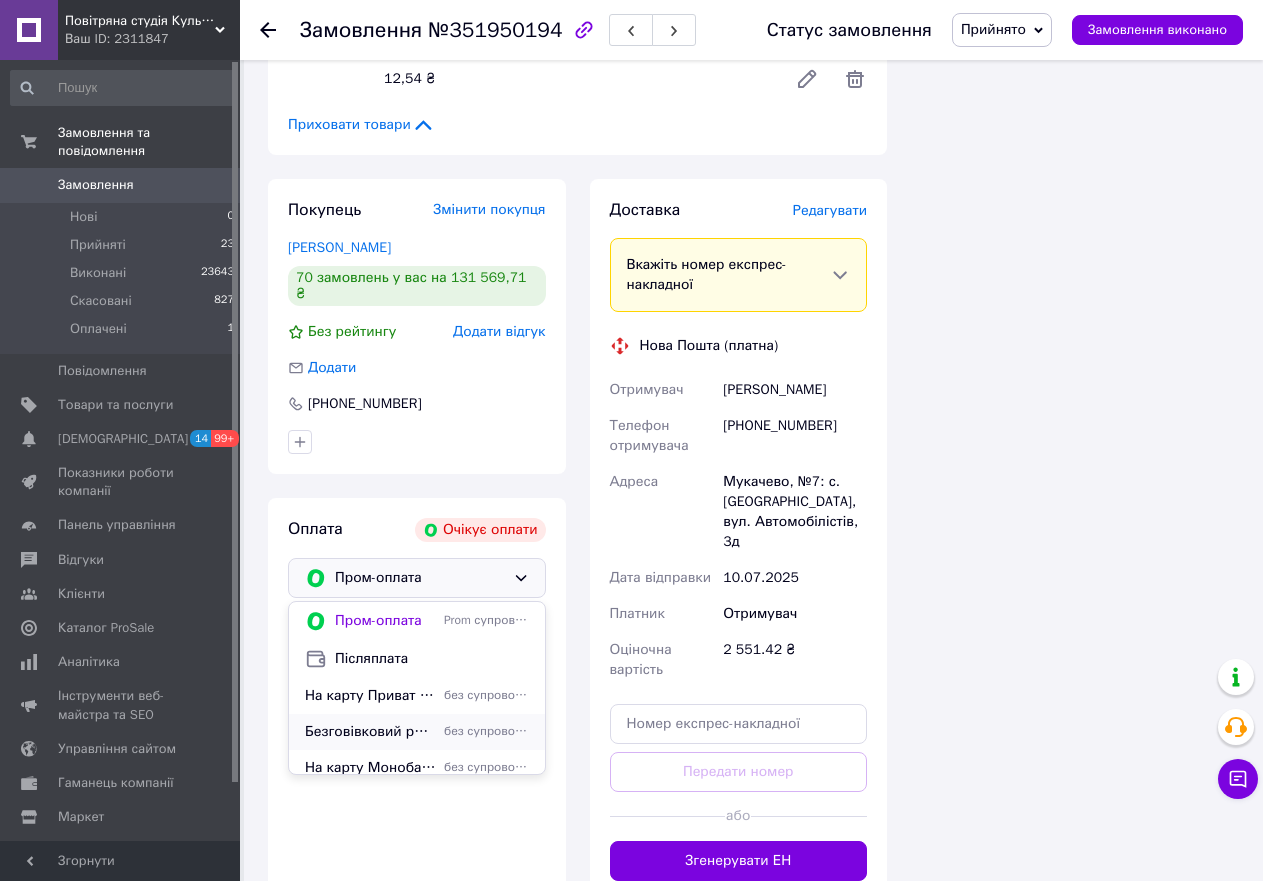 click on "без супроводу Prom" at bounding box center (486, 731) 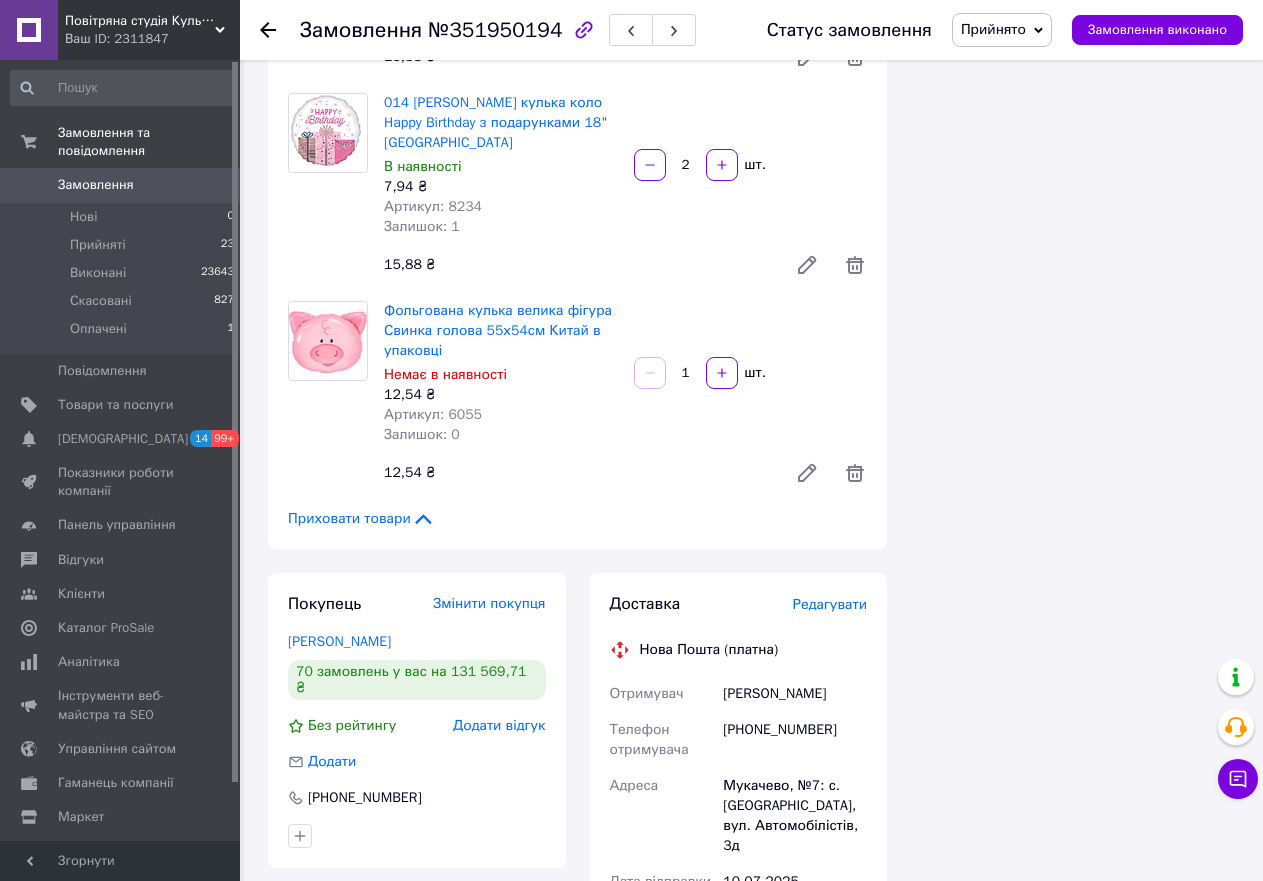 scroll, scrollTop: 6793, scrollLeft: 0, axis: vertical 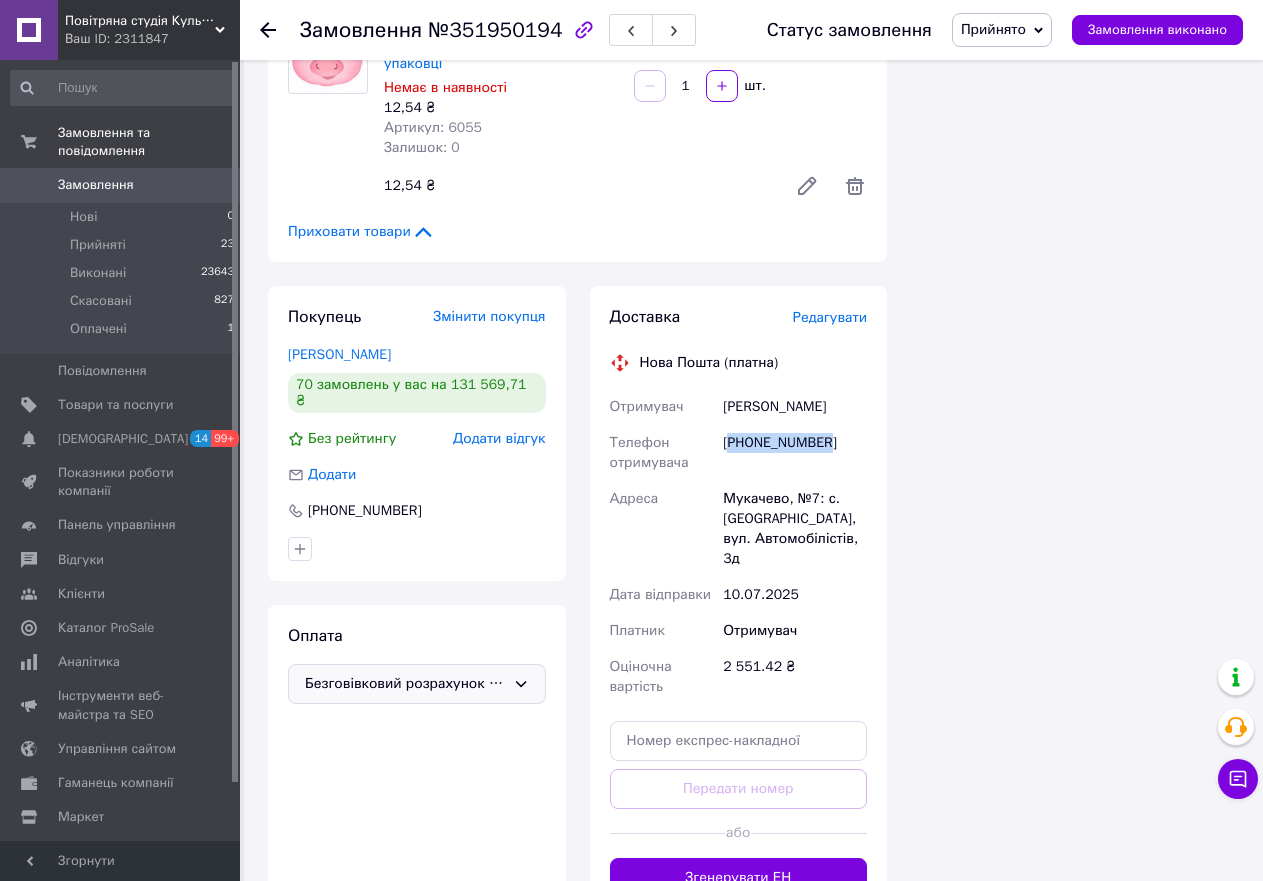 drag, startPoint x: 729, startPoint y: 265, endPoint x: 837, endPoint y: 270, distance: 108.11568 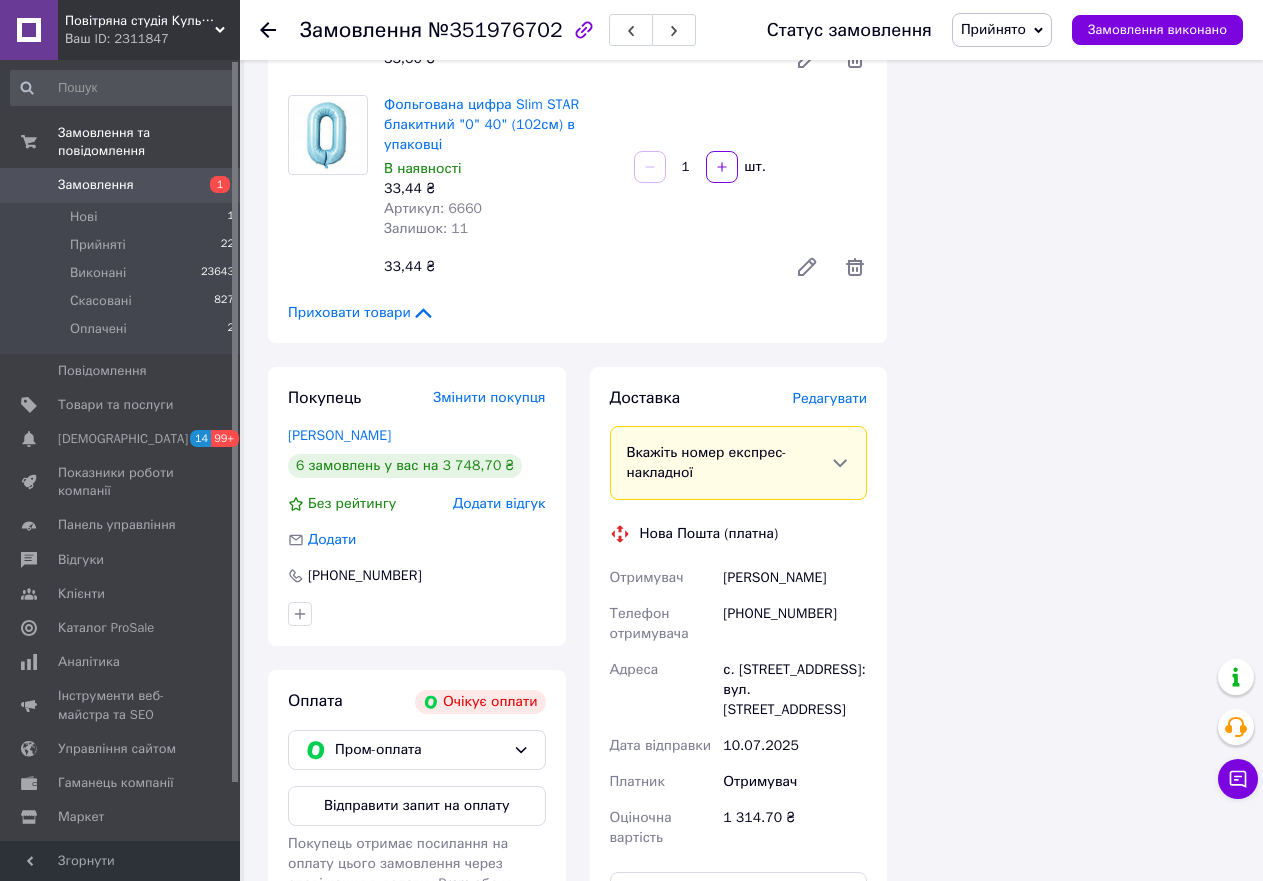 scroll, scrollTop: 5259, scrollLeft: 0, axis: vertical 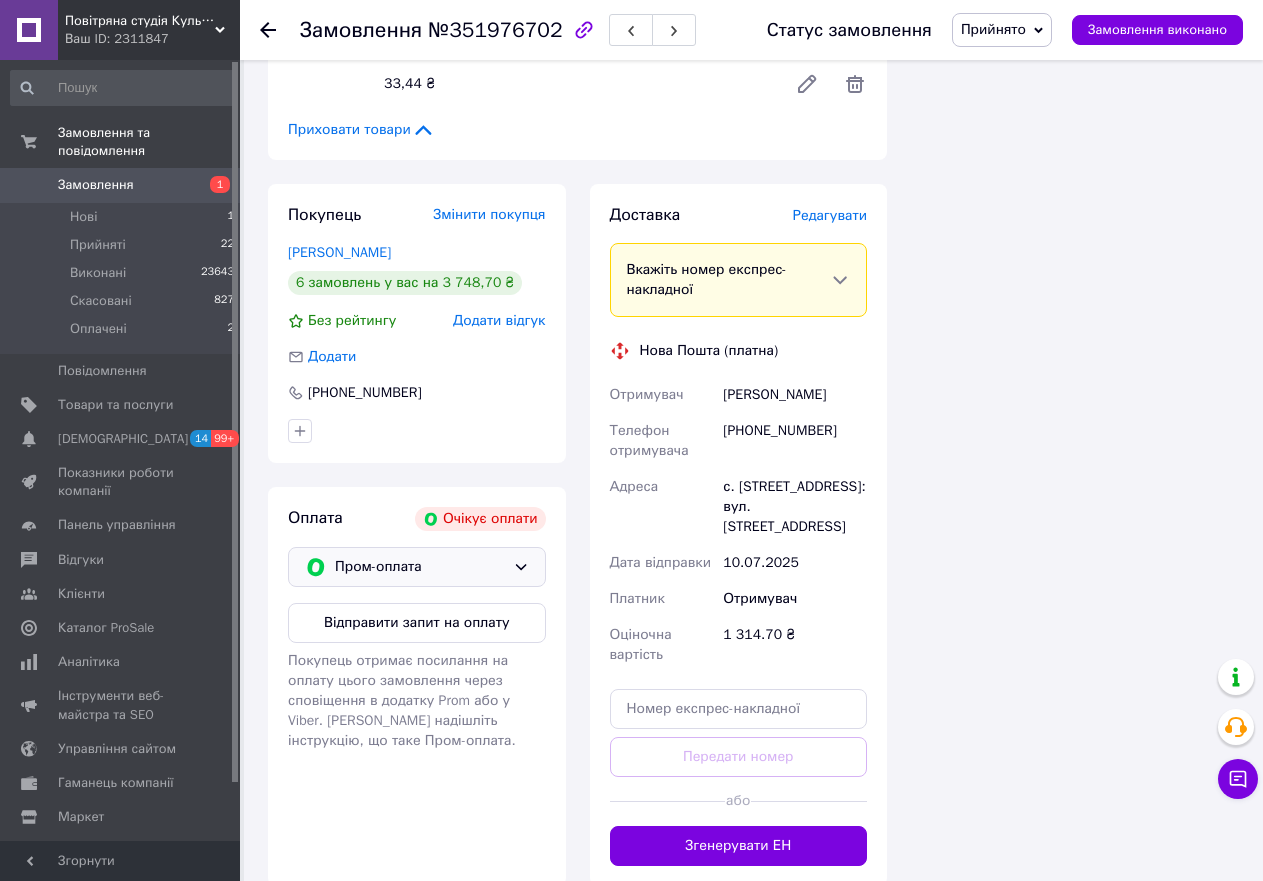 click 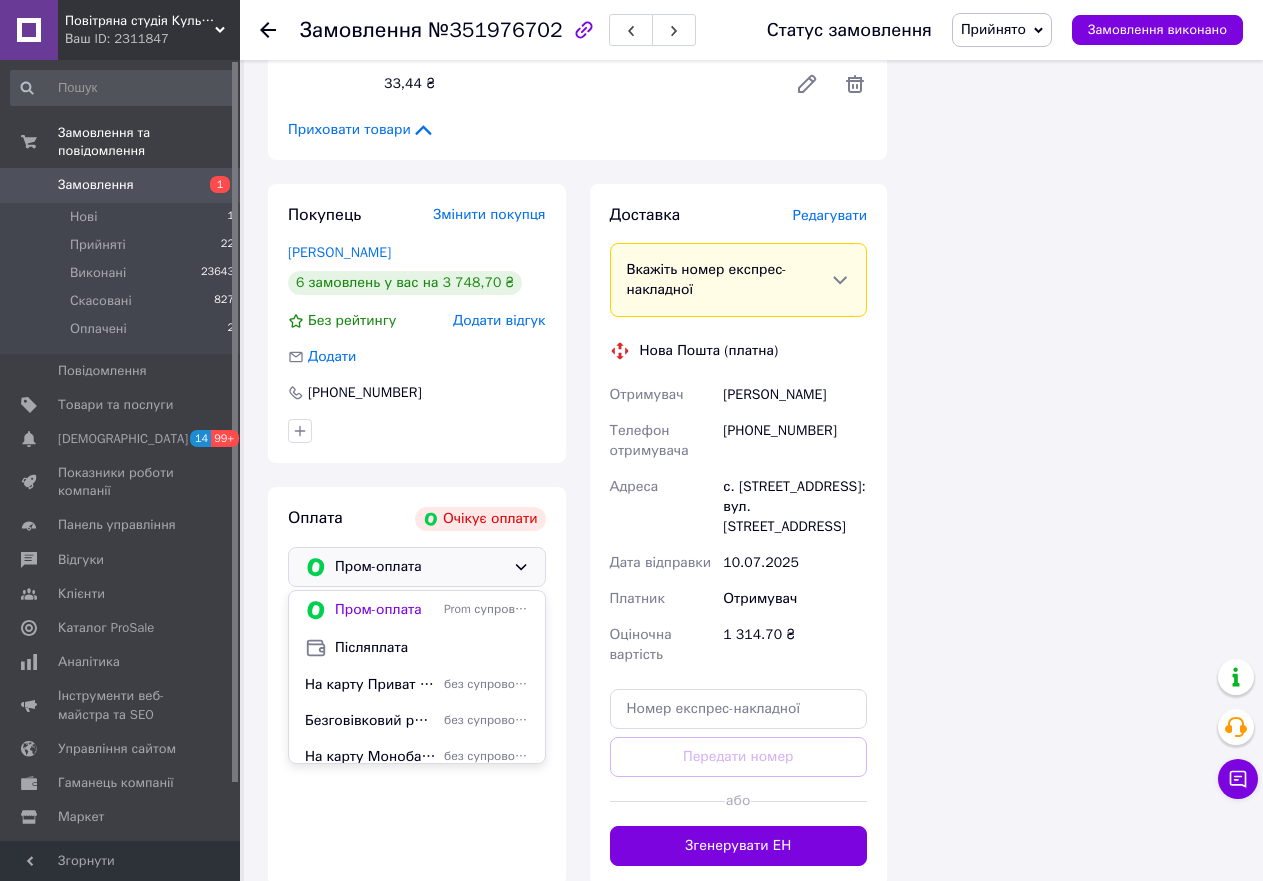 click on "без супроводу Prom" at bounding box center [486, 684] 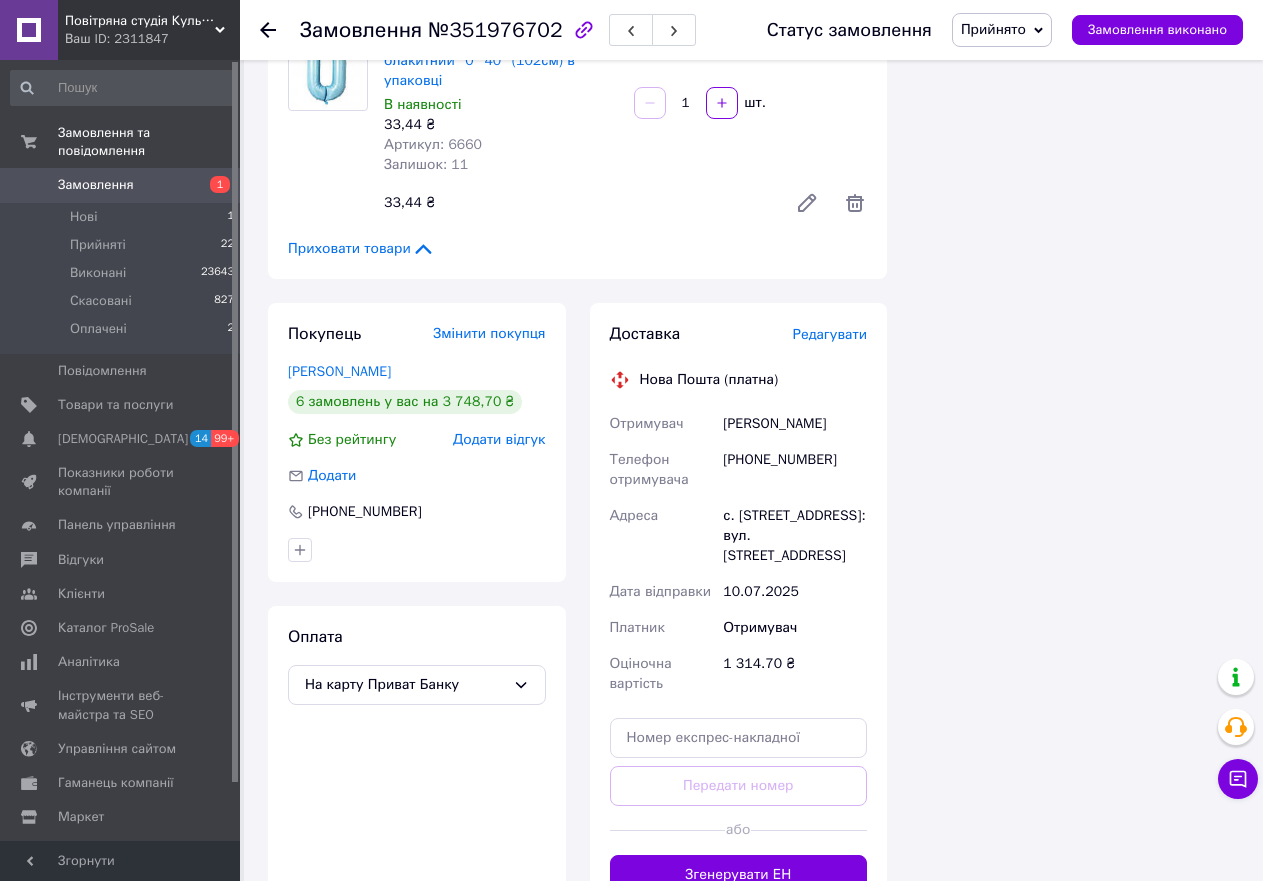 scroll, scrollTop: 5017, scrollLeft: 0, axis: vertical 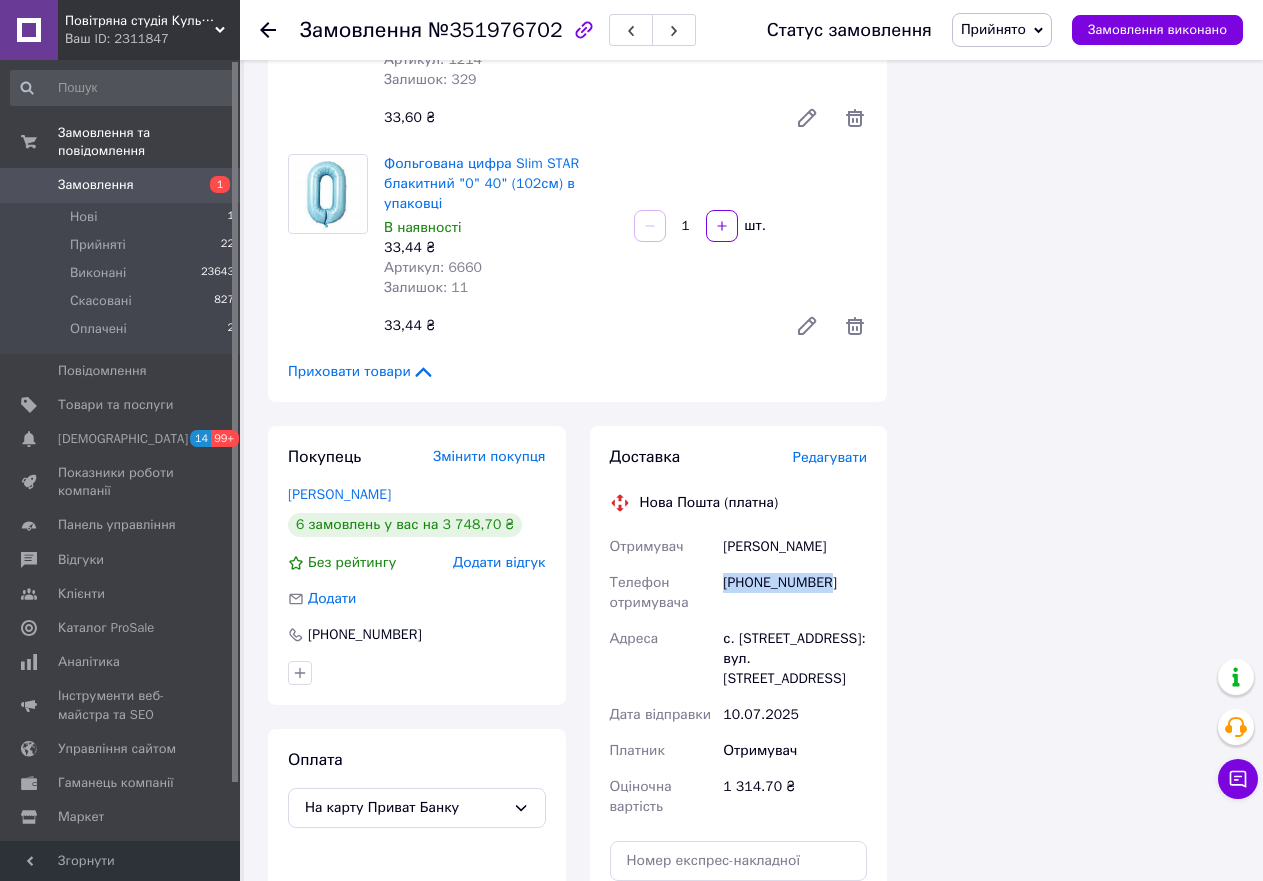 drag, startPoint x: 725, startPoint y: 387, endPoint x: 832, endPoint y: 378, distance: 107.37784 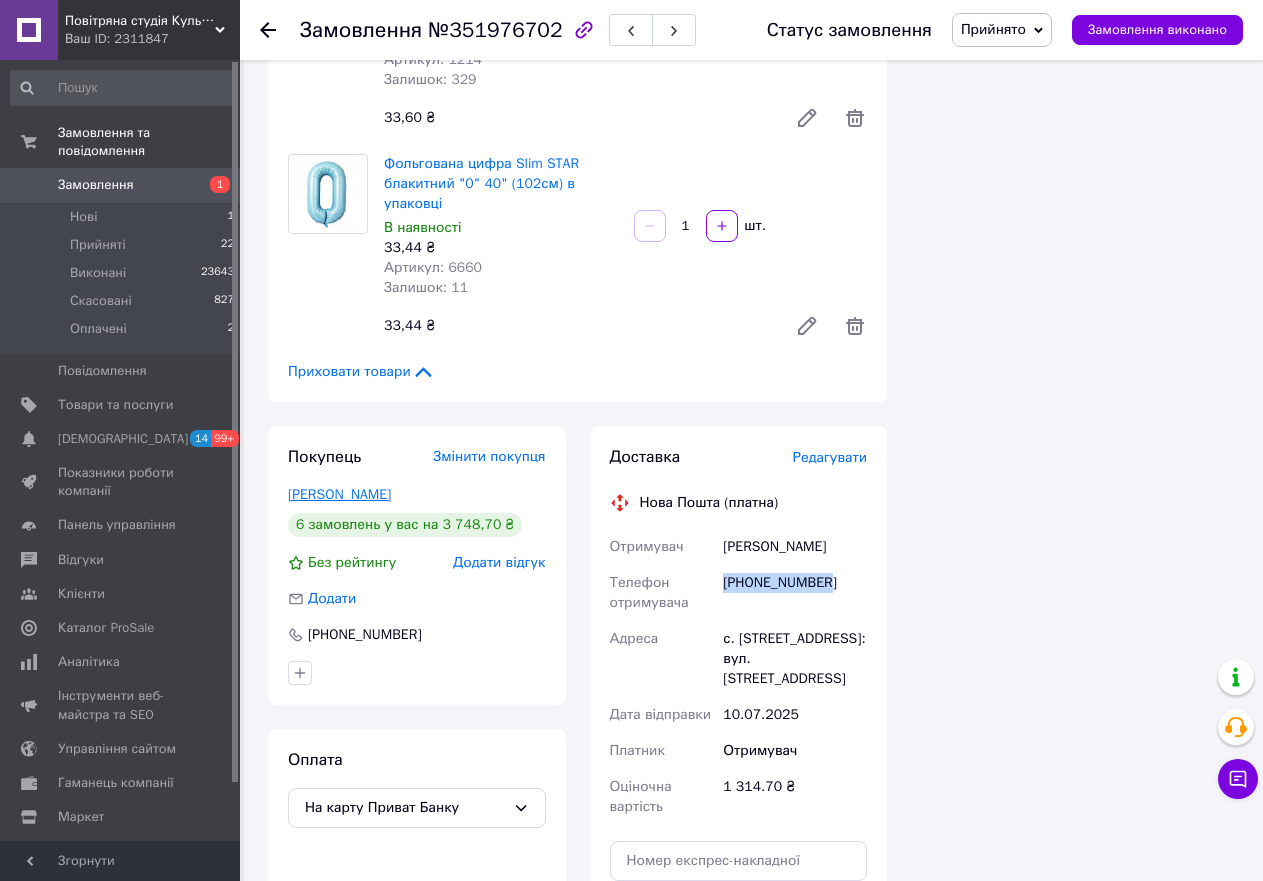 click on "Штефко Наталія" at bounding box center (339, 494) 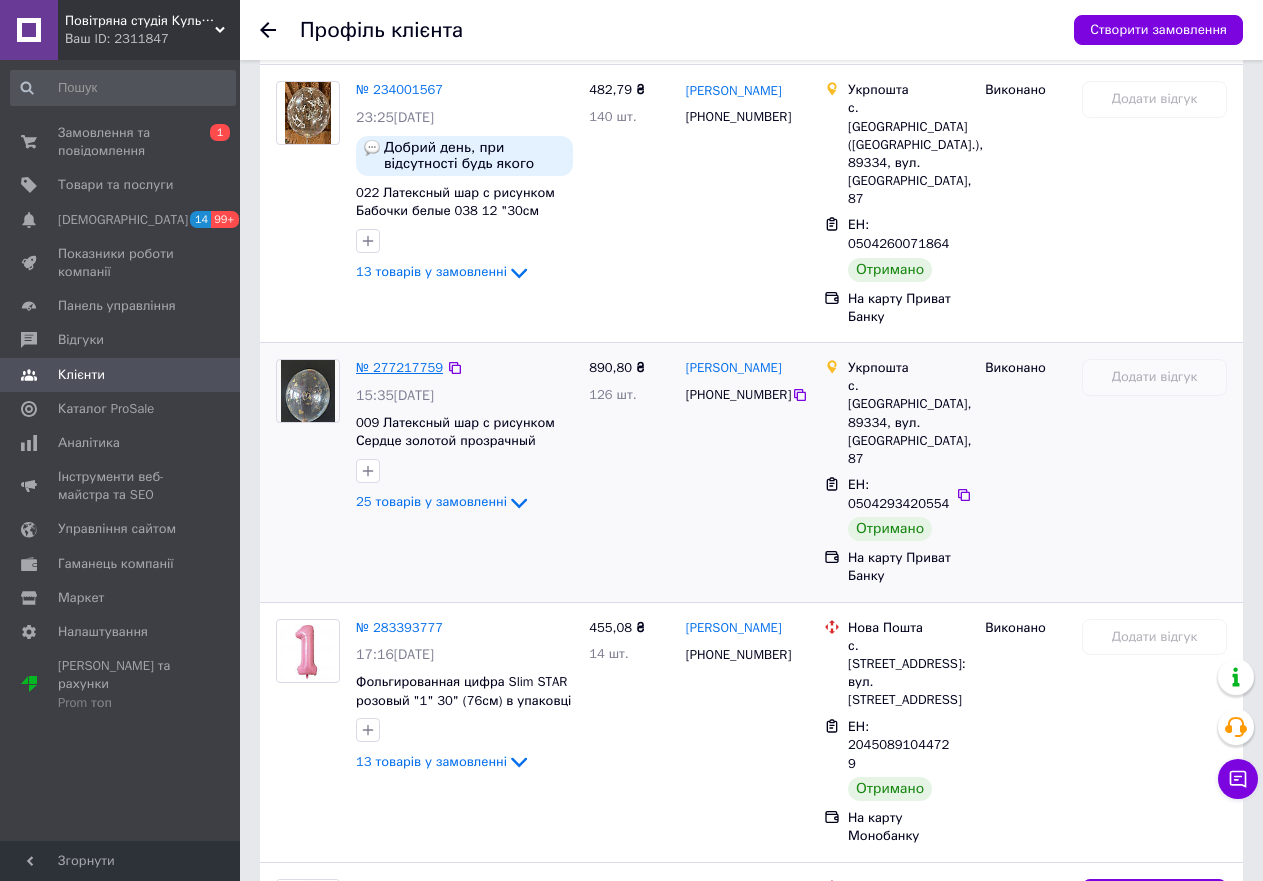 scroll, scrollTop: 1144, scrollLeft: 0, axis: vertical 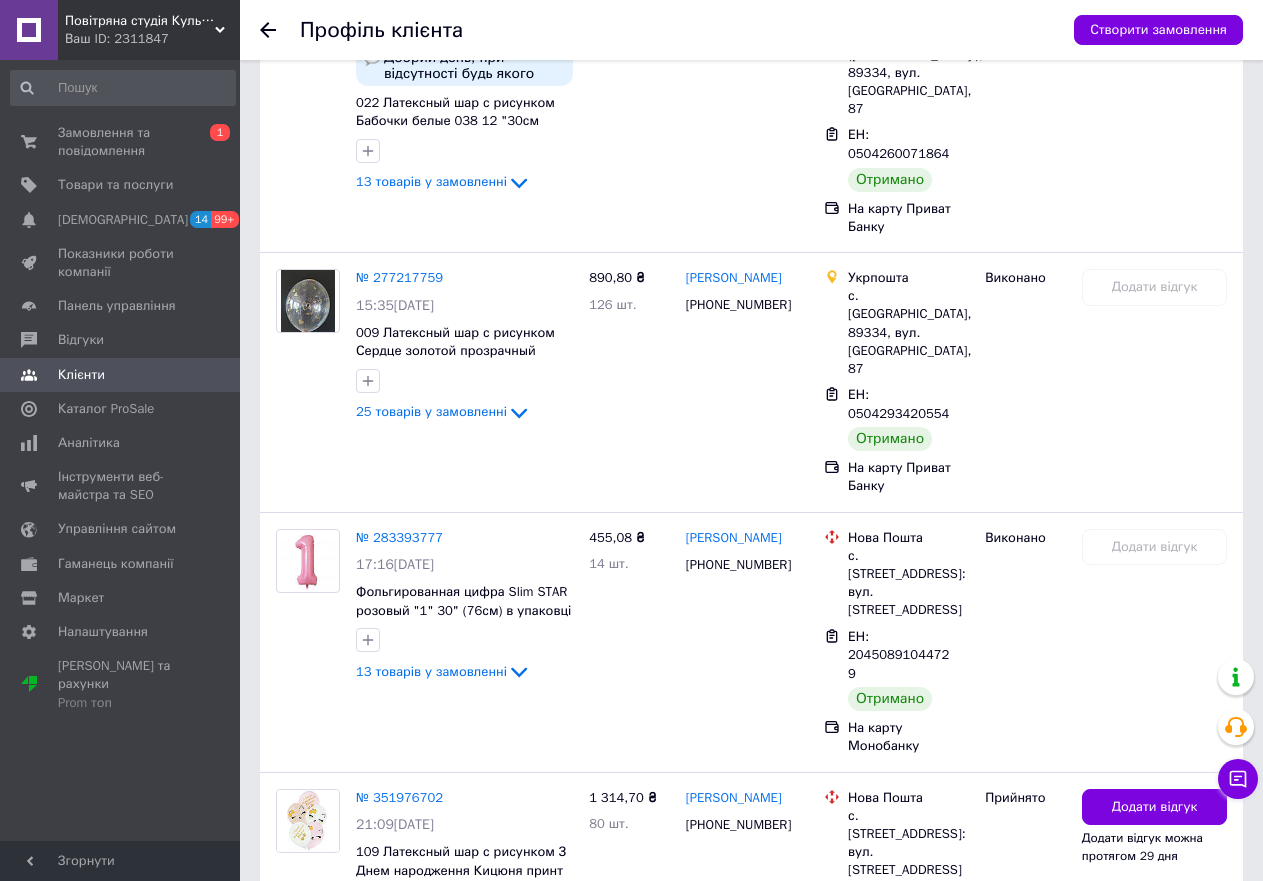 click 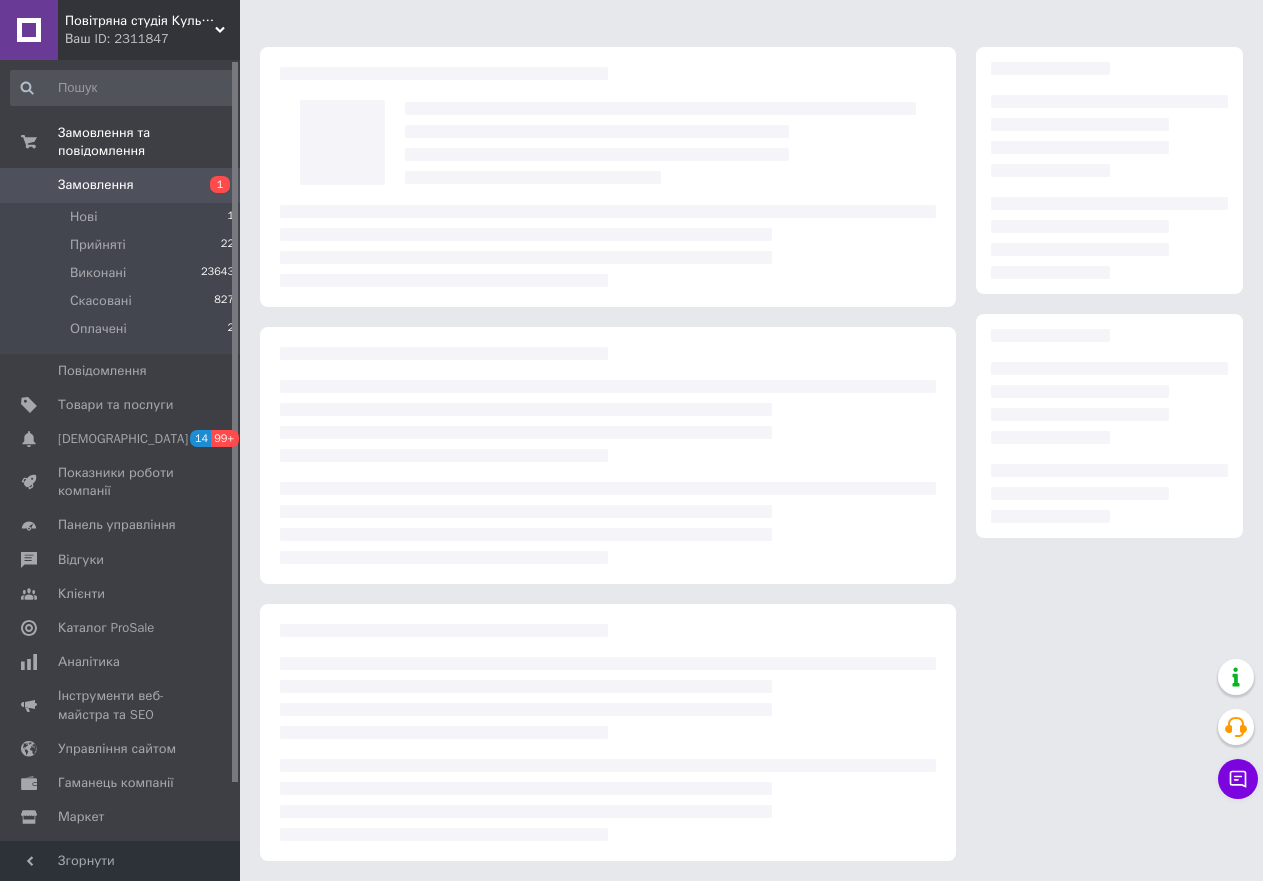 scroll, scrollTop: 33, scrollLeft: 0, axis: vertical 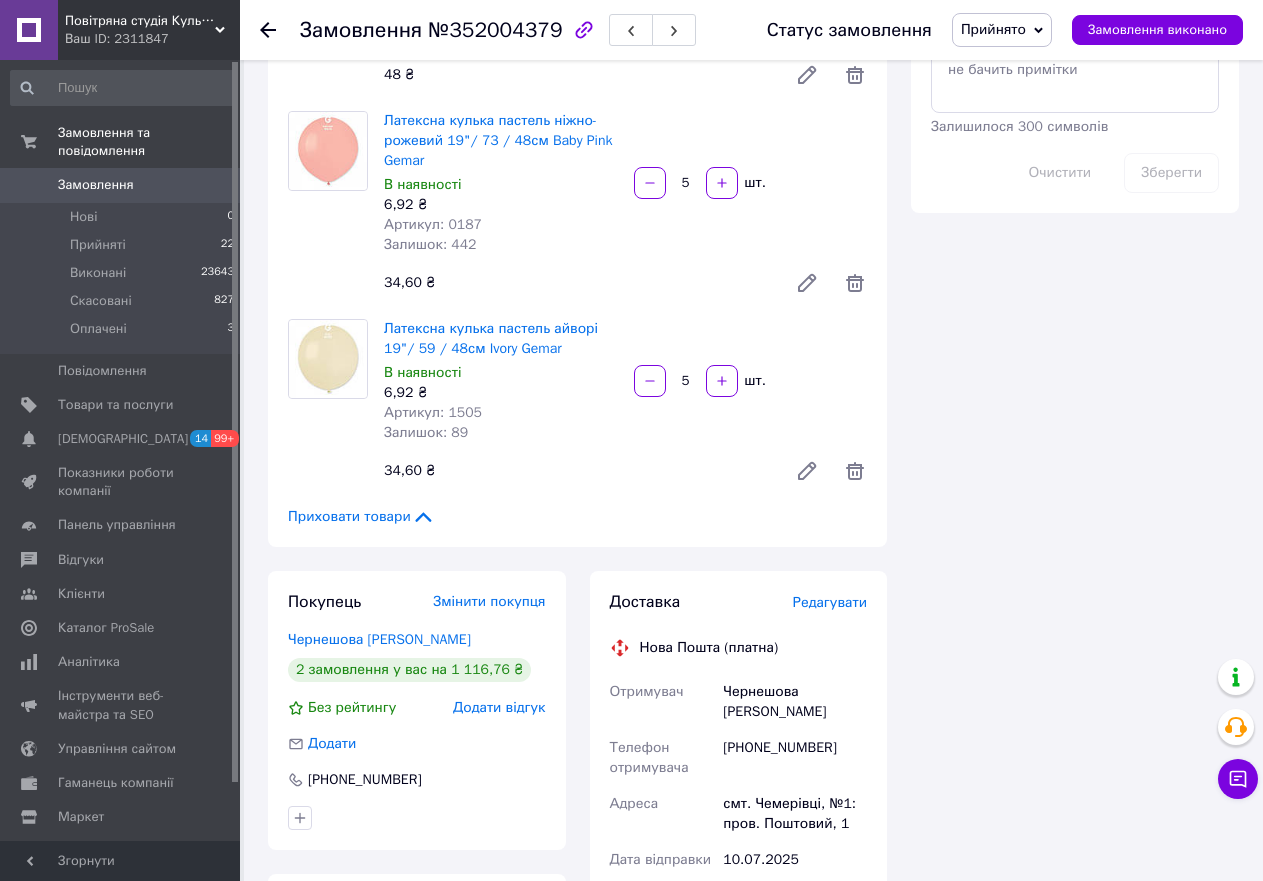 click on "Всього 7 товарів 728,20 ₴ Доставка Необхідно уточнити Знижка Додати Всього до сплати 728.2 ₴ Дії Написати покупцеві Viber Telegram Запит на відгук про компанію   Скопіювати запит на відгук У вас є 30 днів, щоб відправити запит на відгук покупцеві, скопіювавши посилання.   Видати чек   Завантажити PDF   Друк PDF   Дублювати замовлення Мітки Особисті нотатки, які бачите лише ви. З їх допомогою можна фільтрувати замовлення Примітки Залишилося 300 символів Очистити Зберегти" at bounding box center (1075, 263) 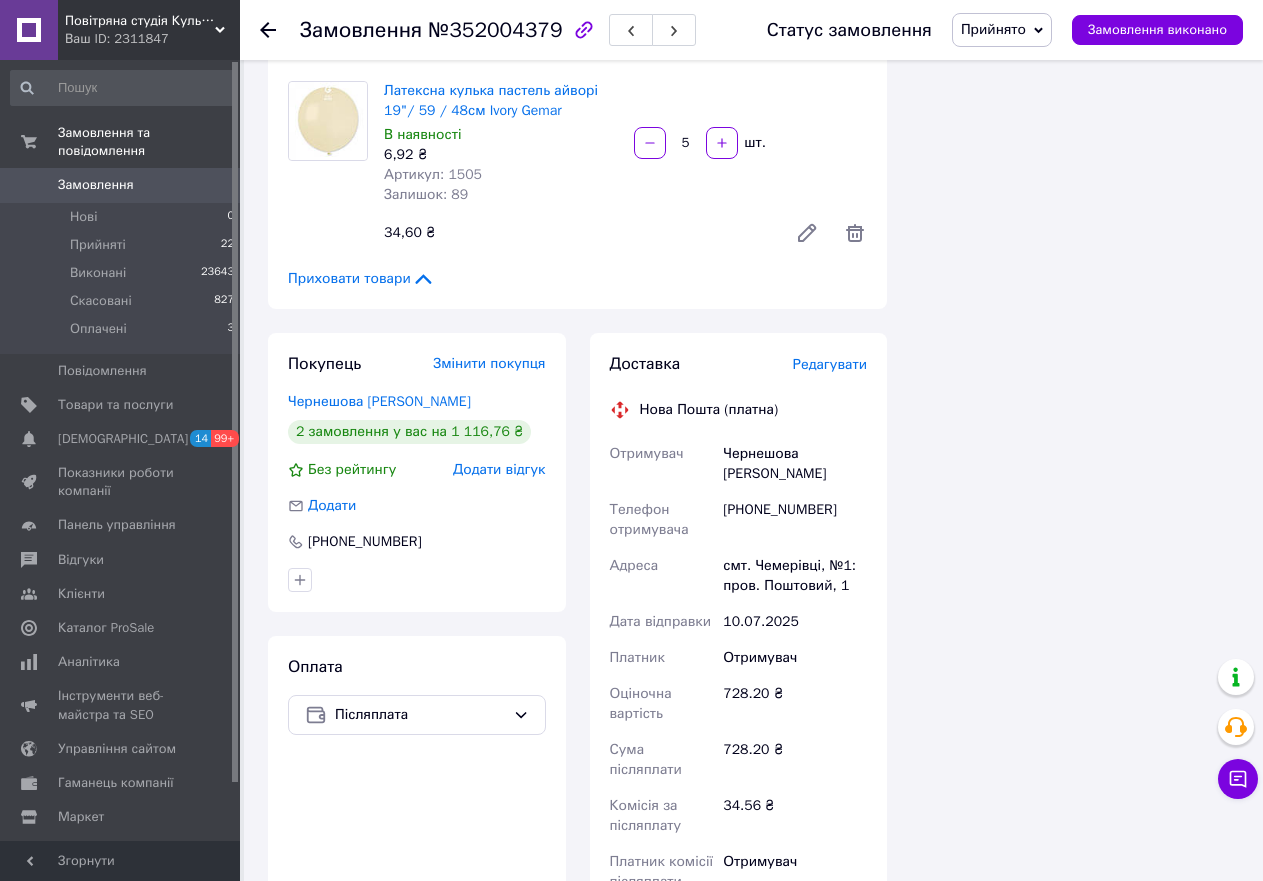 scroll, scrollTop: 1400, scrollLeft: 0, axis: vertical 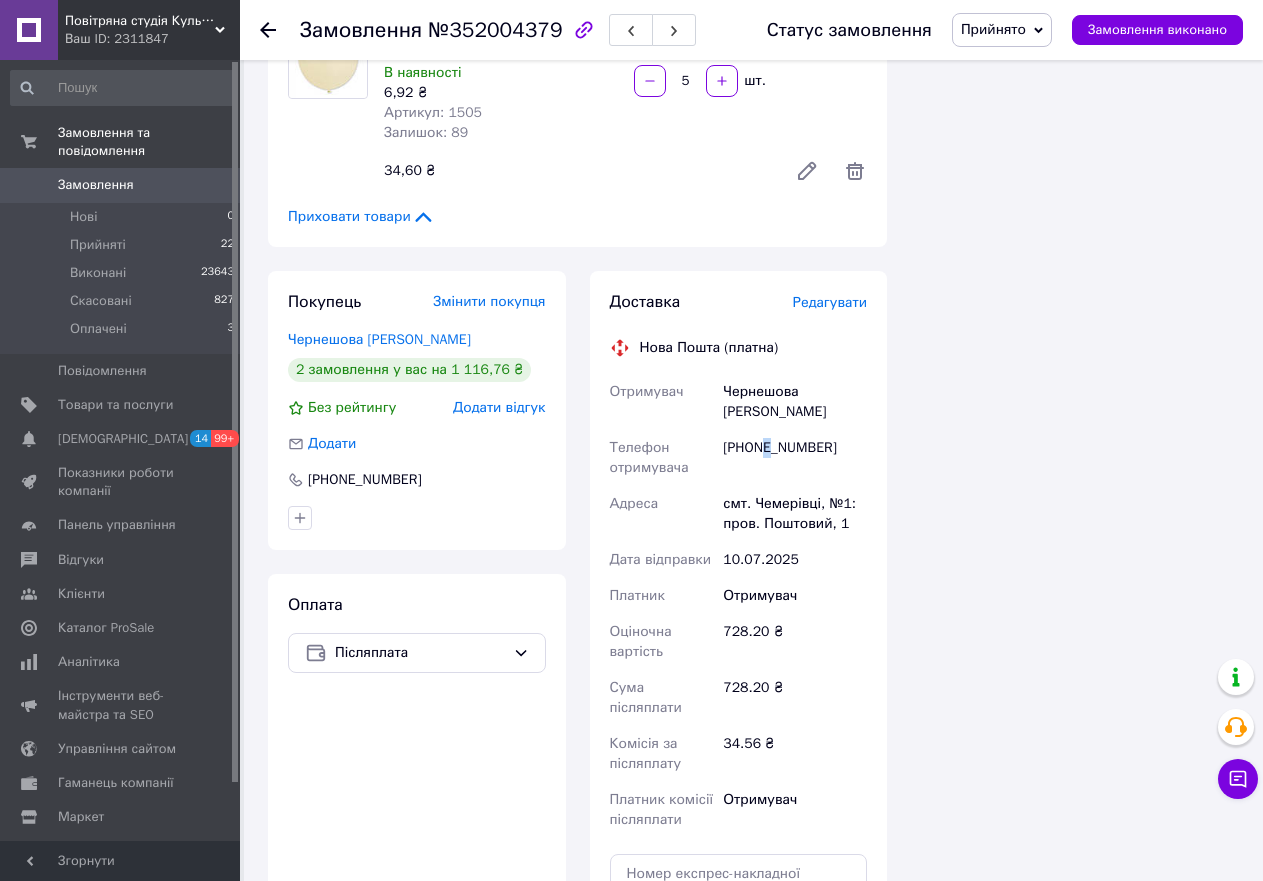 click on "[PHONE_NUMBER]" at bounding box center (795, 458) 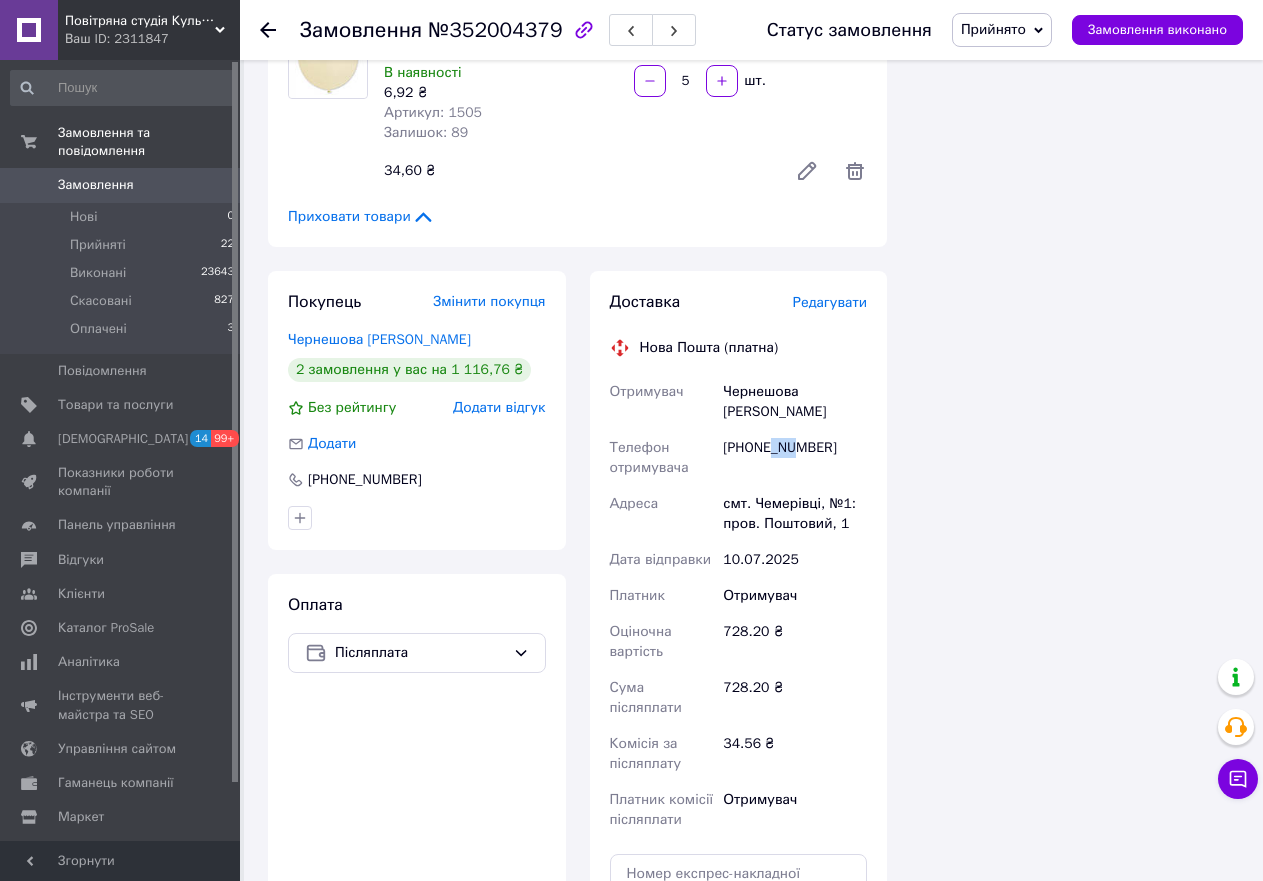 drag, startPoint x: 769, startPoint y: 427, endPoint x: 792, endPoint y: 425, distance: 23.086792 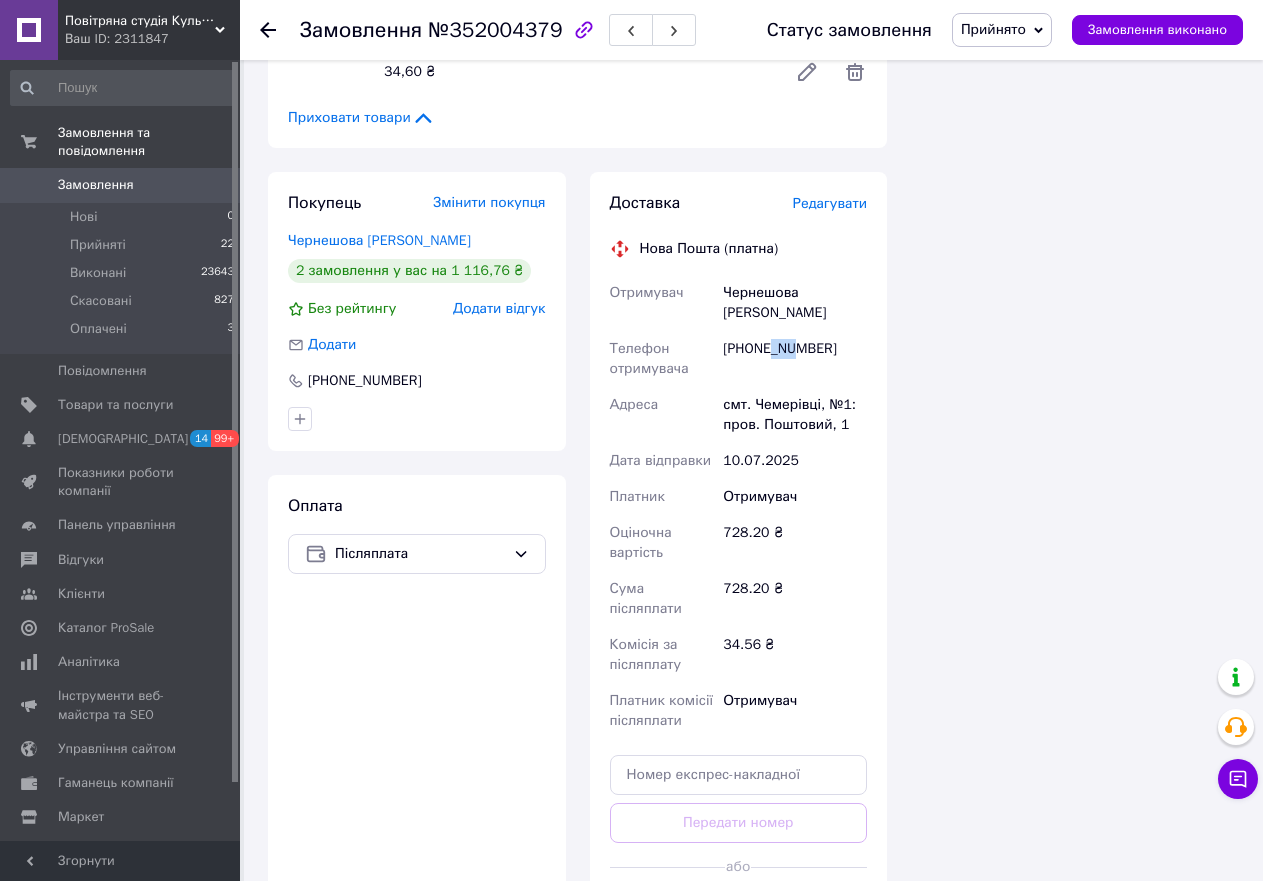 scroll, scrollTop: 1500, scrollLeft: 0, axis: vertical 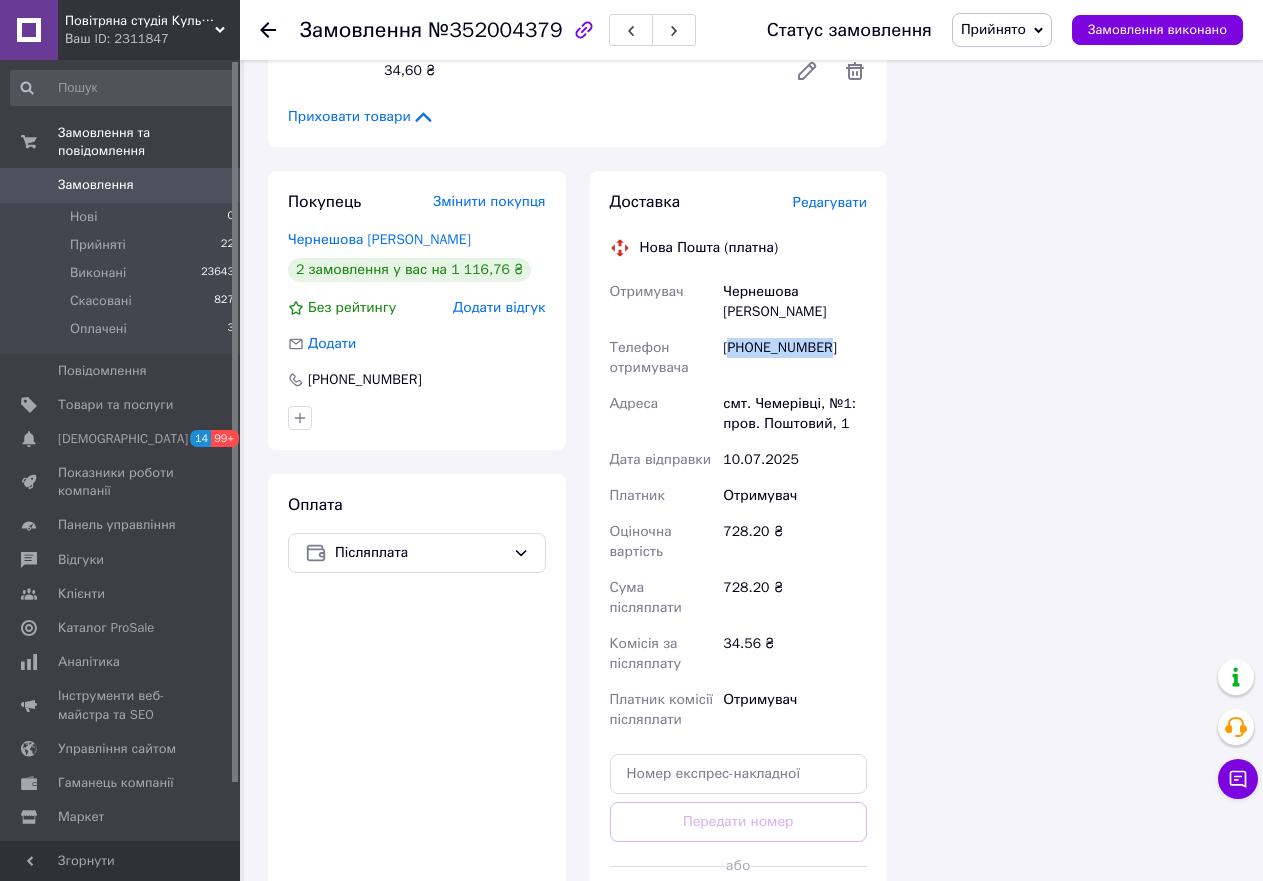 drag, startPoint x: 731, startPoint y: 329, endPoint x: 845, endPoint y: 335, distance: 114.15778 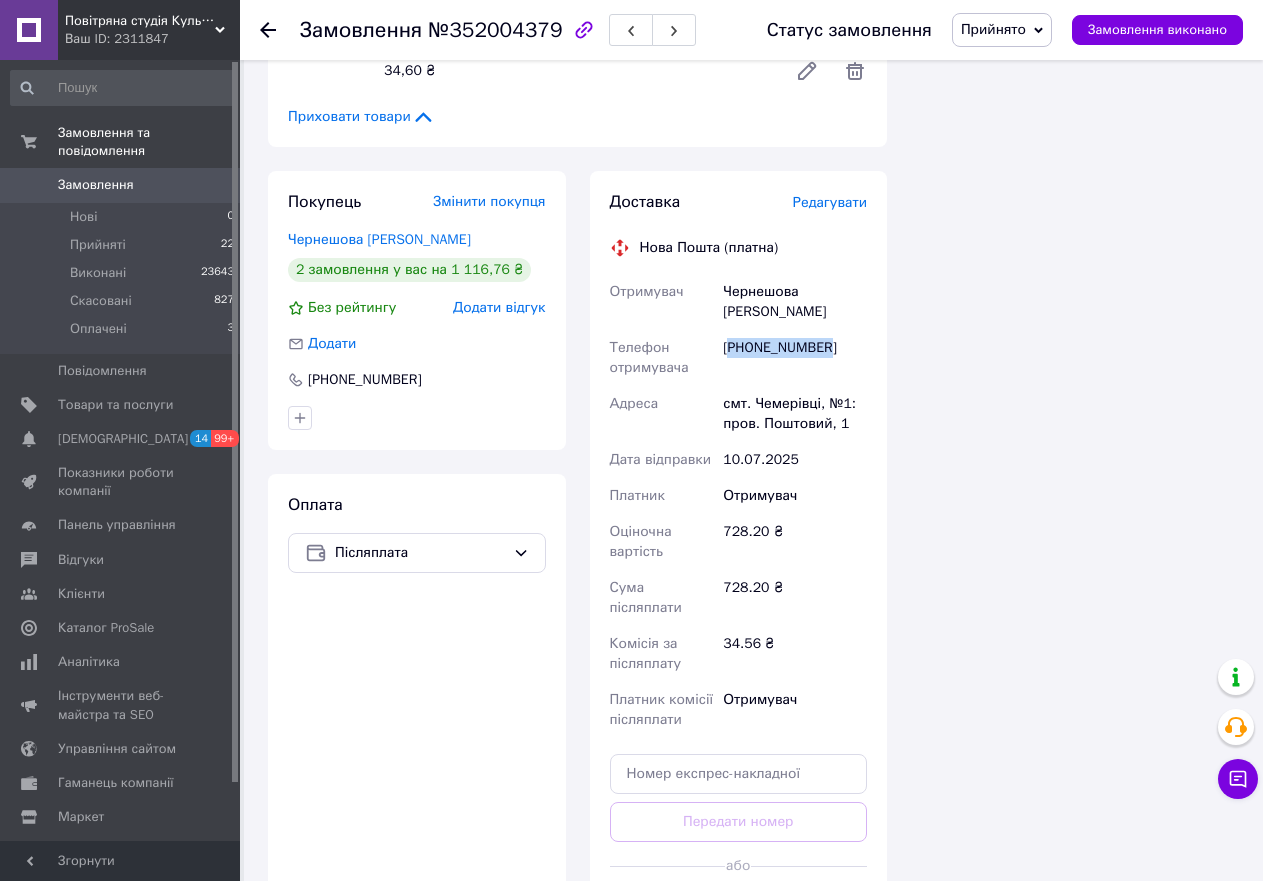 copy on "380979150590" 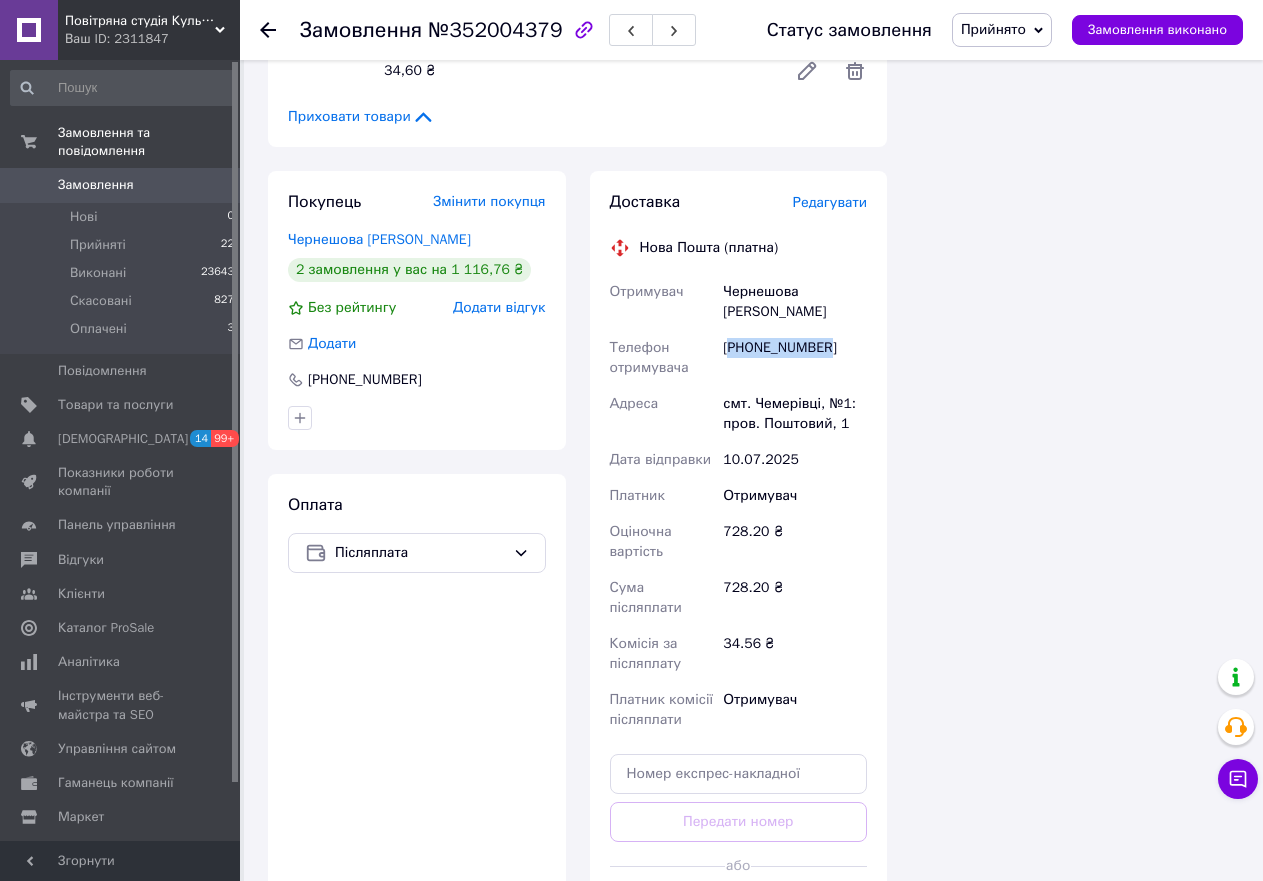 copy on "380979150590" 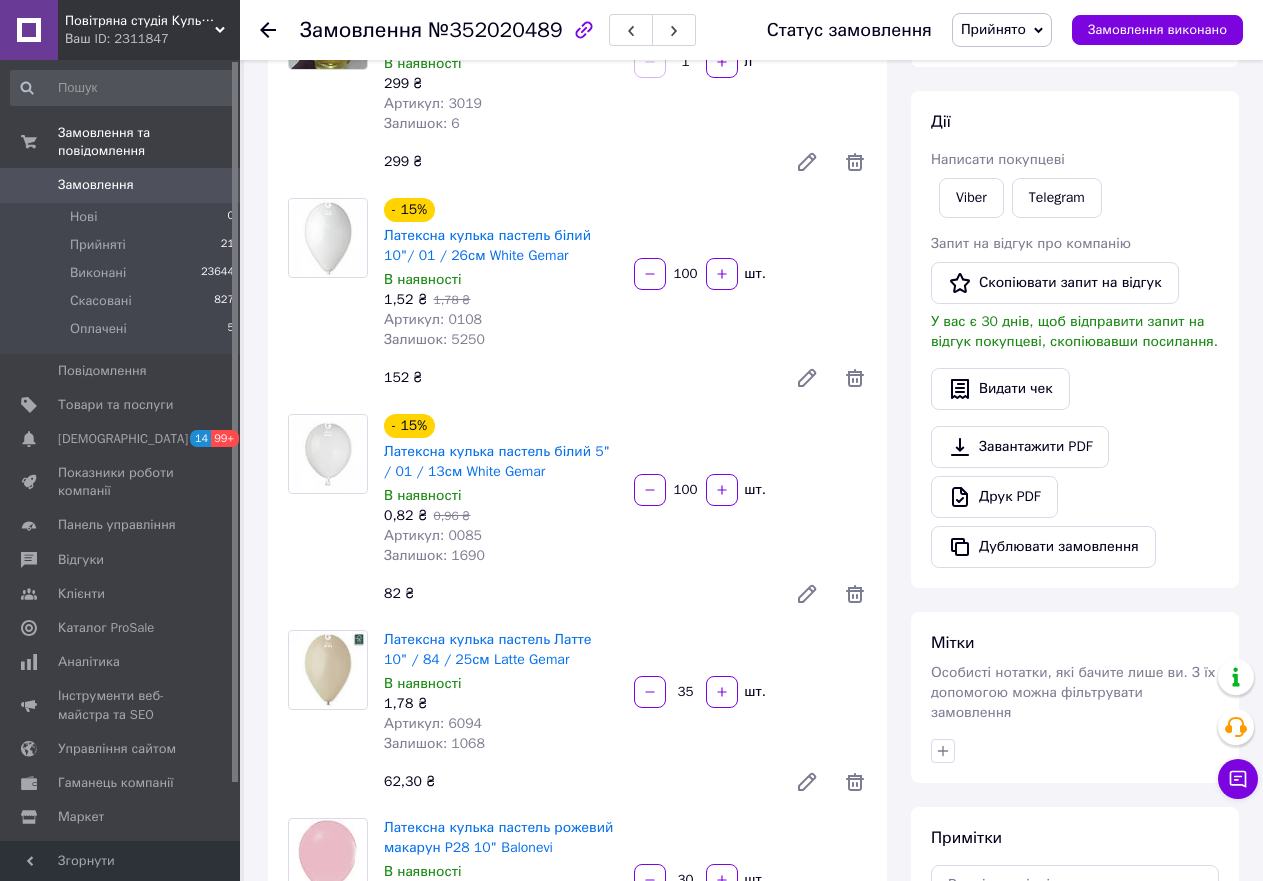 scroll, scrollTop: 0, scrollLeft: 0, axis: both 